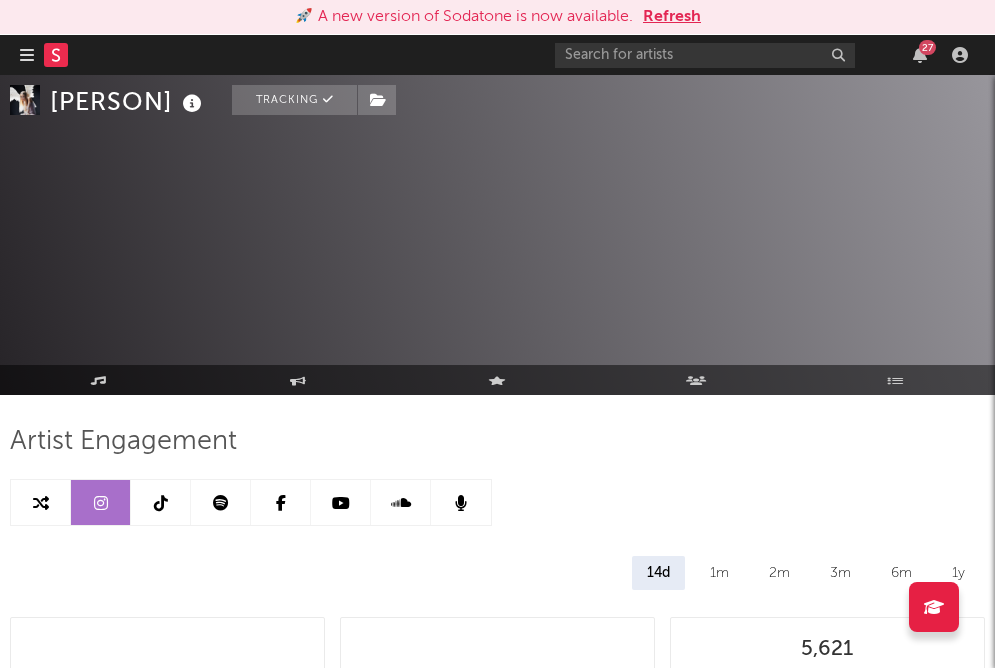 select on "6m" 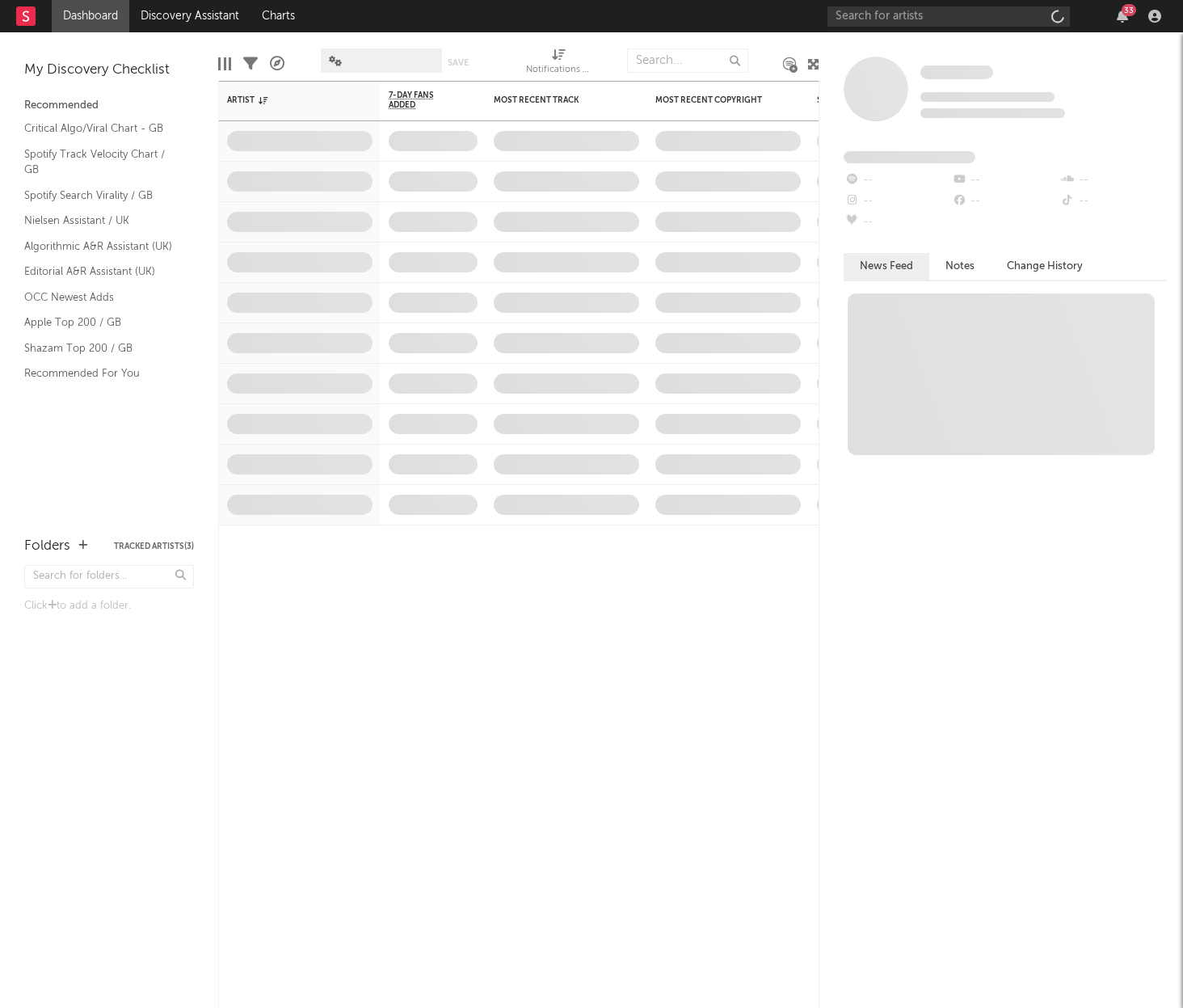scroll, scrollTop: 0, scrollLeft: 0, axis: both 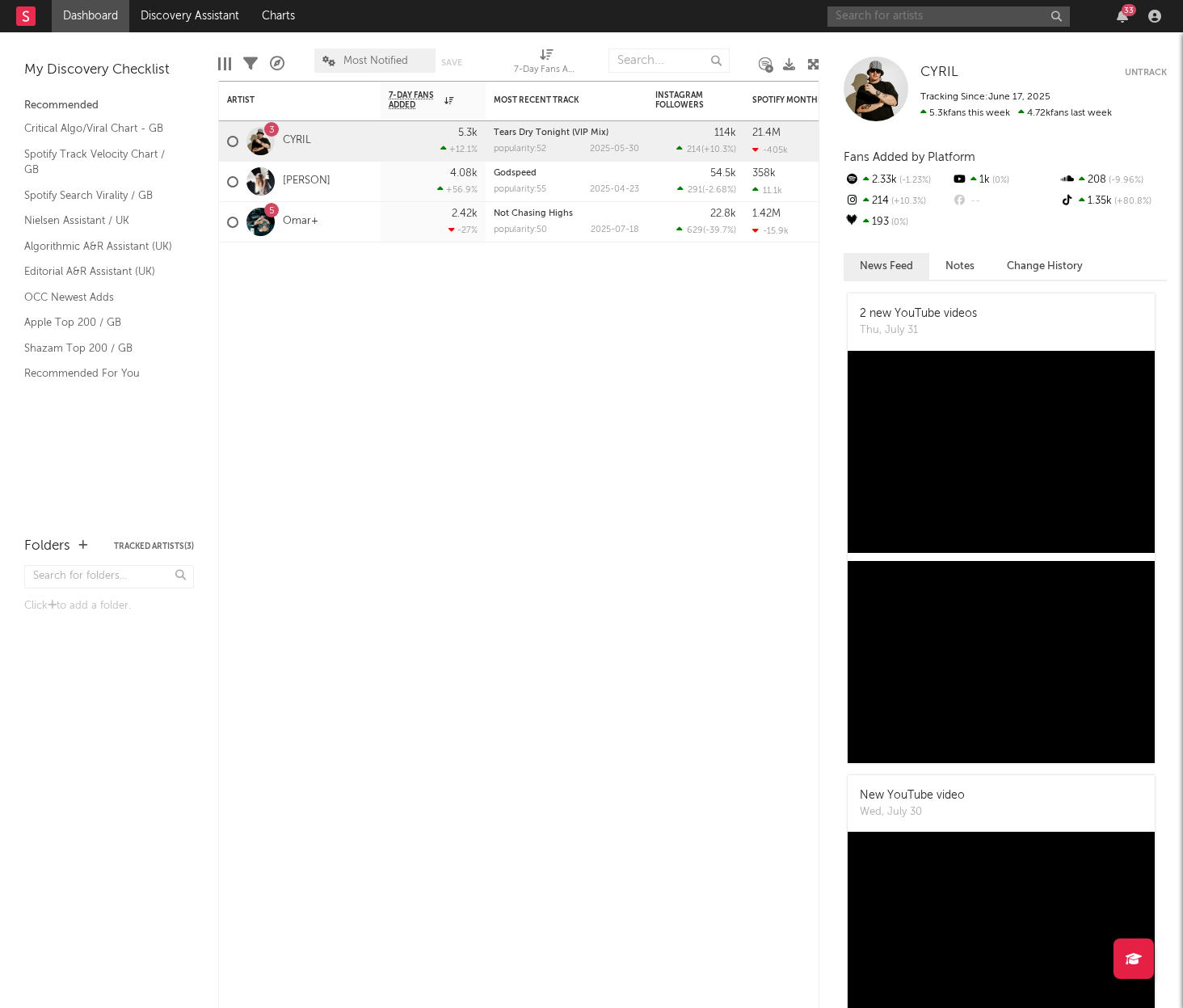 click at bounding box center [949, 16] 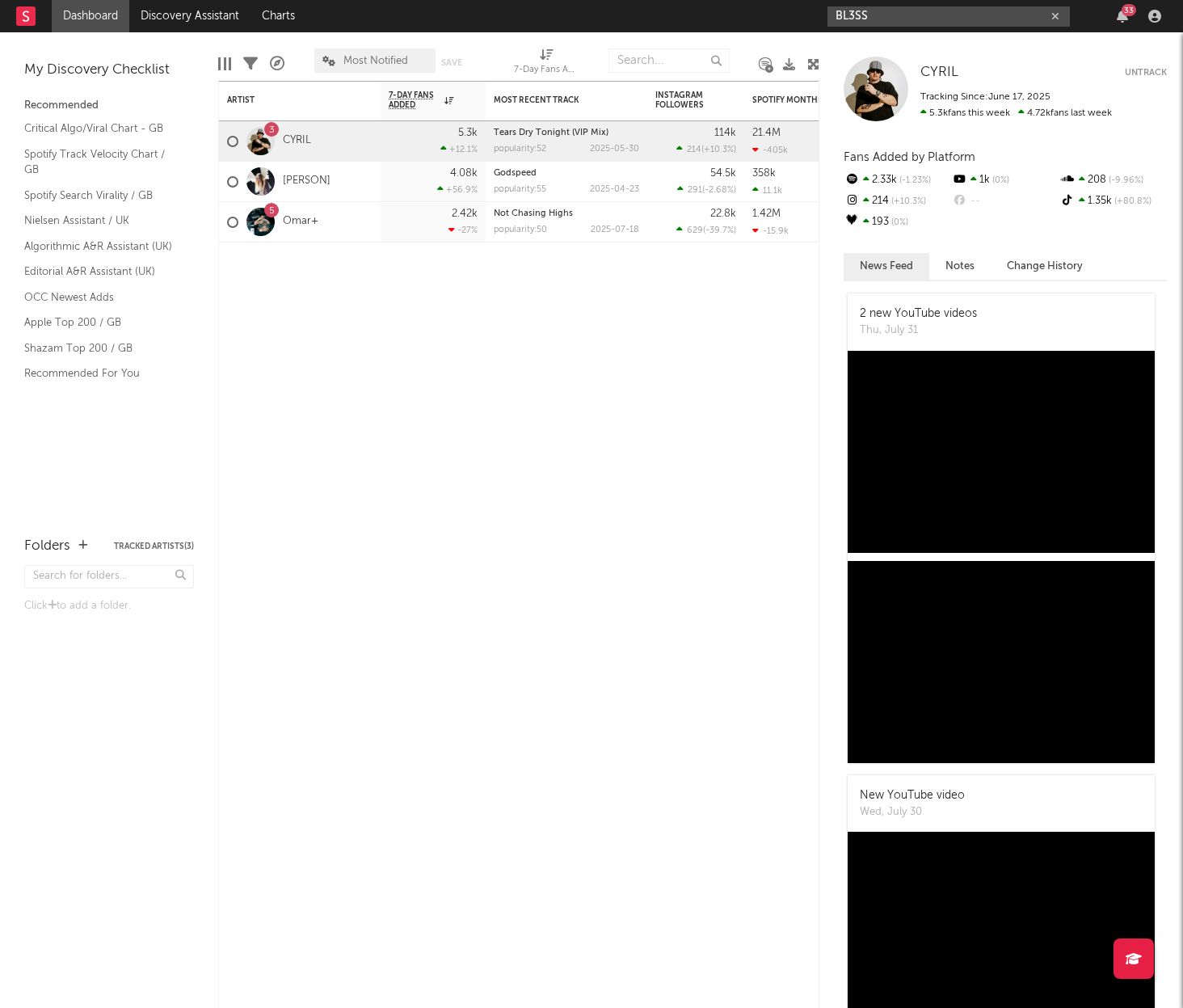 click on "BL3SS" at bounding box center (949, 16) 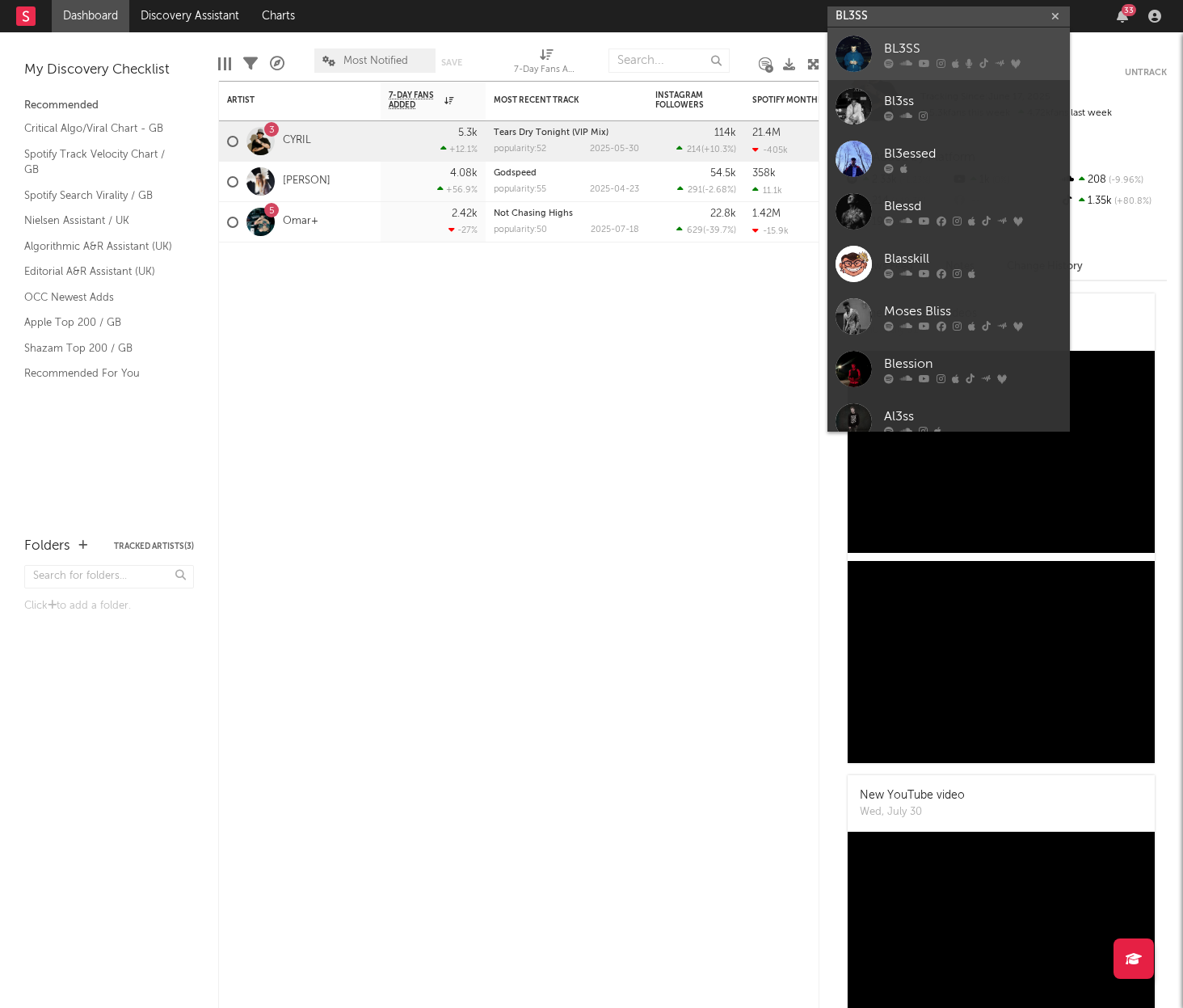 type on "BL3SS" 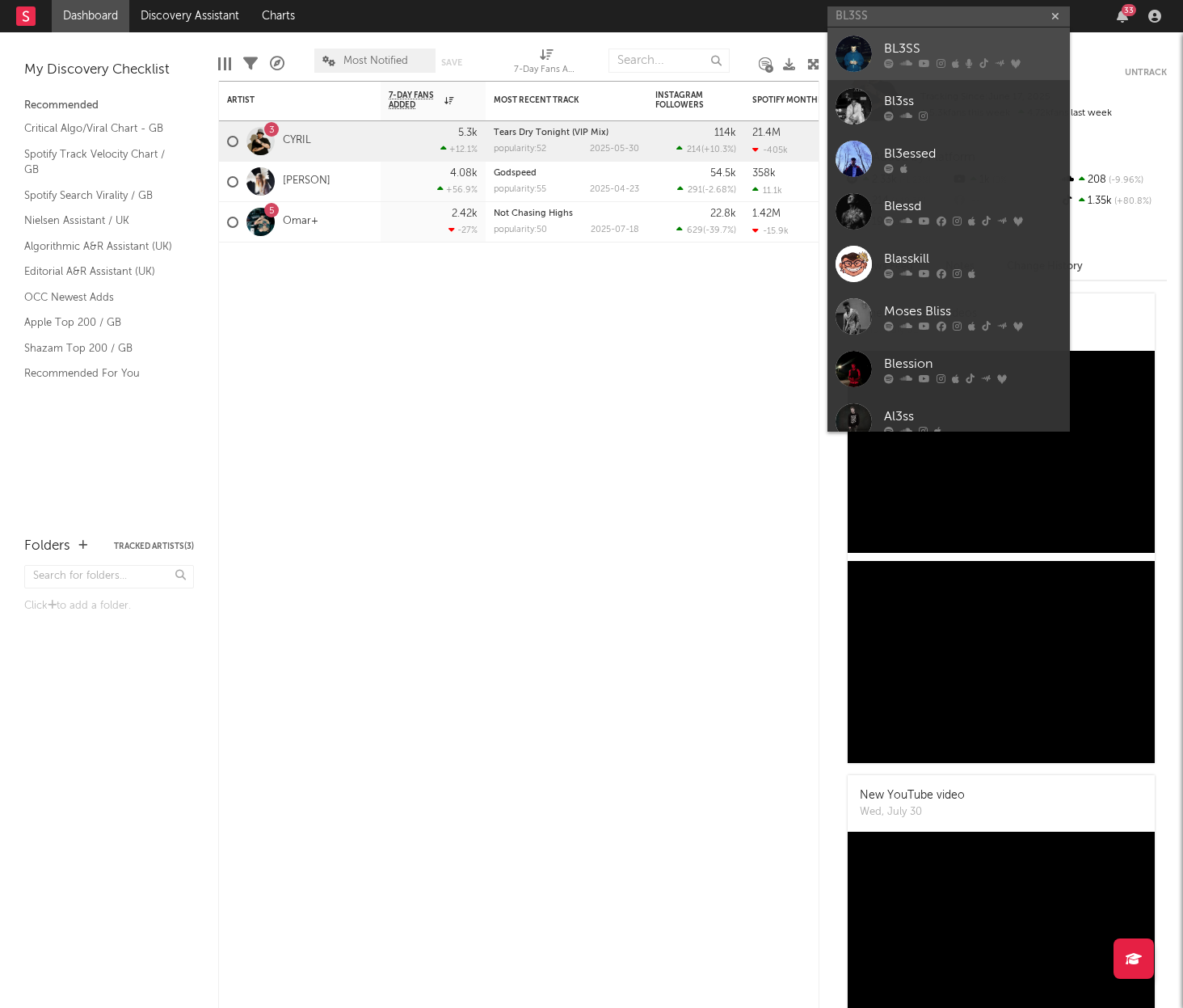 click on "BL3SS" at bounding box center (973, 49) 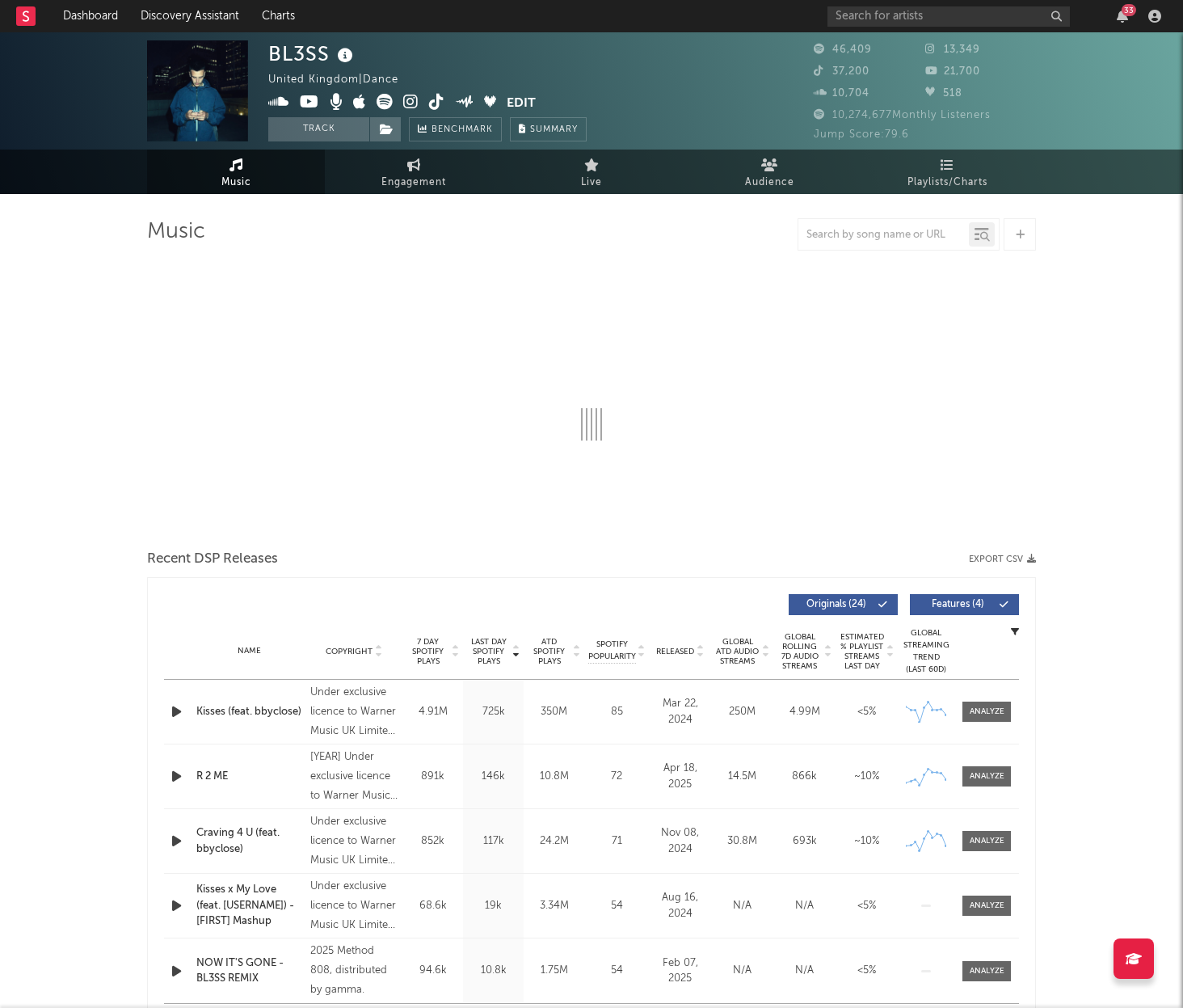 select on "6m" 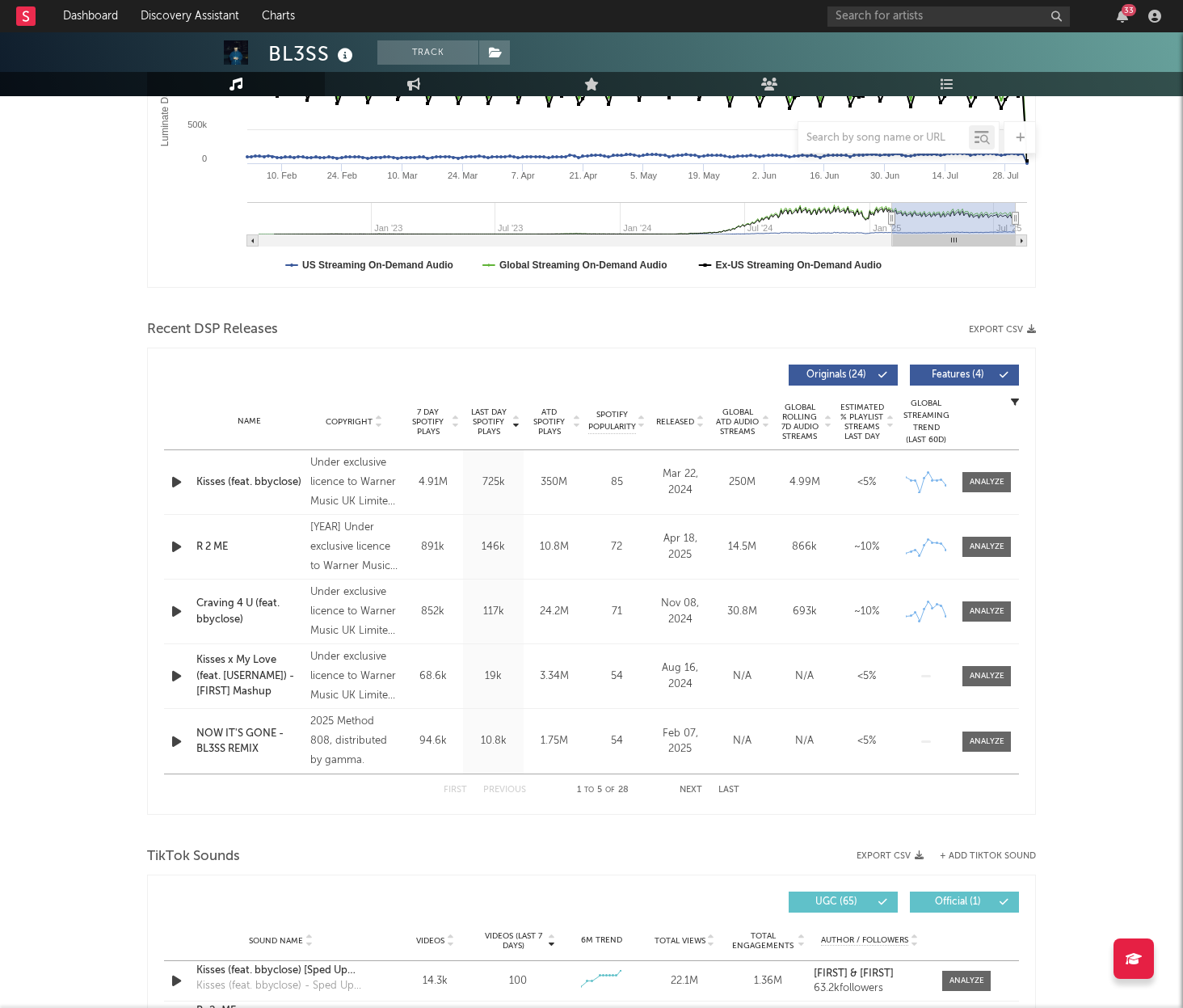 scroll, scrollTop: 610, scrollLeft: 0, axis: vertical 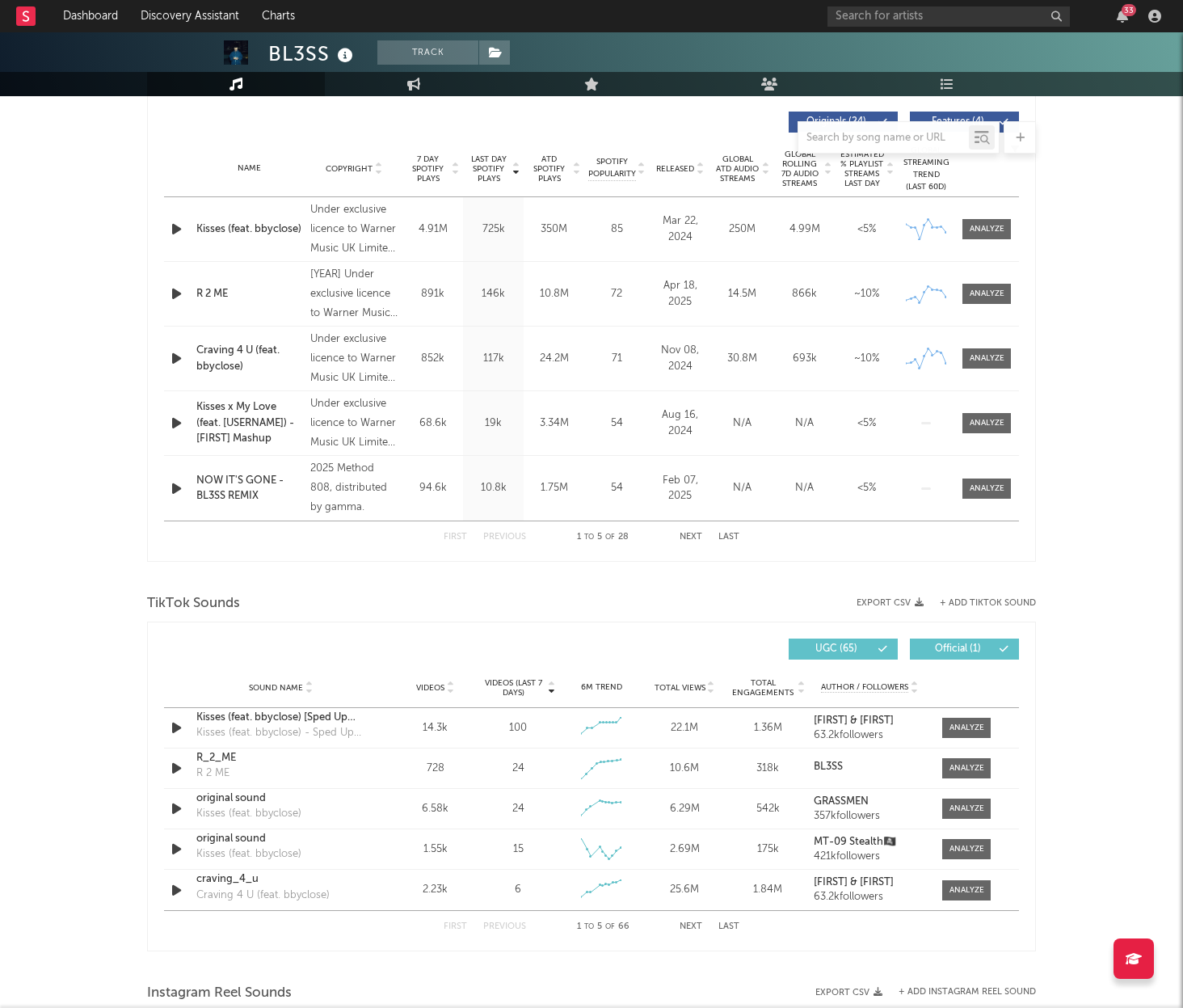 click on "+ Add TikTok Sound" at bounding box center (987, 603) 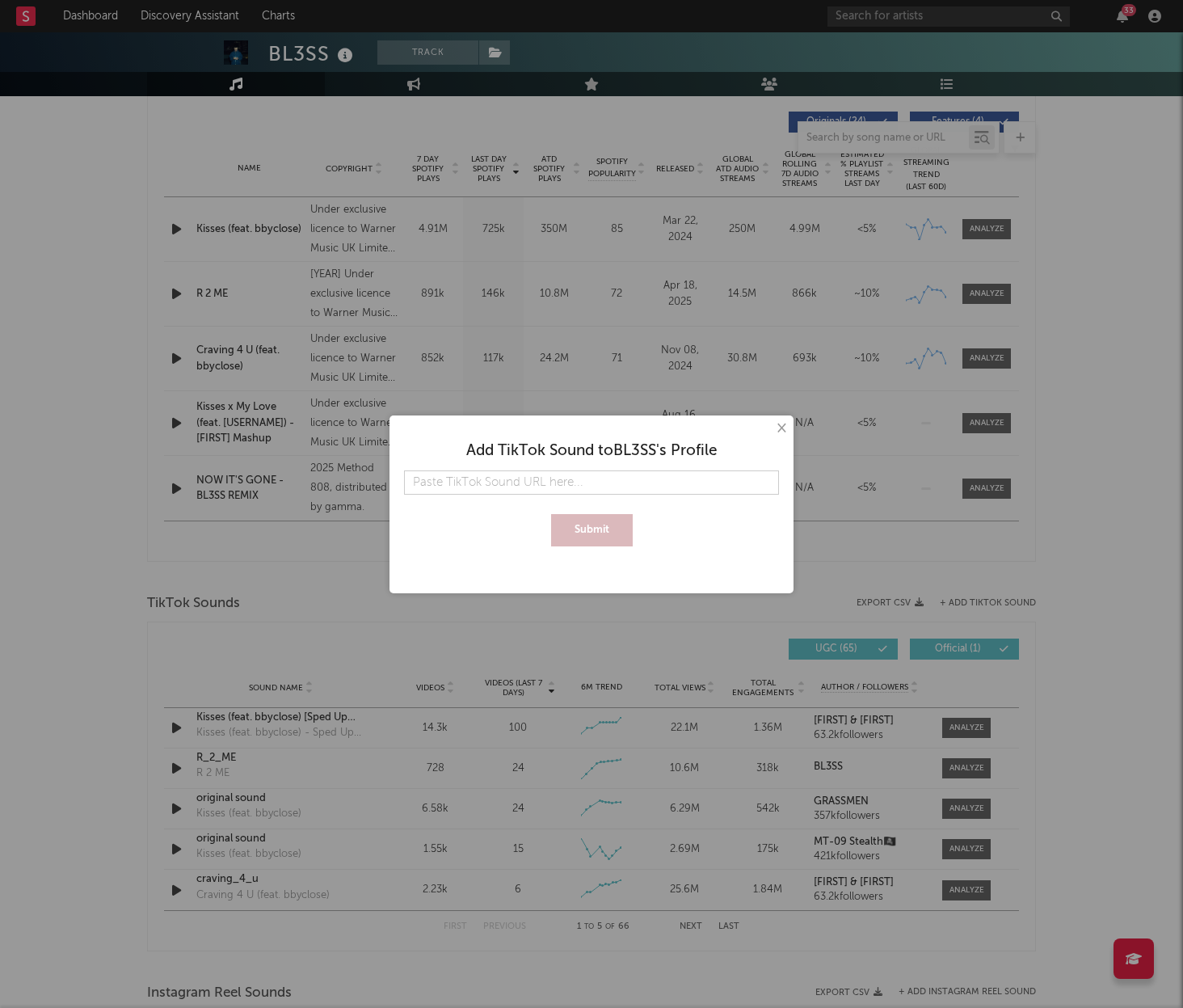 click at bounding box center (592, 483) 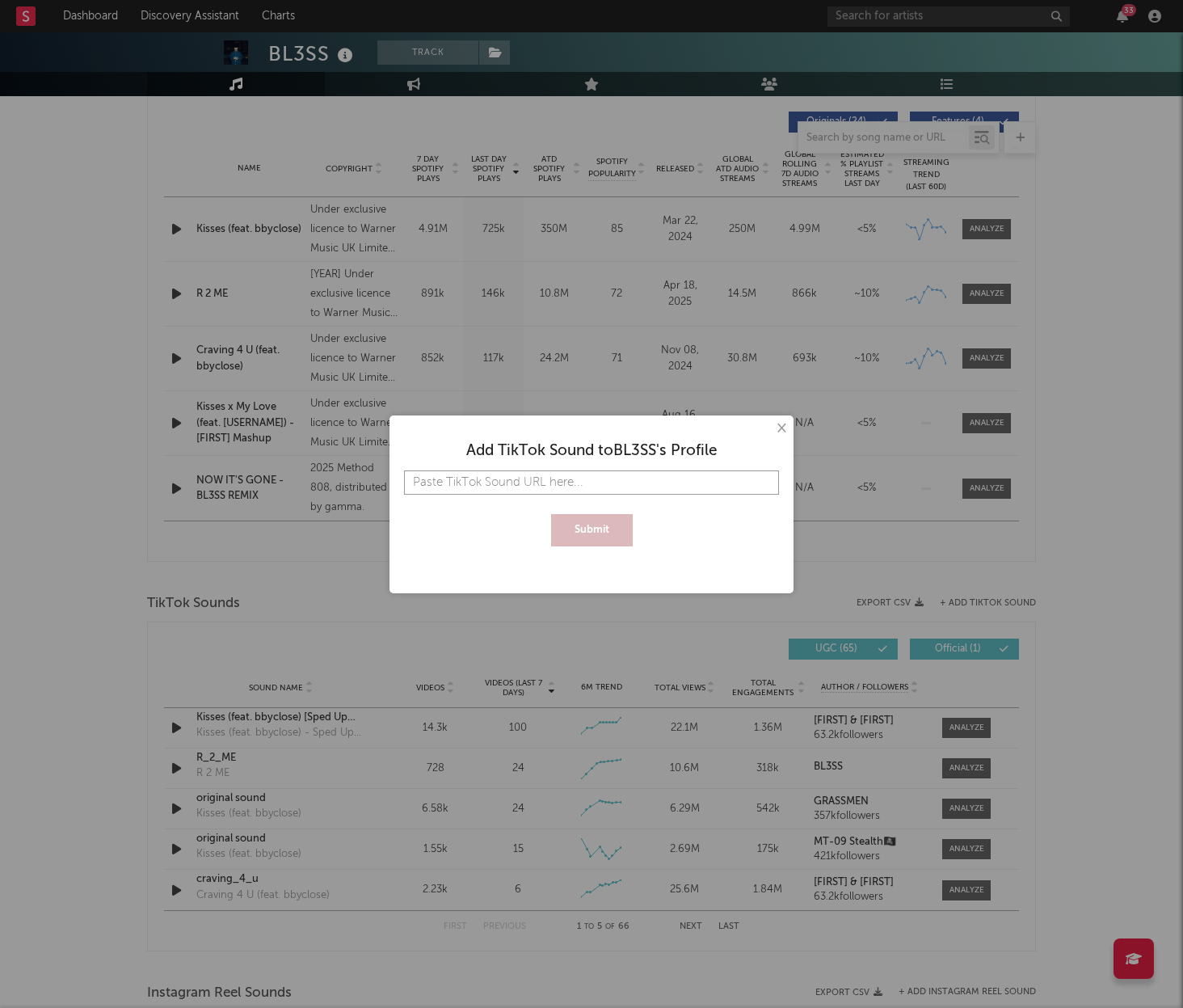 click at bounding box center [592, 483] 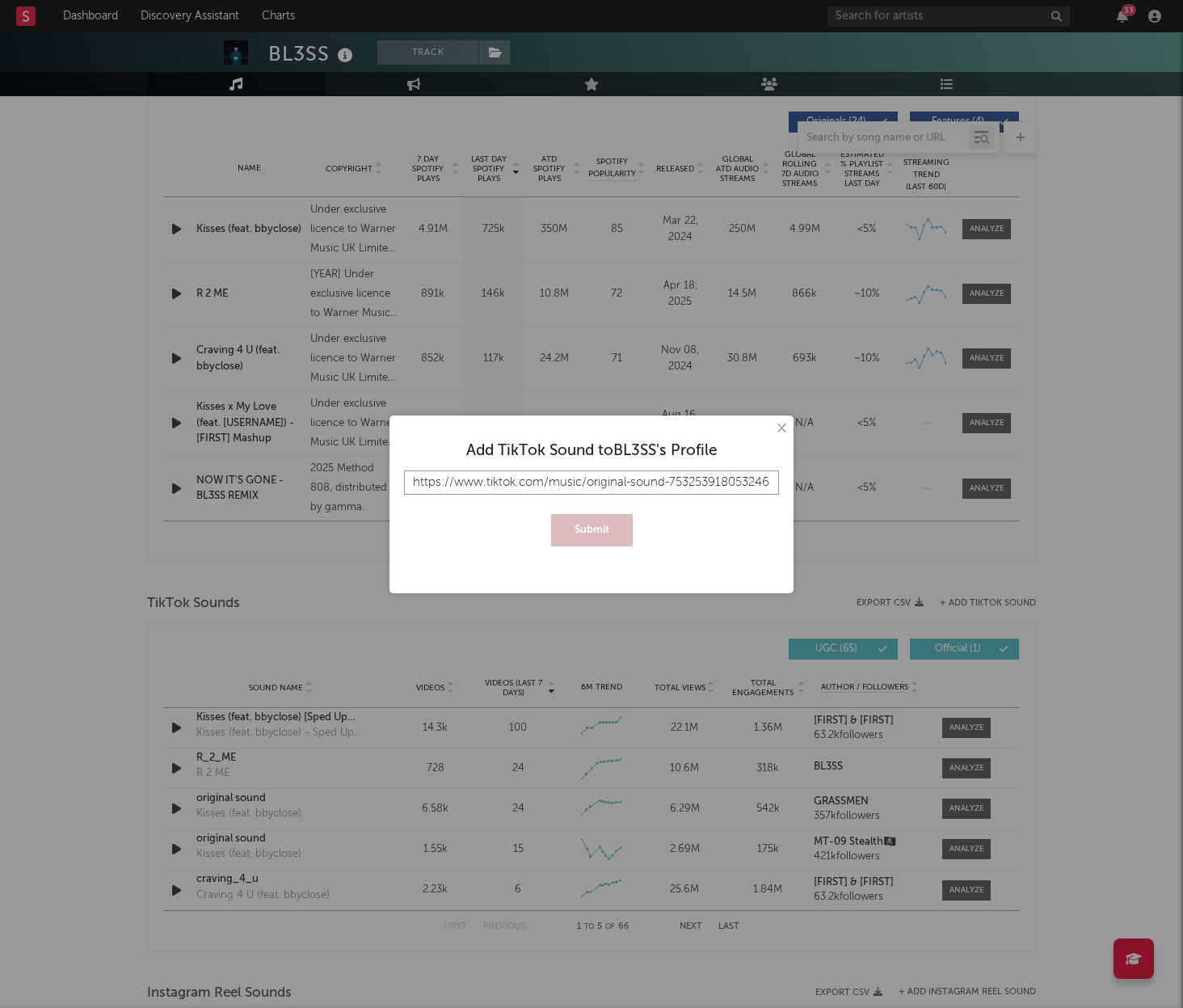 scroll, scrollTop: 0, scrollLeft: 247, axis: horizontal 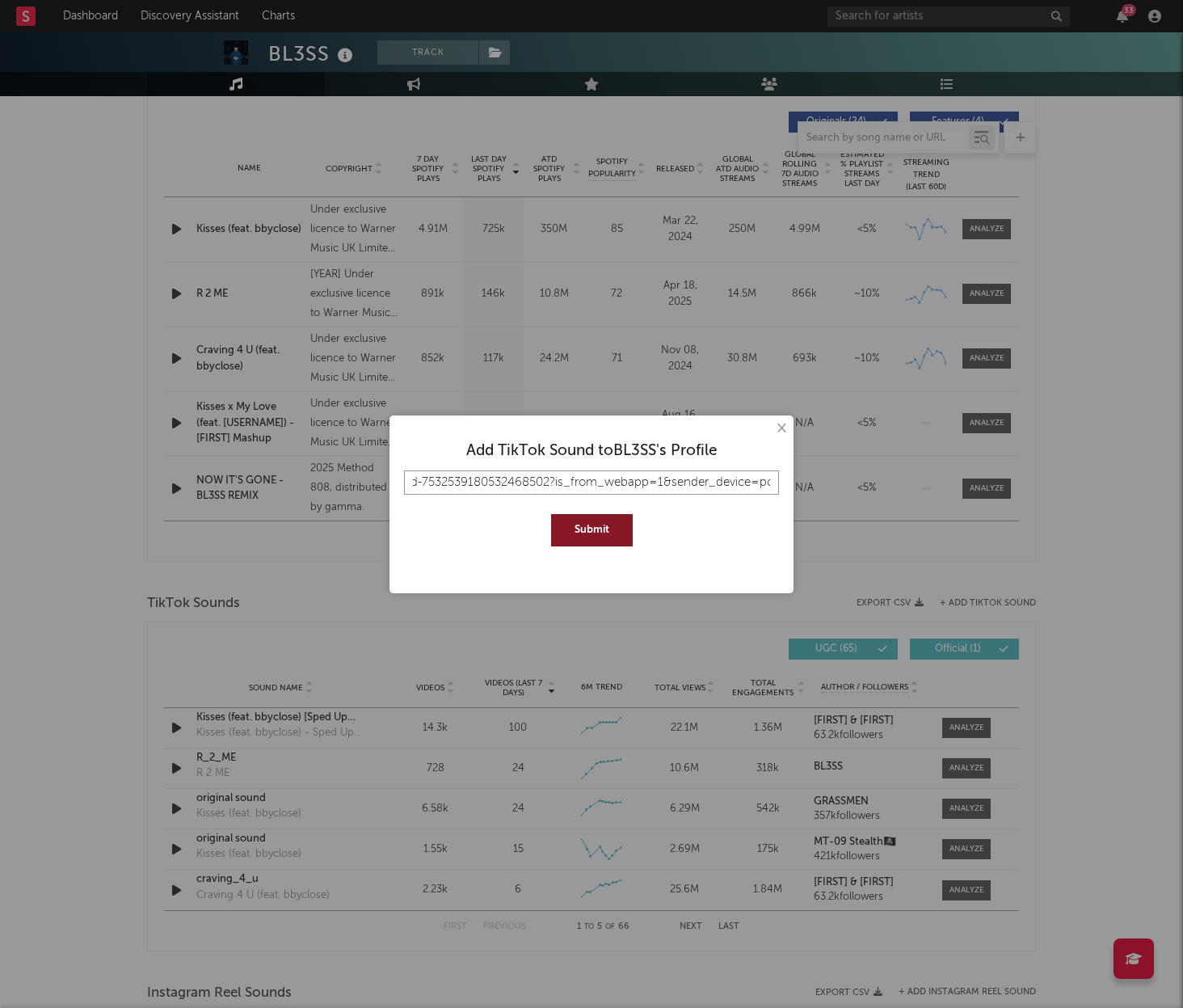 type on "https://www.tiktok.com/music/original-sound-7532539180532468502?is_from_webapp=1&sender_device=pc" 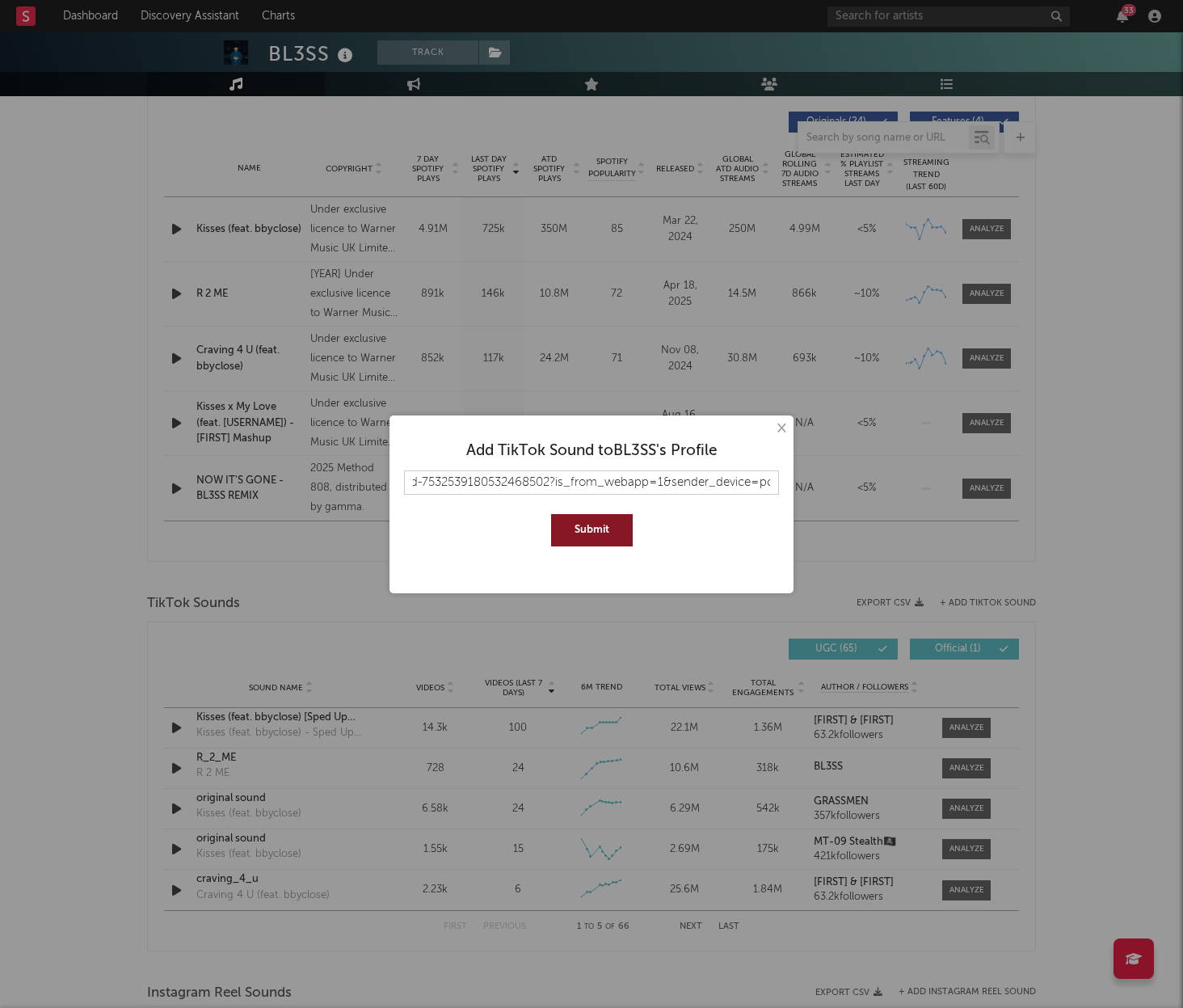 scroll, scrollTop: 0, scrollLeft: 0, axis: both 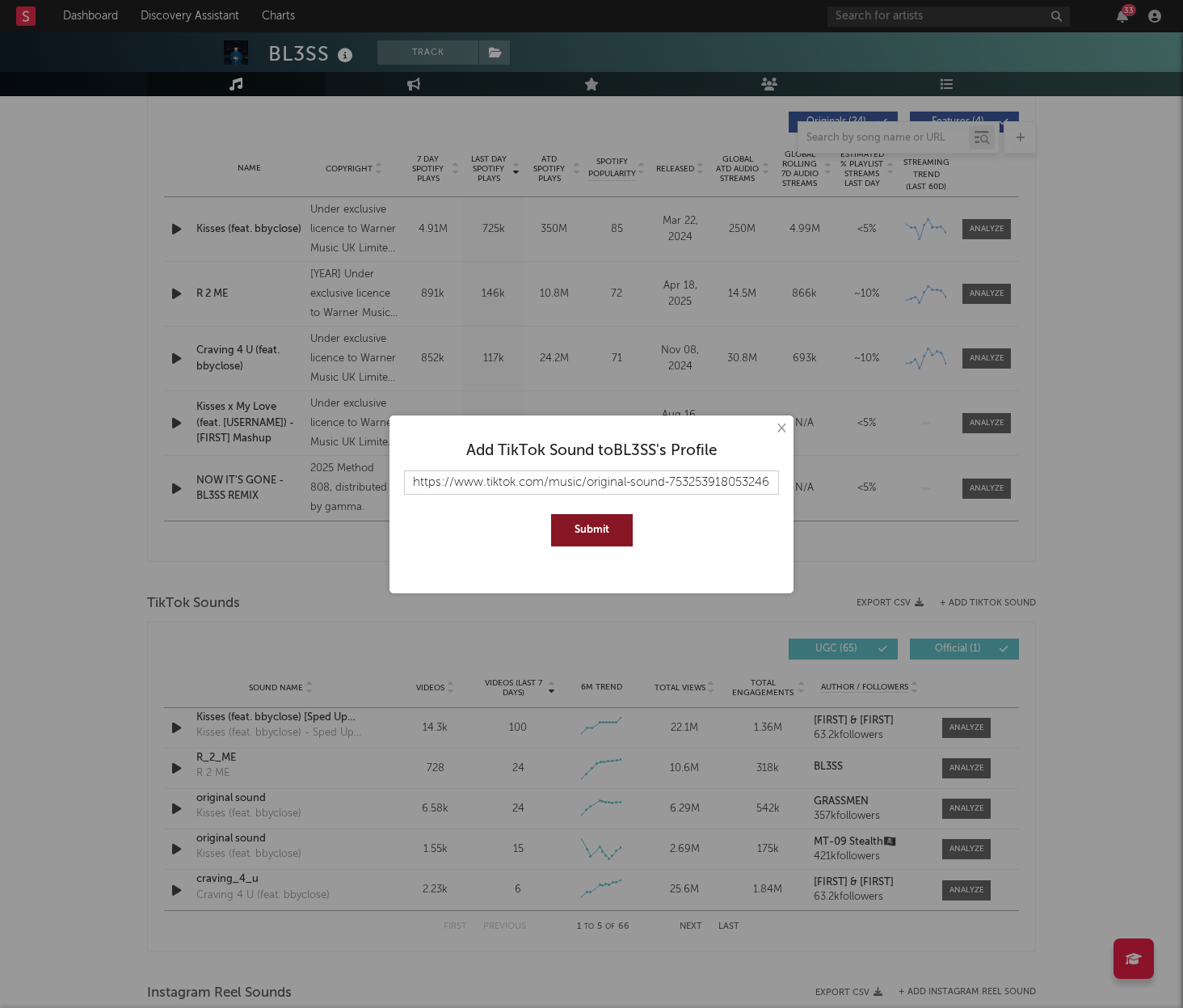 click on "Submit" at bounding box center (592, 530) 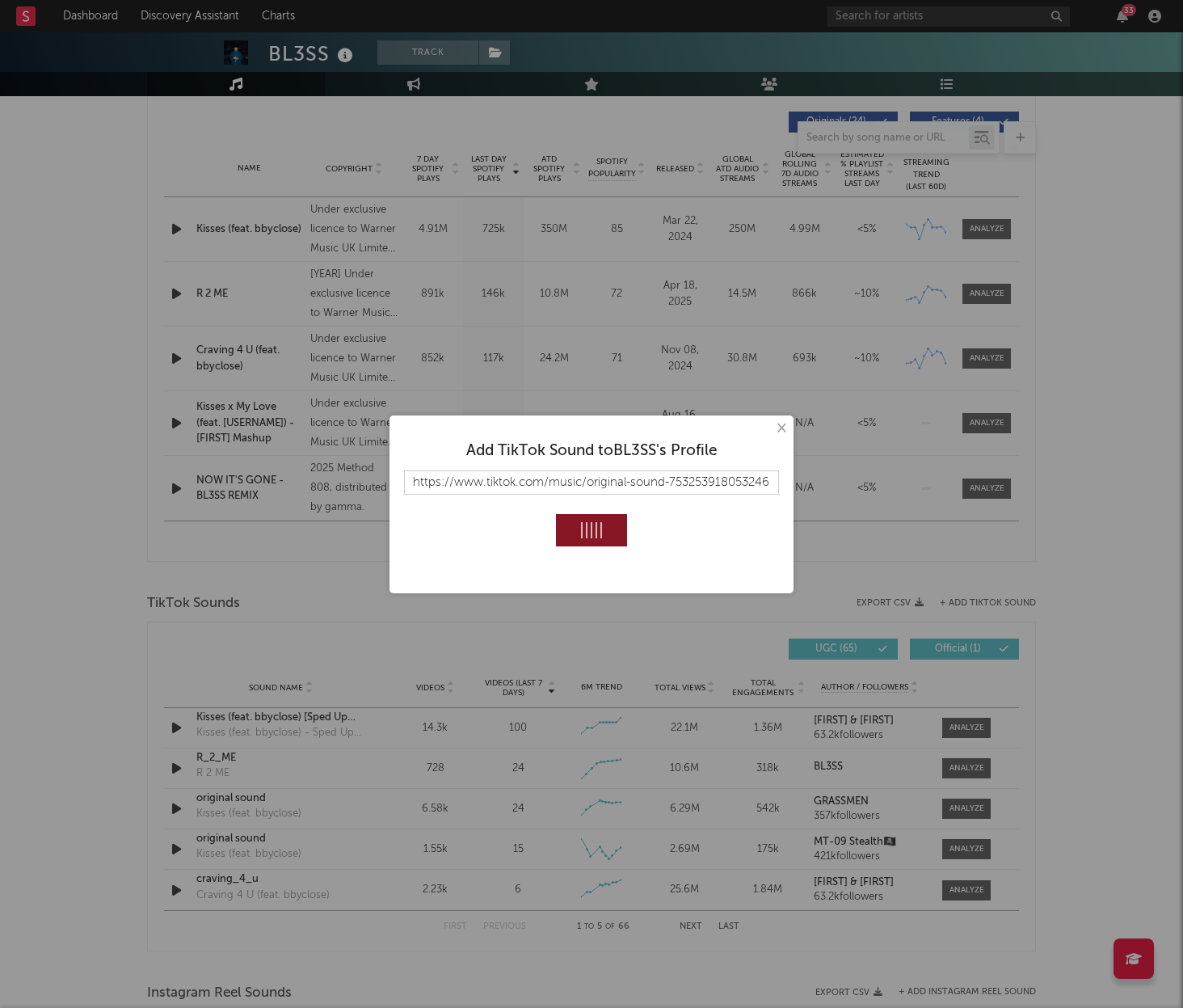 type 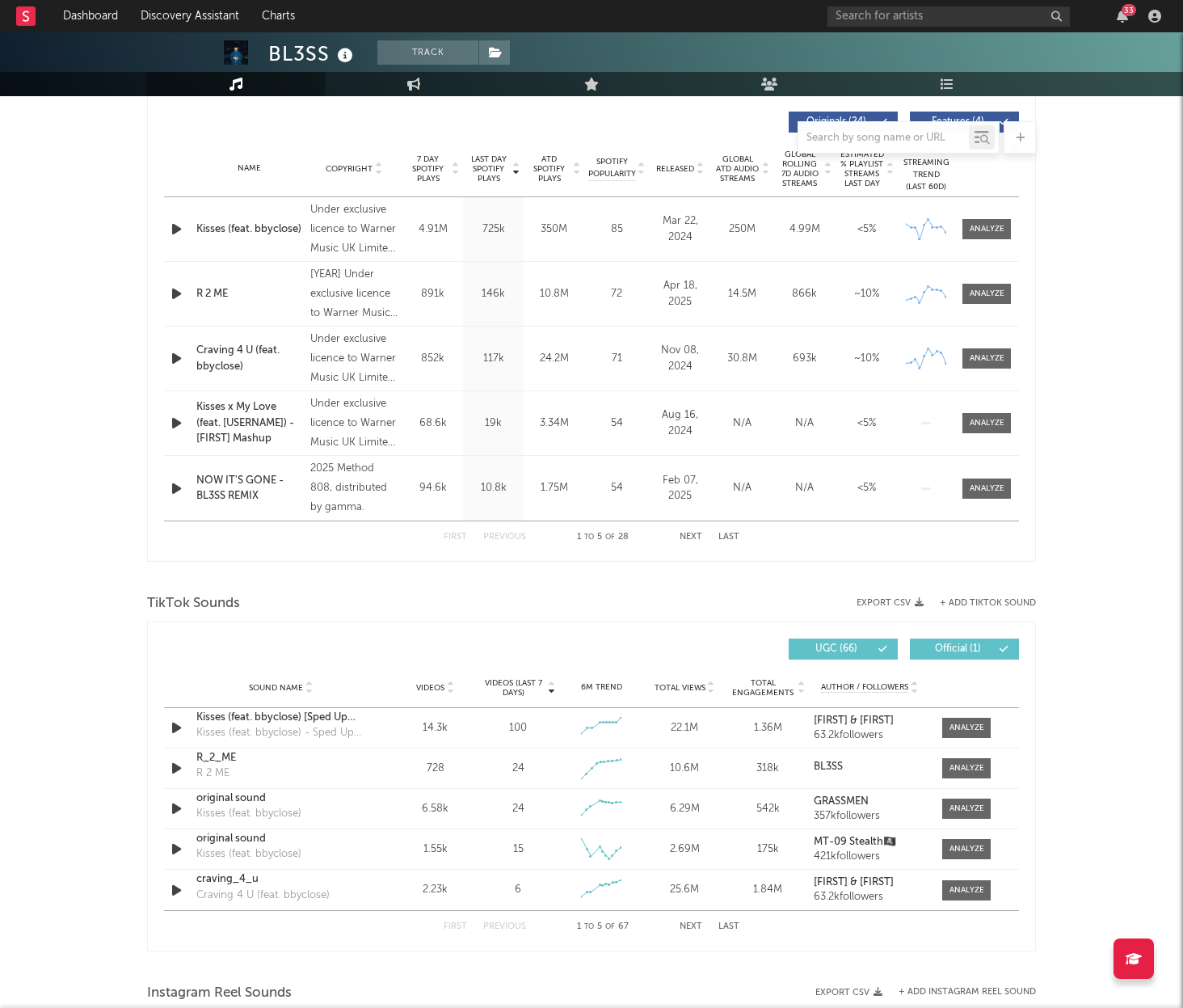 click on "+ Add TikTok Sound" at bounding box center (987, 603) 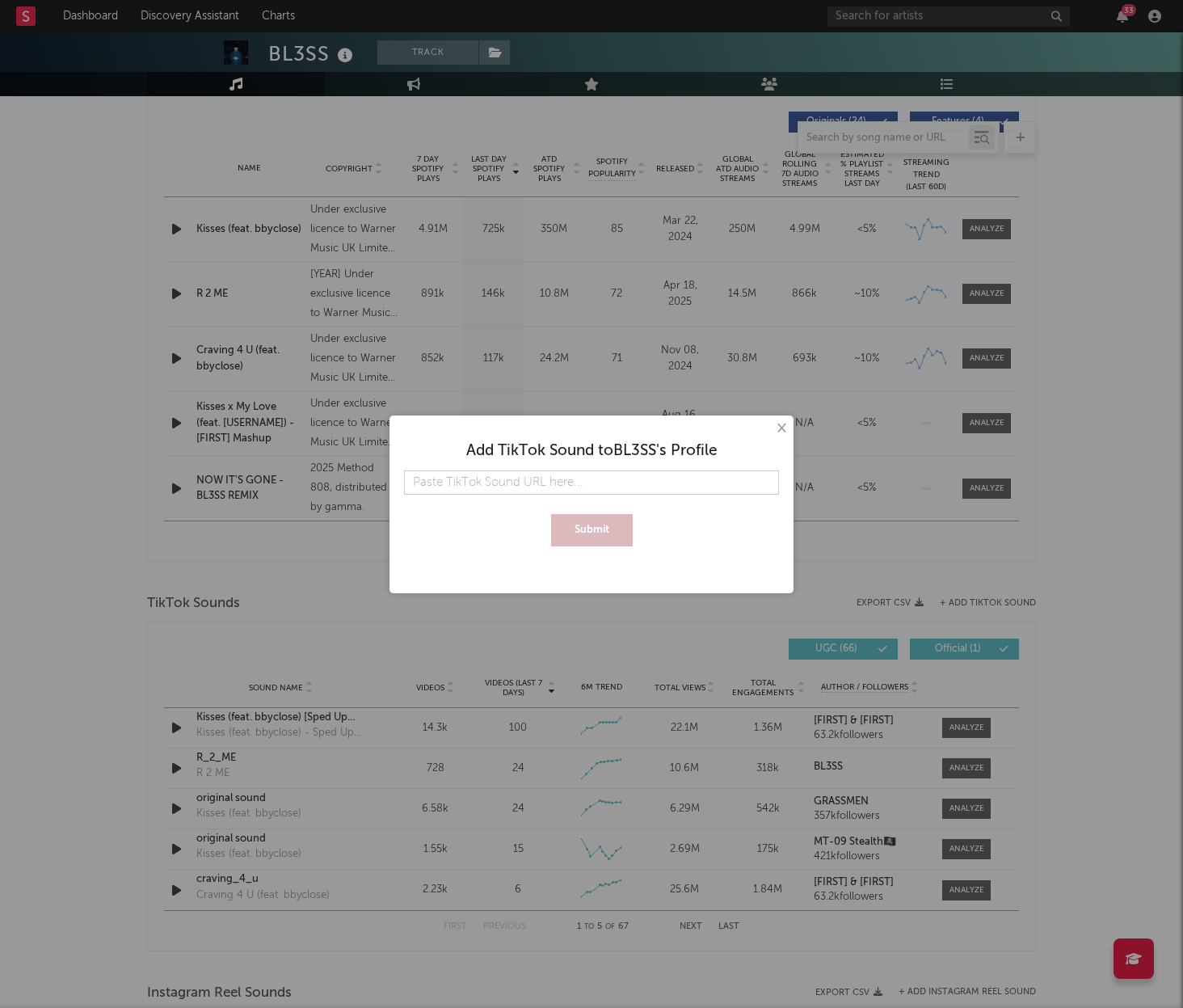 click at bounding box center (592, 483) 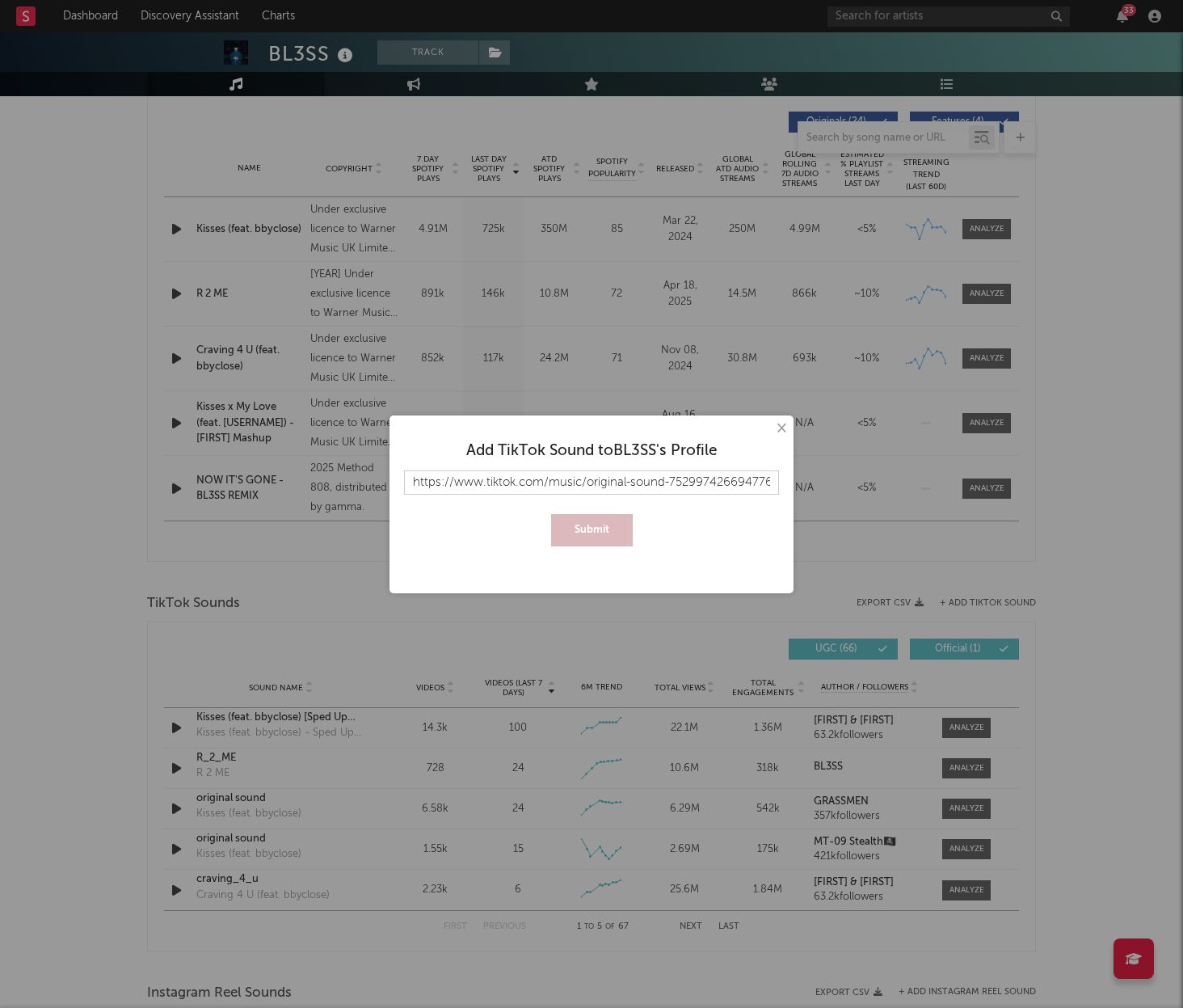 scroll, scrollTop: 0, scrollLeft: 247, axis: horizontal 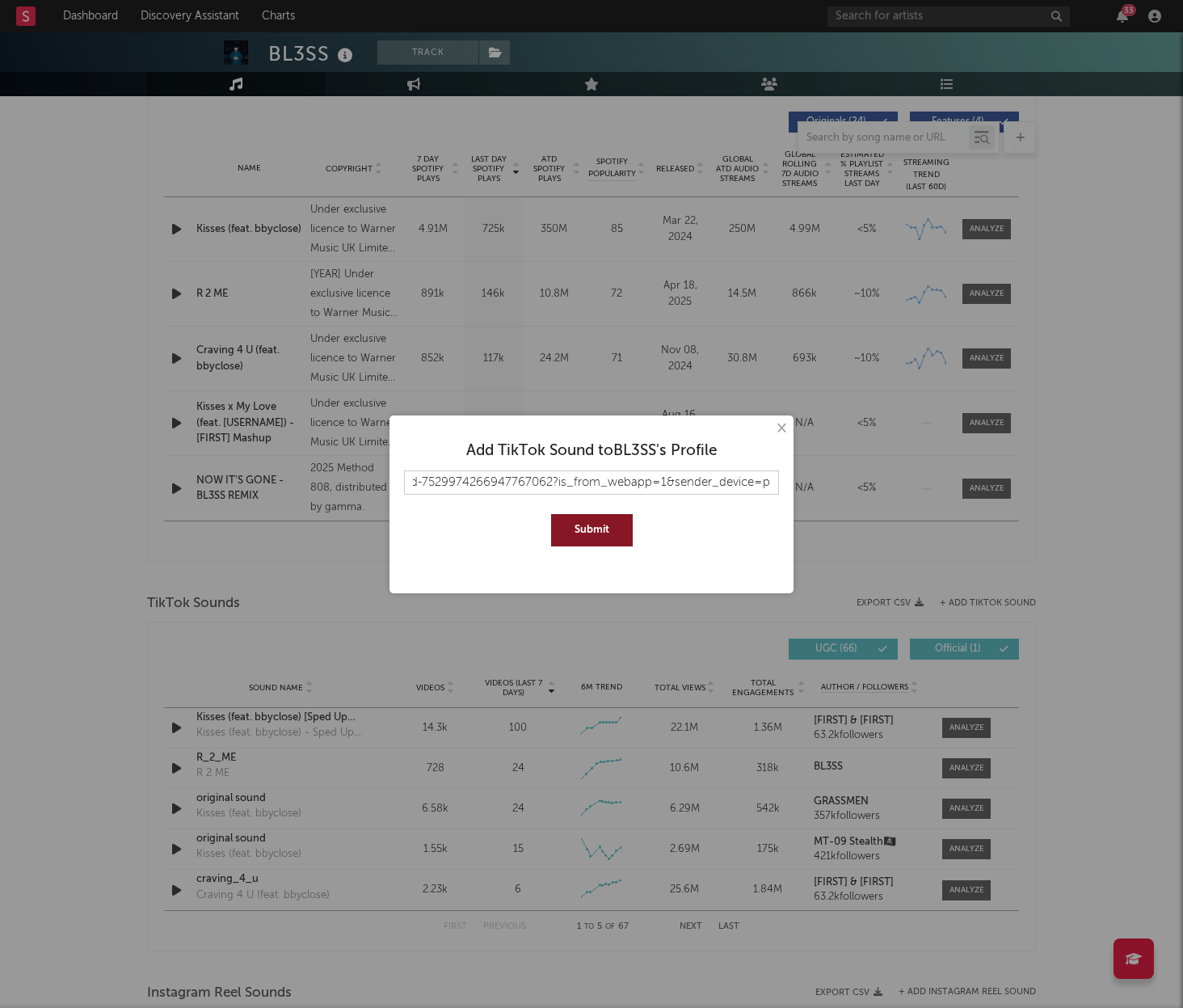 type on "https://www.tiktok.com/music/original-sound-7529974266947767062?is_from_webapp=1&sender_device=pc" 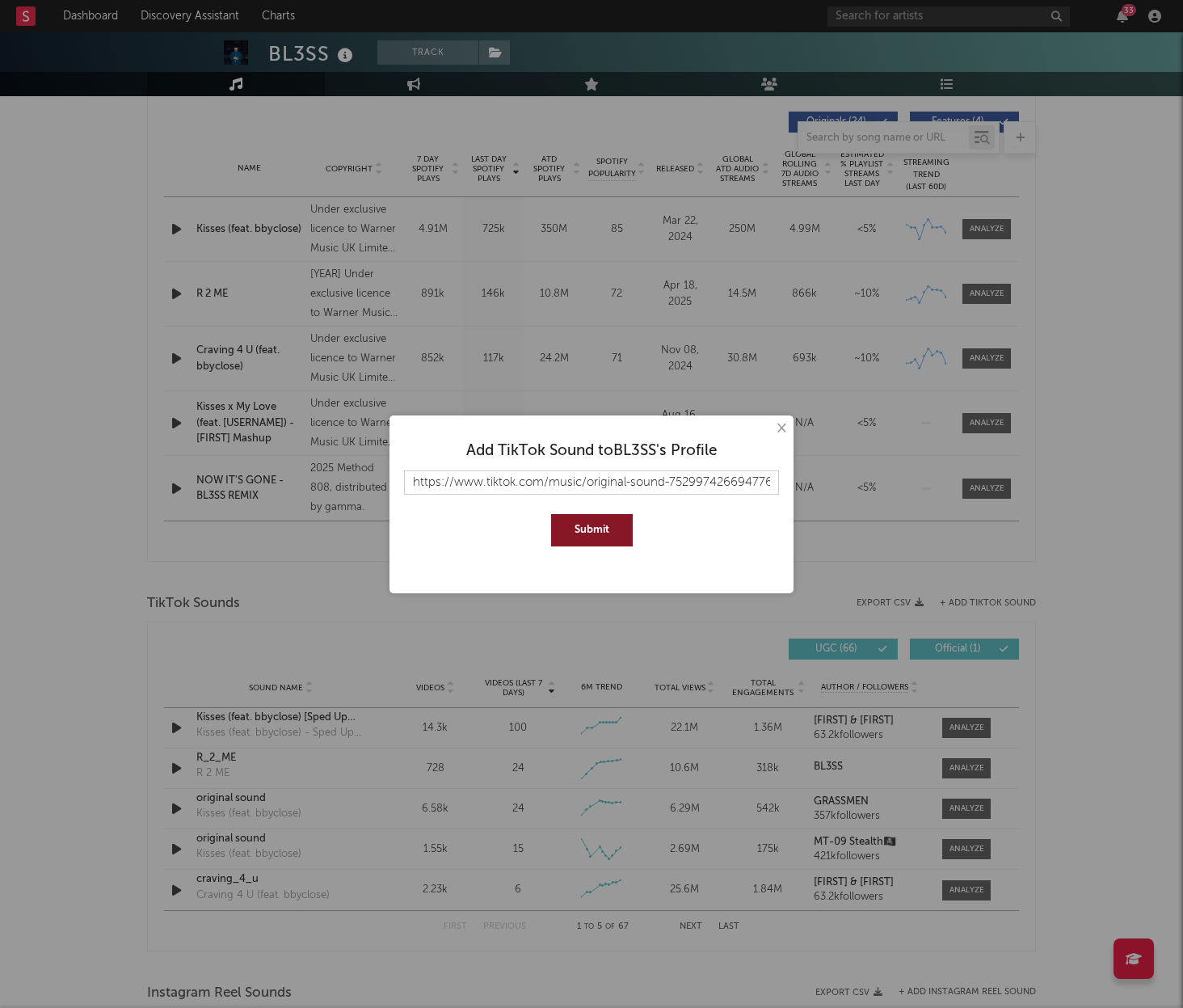 click on "Submit" at bounding box center (592, 530) 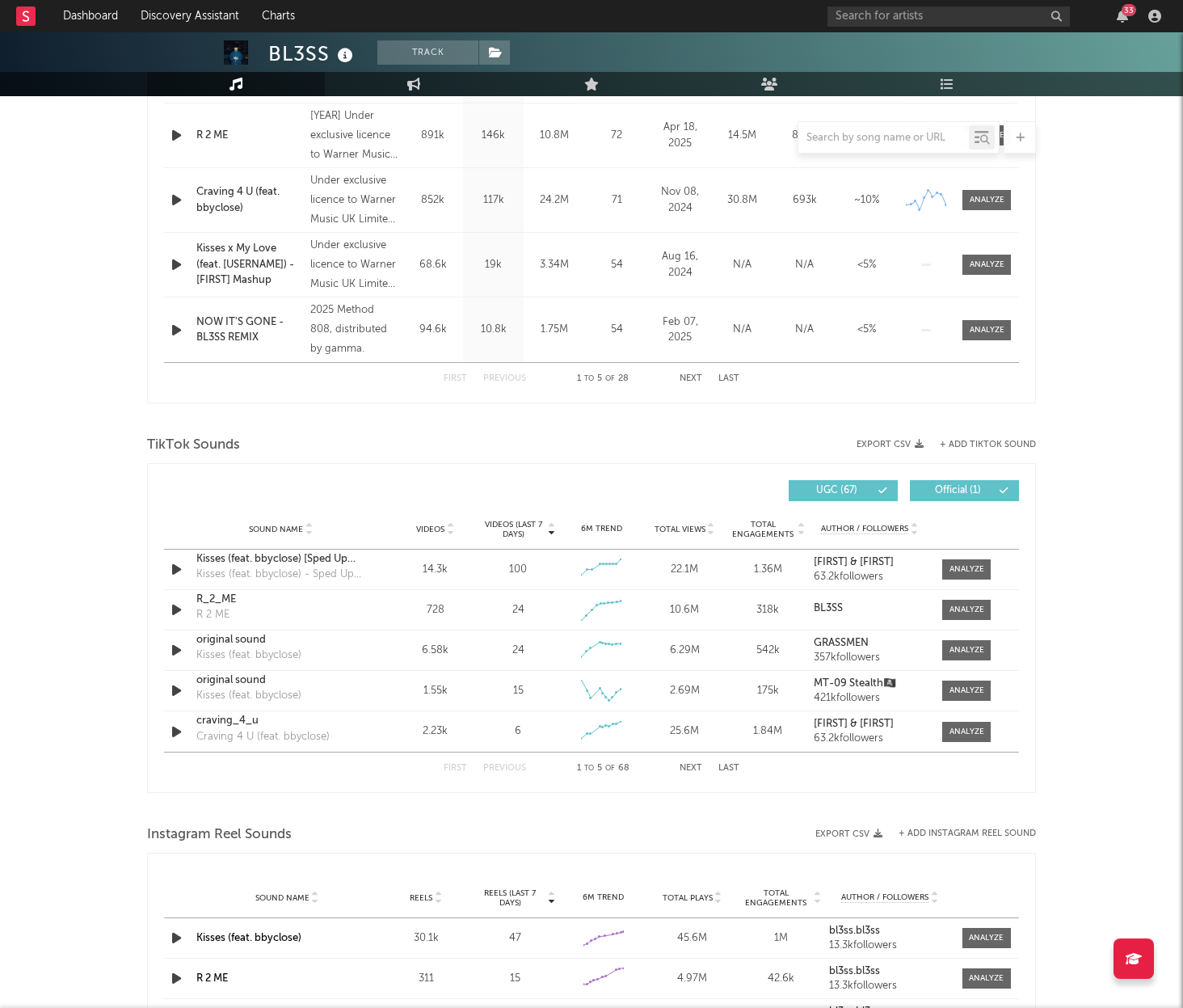 scroll, scrollTop: 774, scrollLeft: 0, axis: vertical 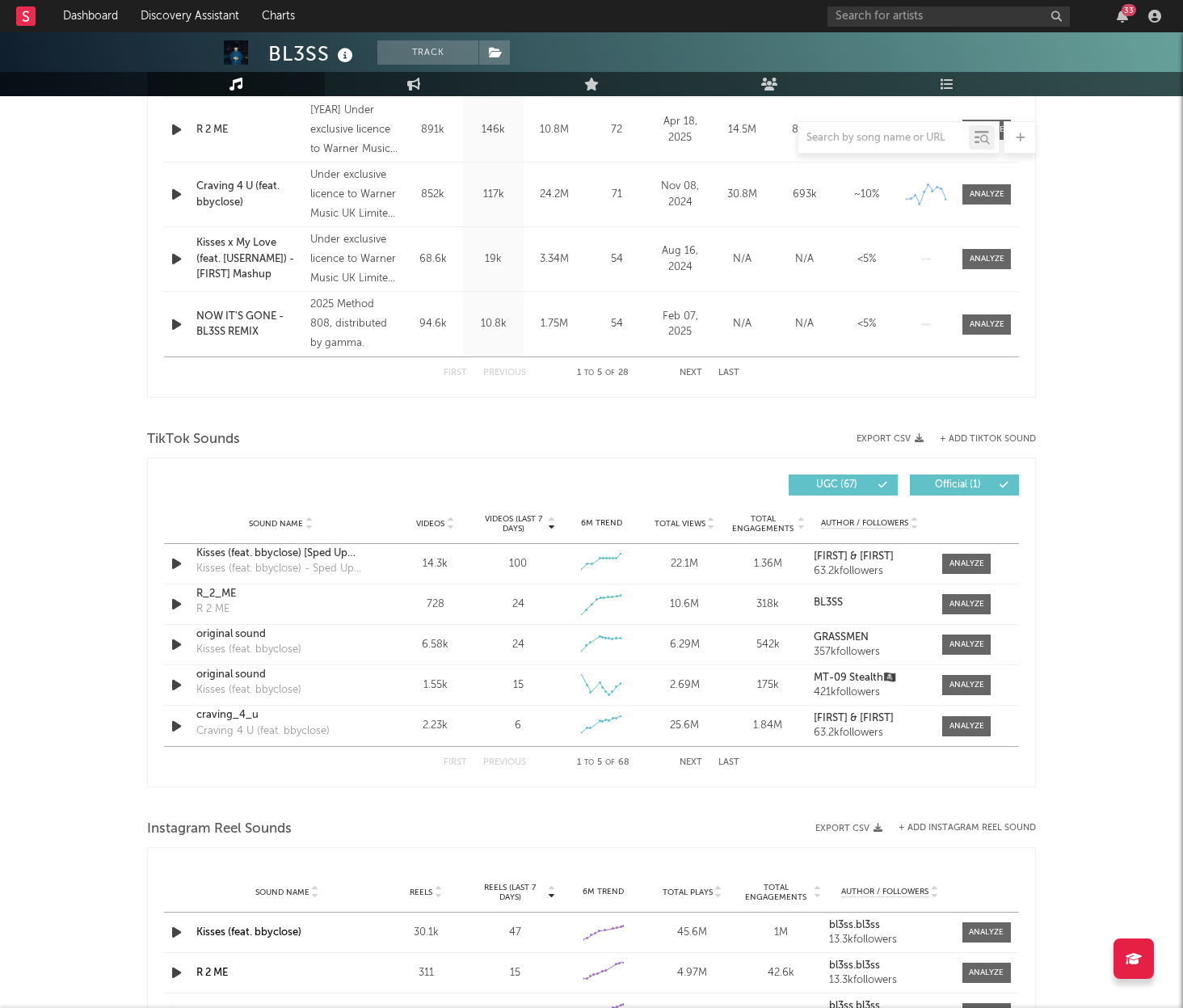 click on "Next" at bounding box center (691, 762) 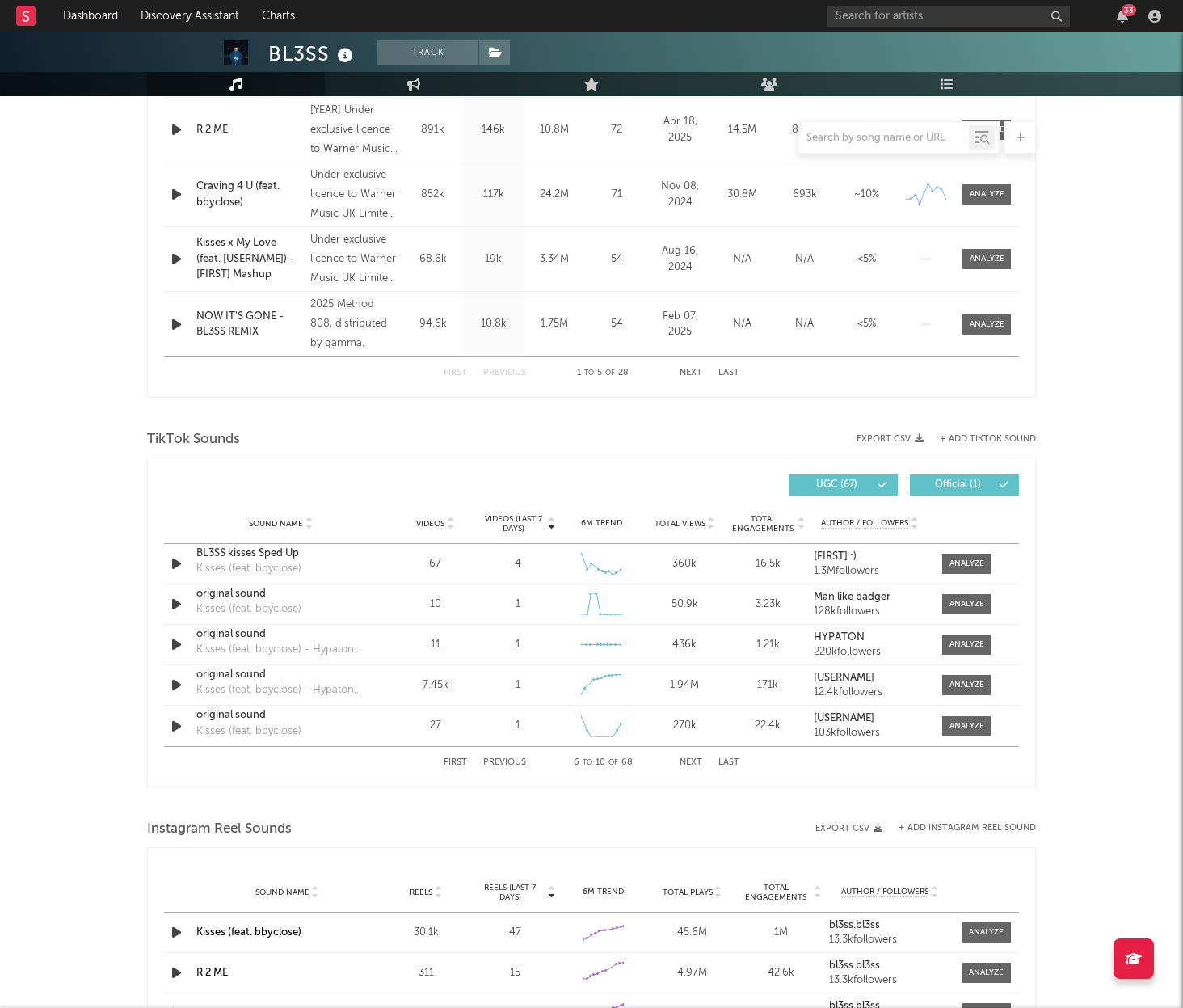 click on "Next" at bounding box center (691, 762) 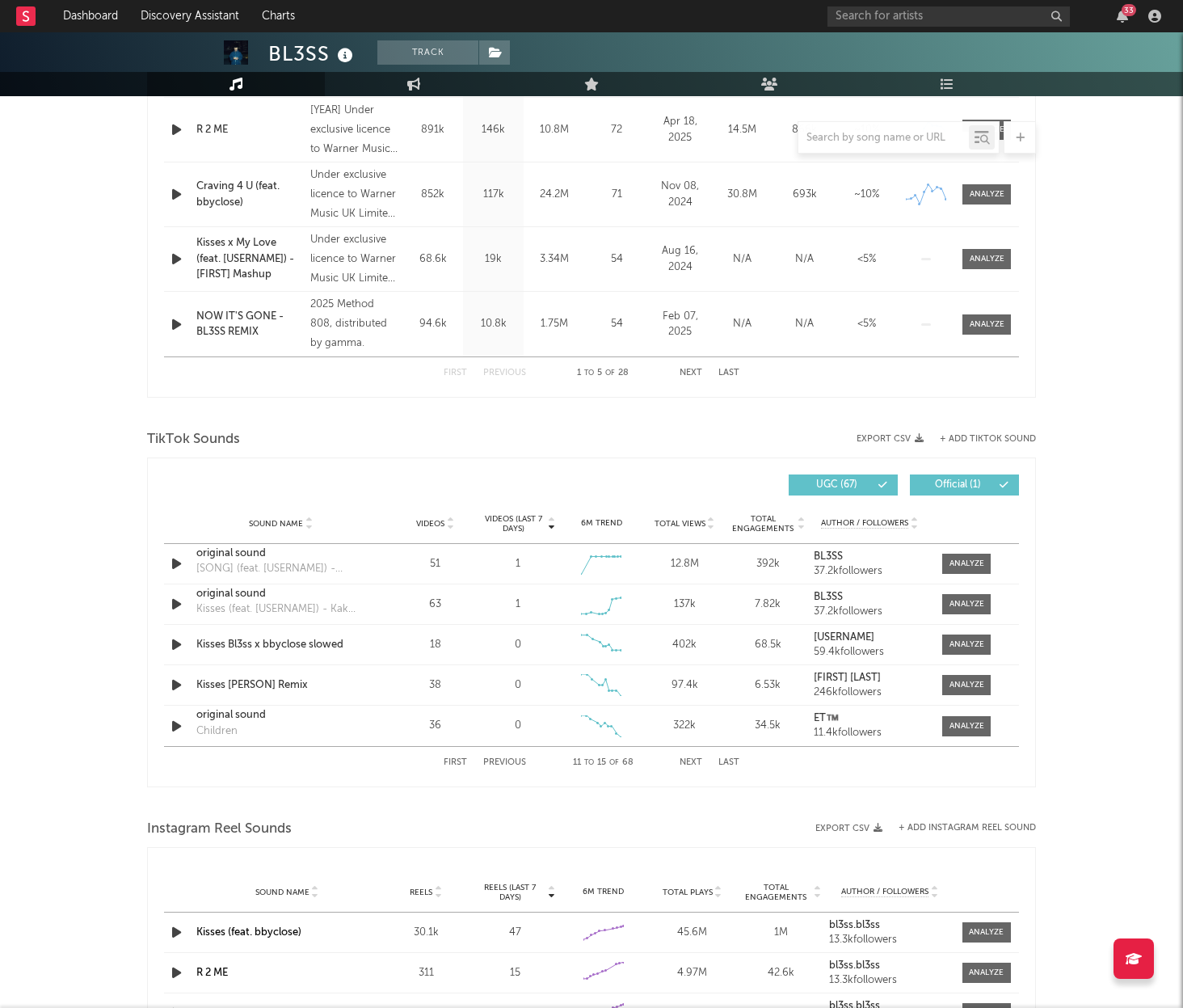 click on "Next" at bounding box center [691, 762] 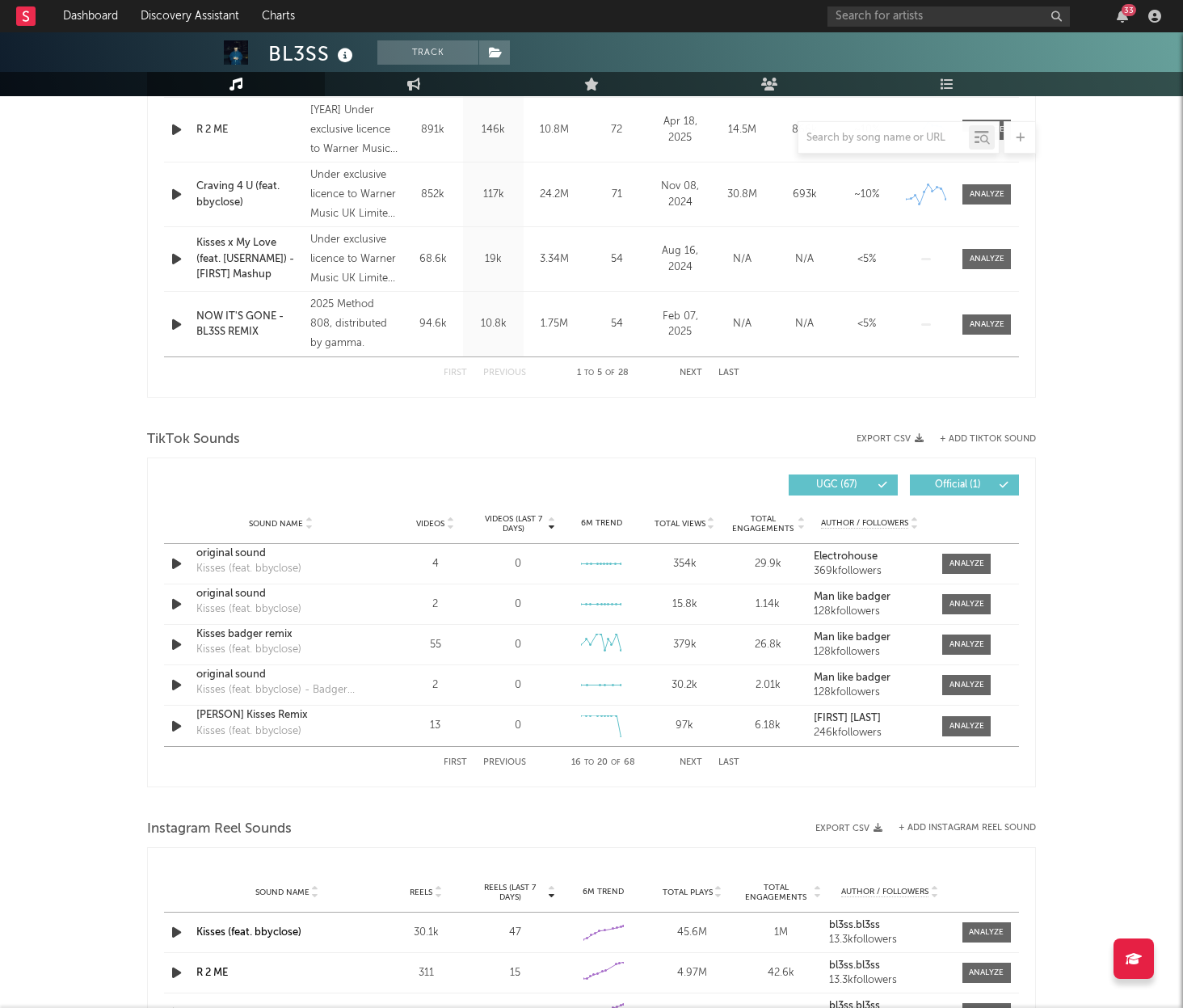 click on "Next" at bounding box center [691, 762] 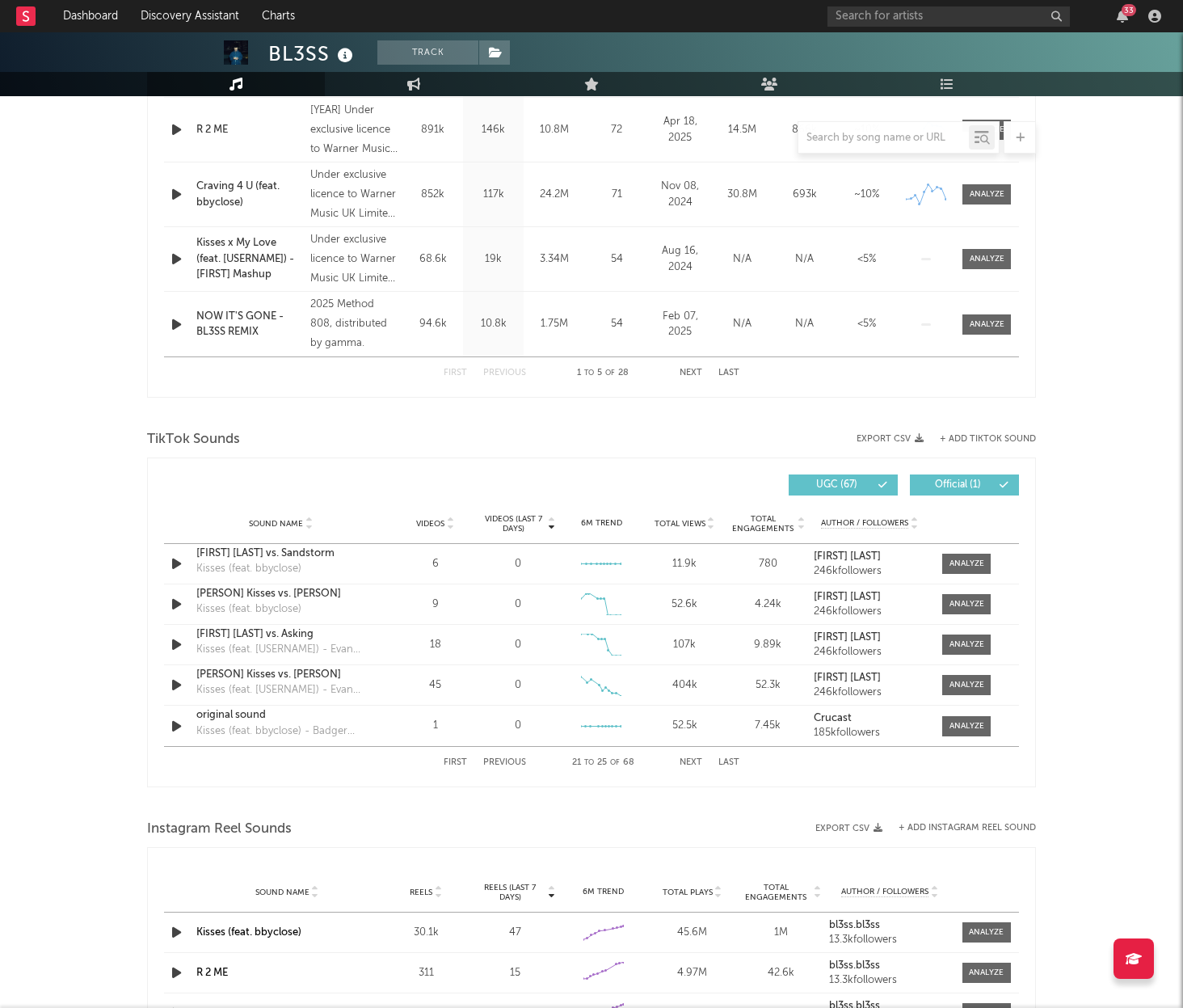 click on "Next" at bounding box center [691, 762] 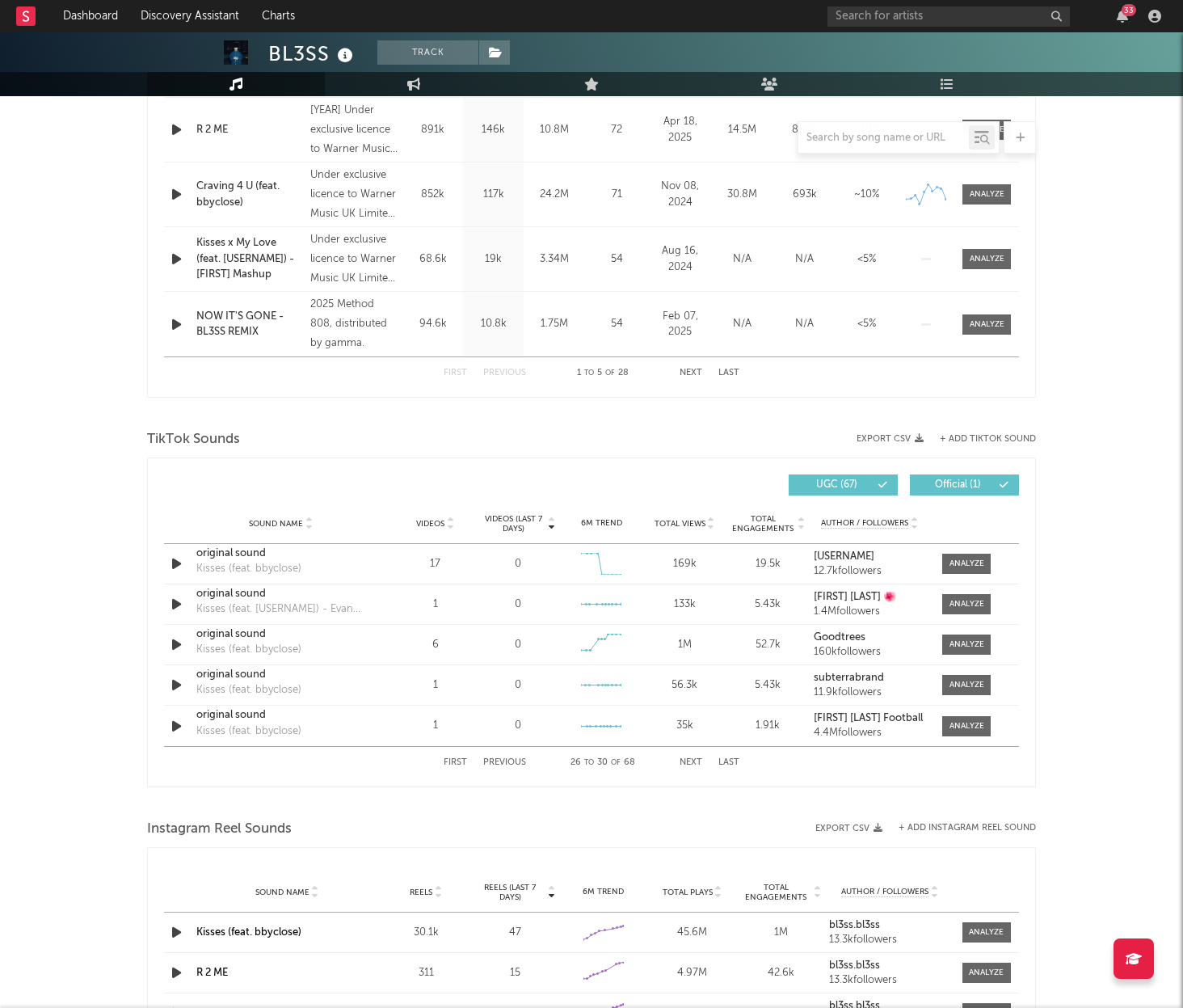 click on "Next" at bounding box center (691, 762) 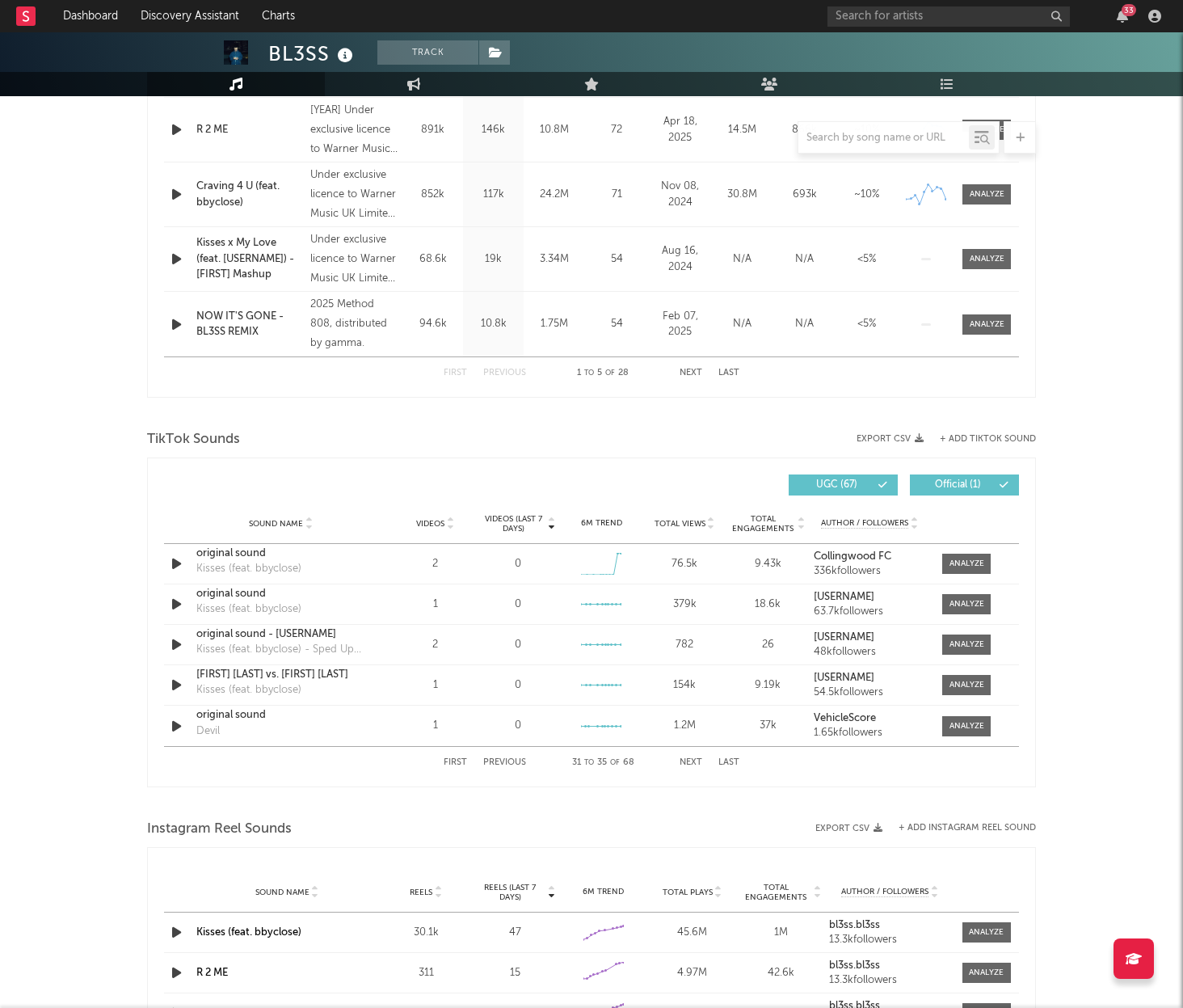click on "Next" at bounding box center [691, 762] 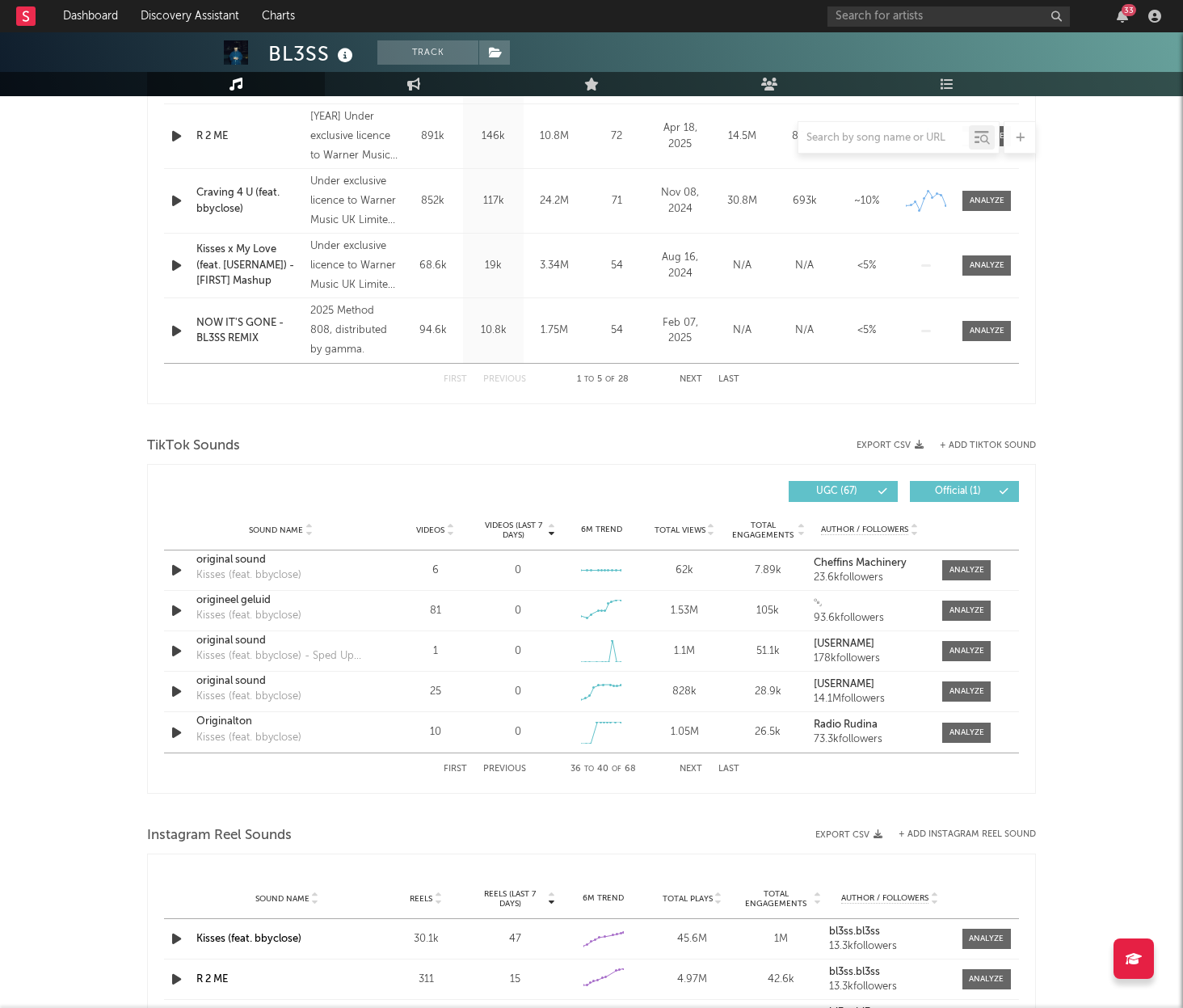 click on "First Previous 36   to   40   of   68 Next Last" at bounding box center (592, 769) 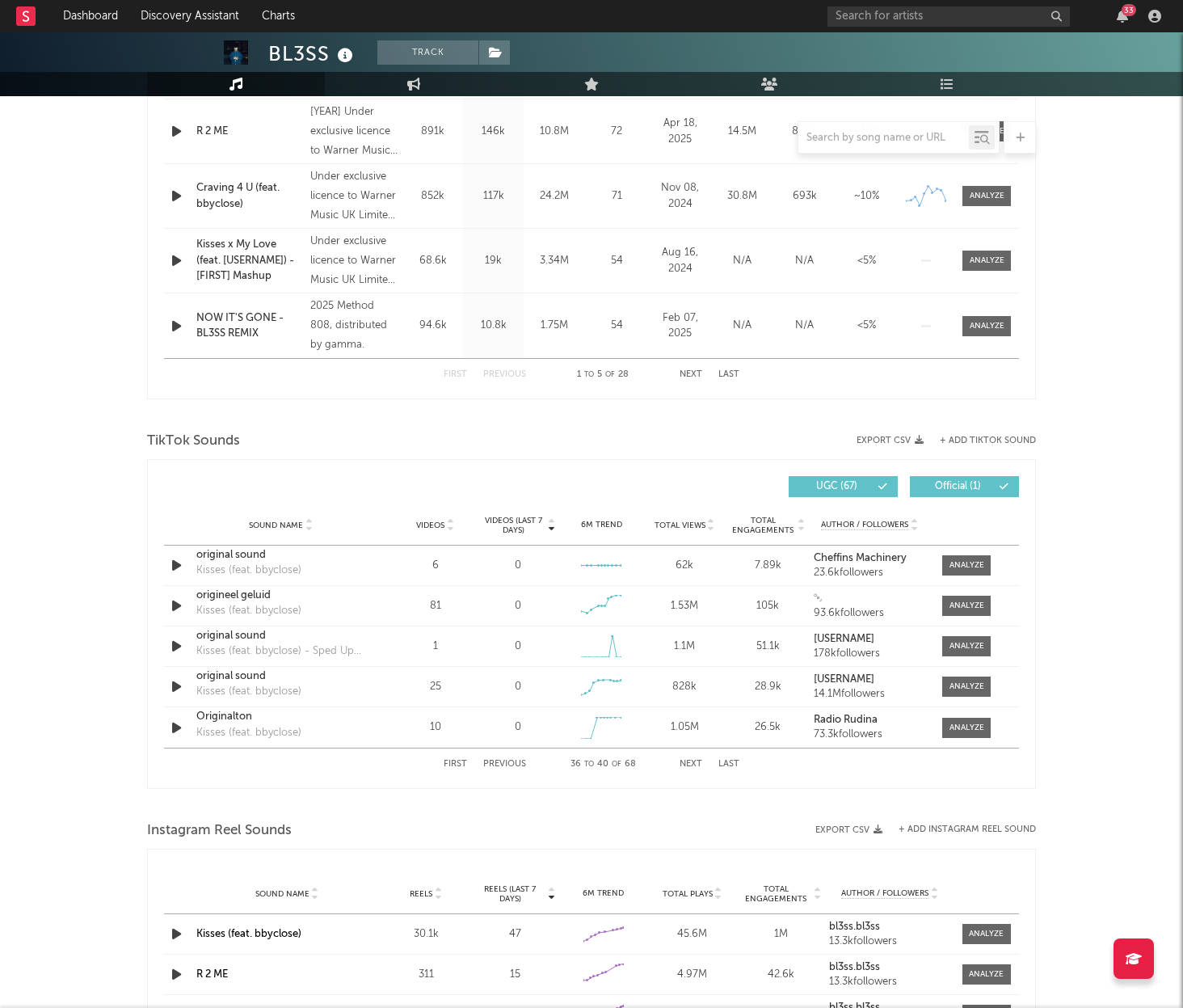 click on "Next" at bounding box center [691, 764] 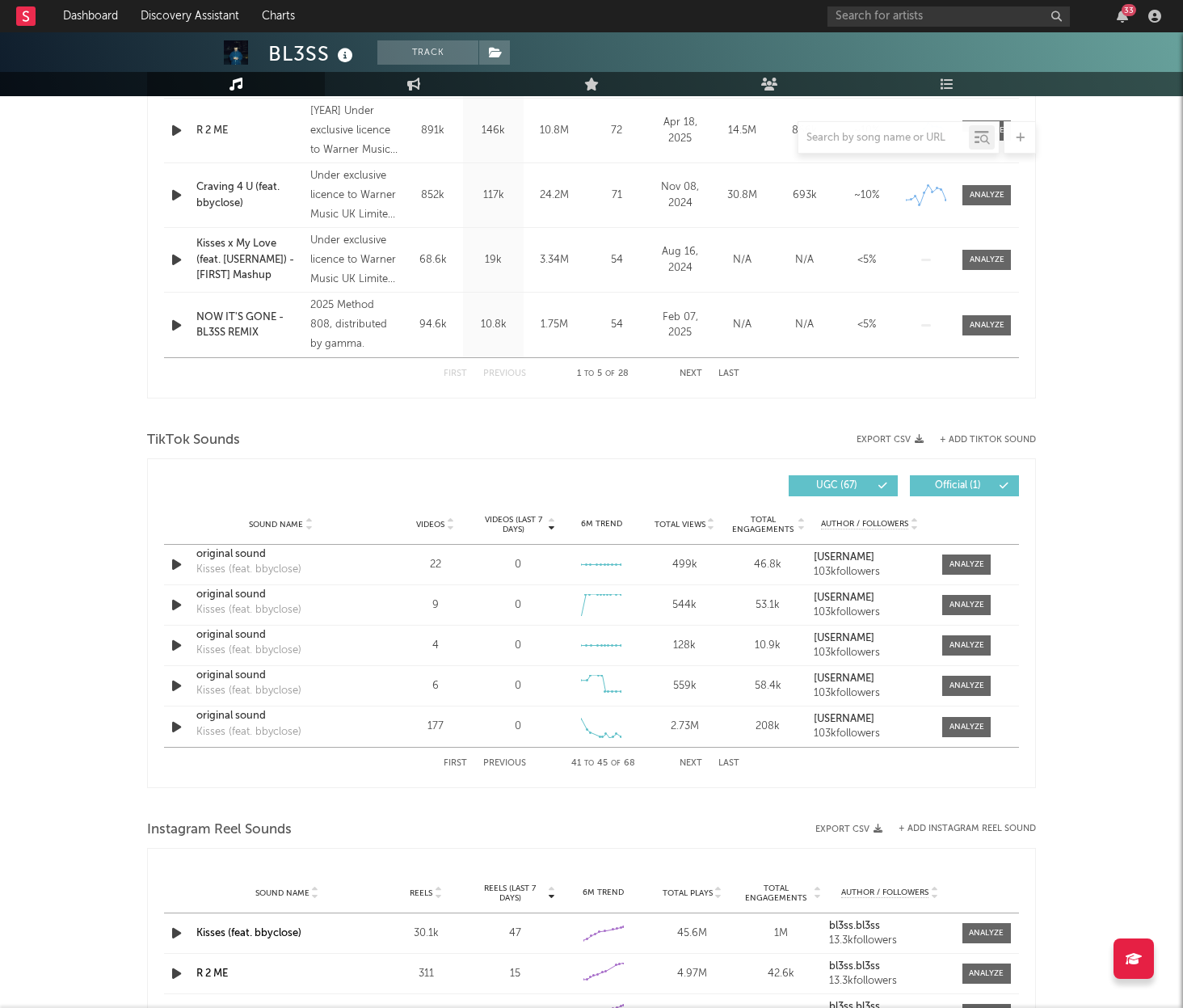 click on "Next" at bounding box center [691, 763] 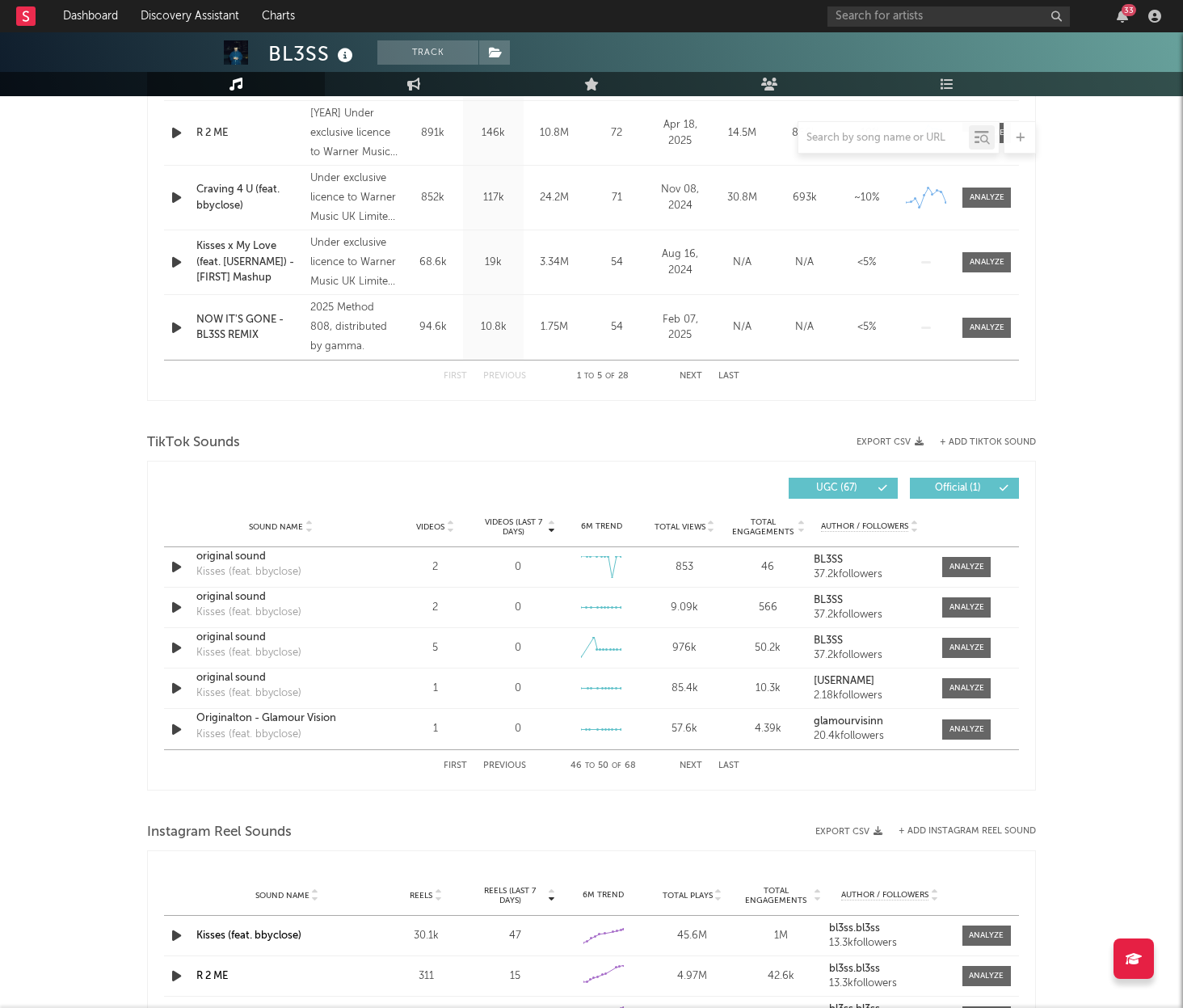 click on "Next" at bounding box center (691, 765) 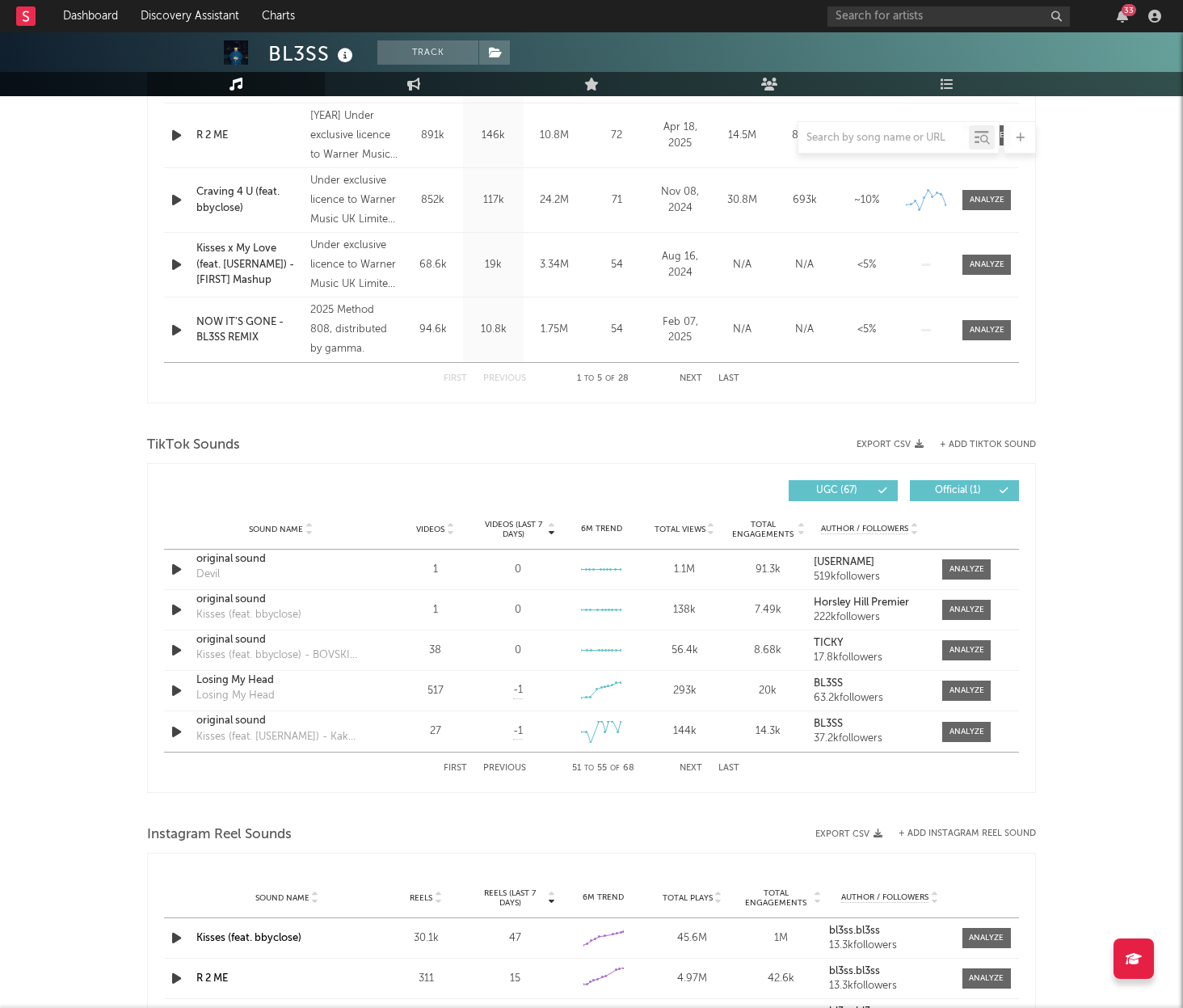 scroll, scrollTop: 765, scrollLeft: 0, axis: vertical 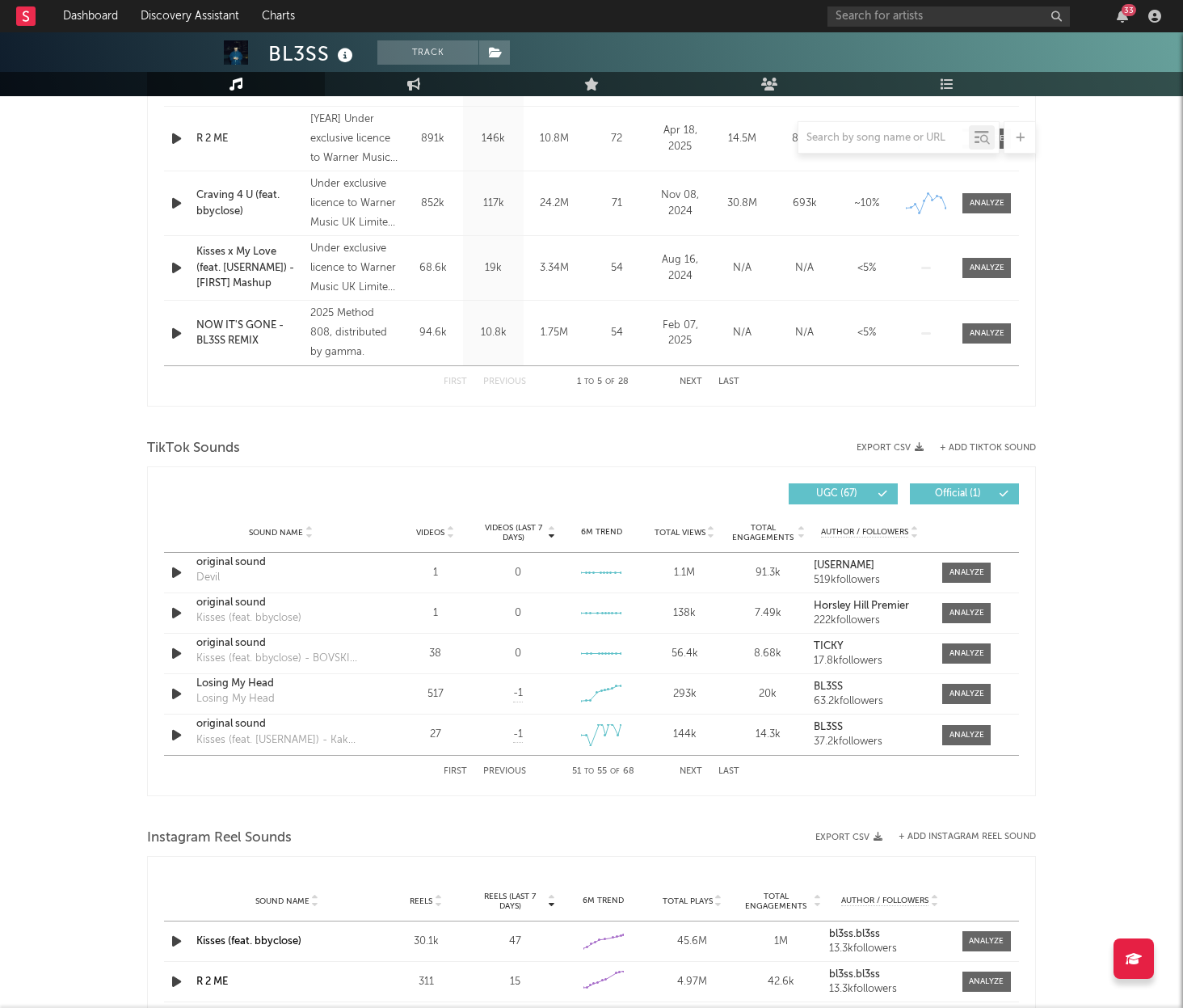click on "Next" at bounding box center (691, 771) 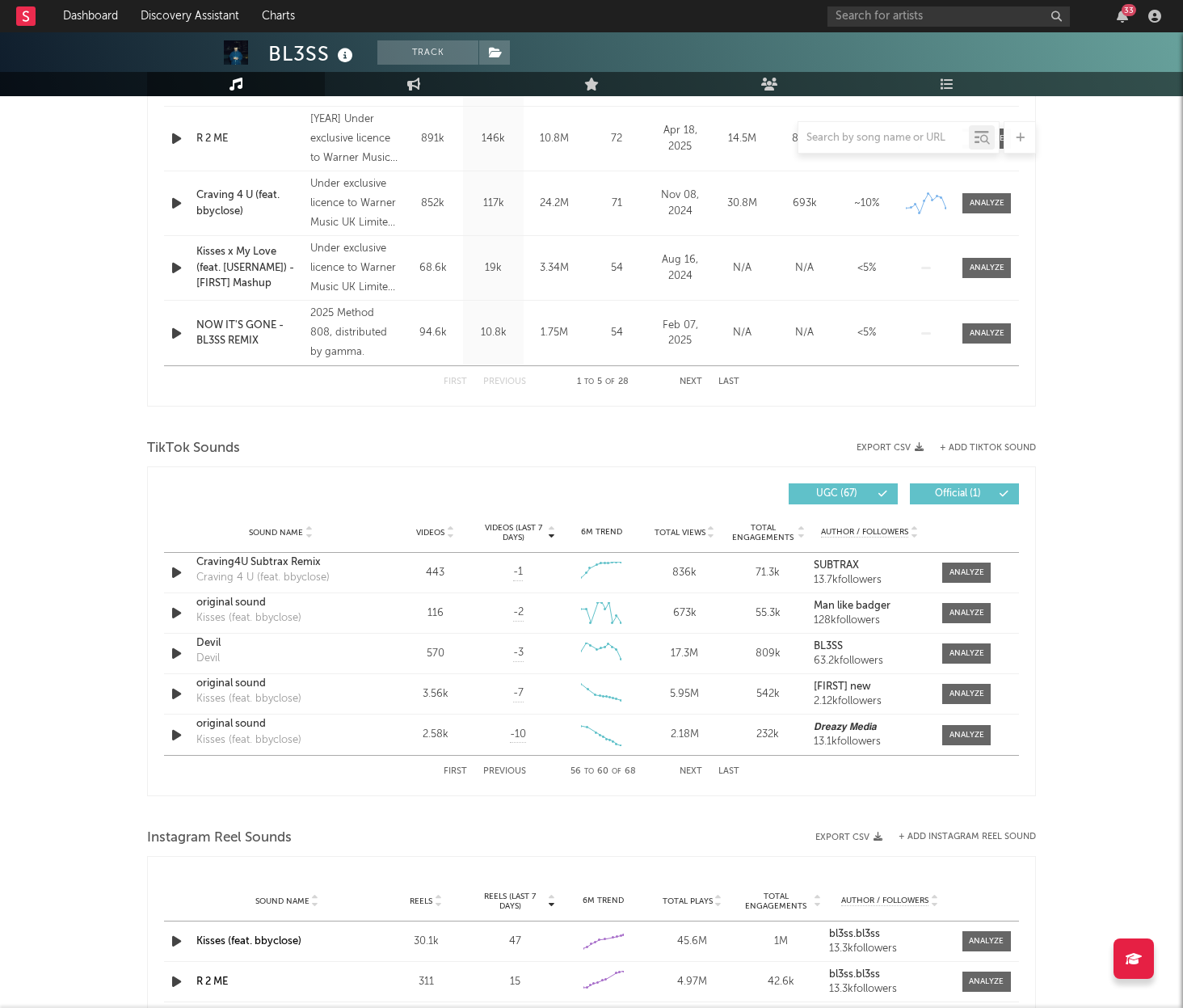 click on "Next" at bounding box center [691, 771] 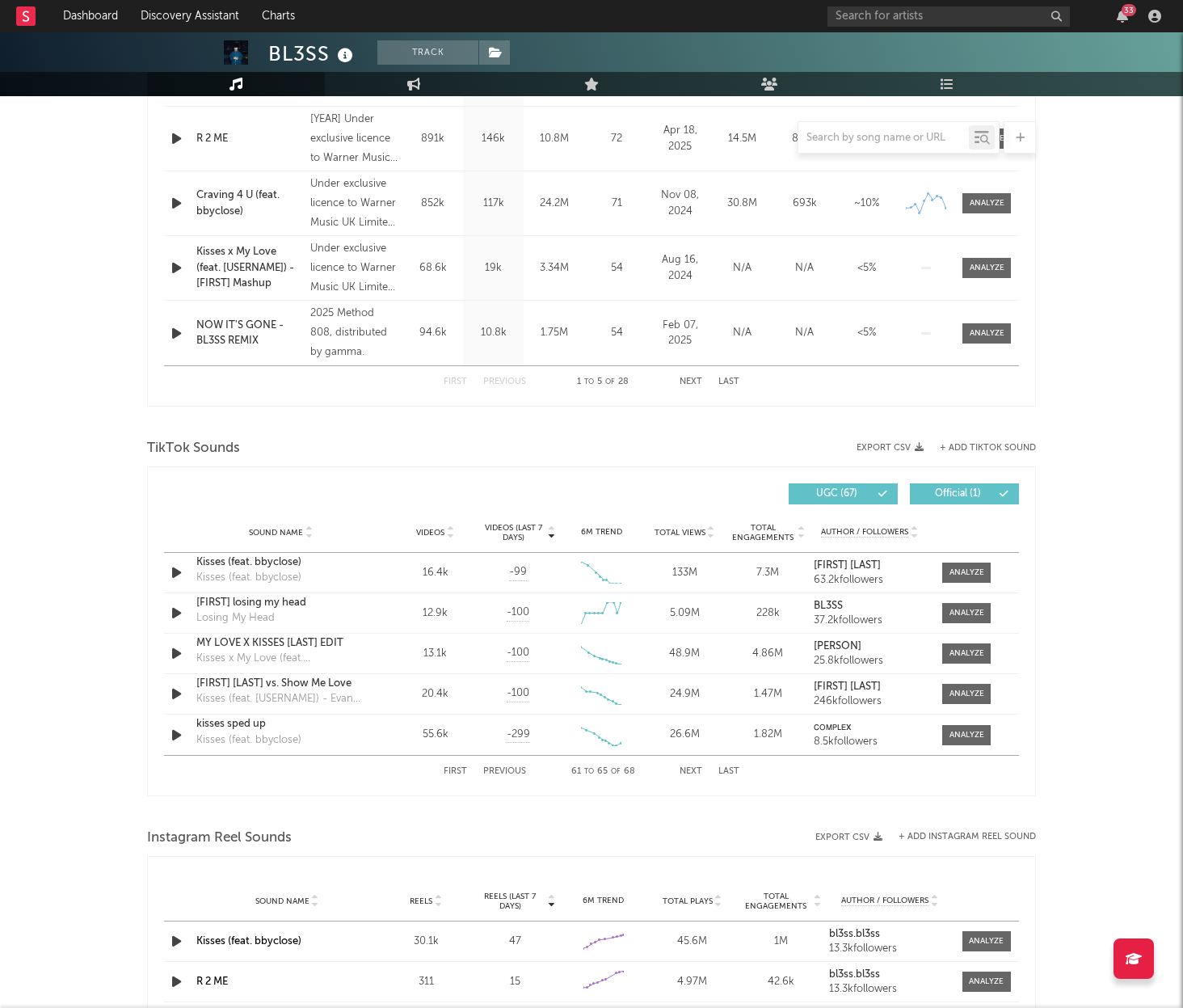 click on "Next" at bounding box center (691, 771) 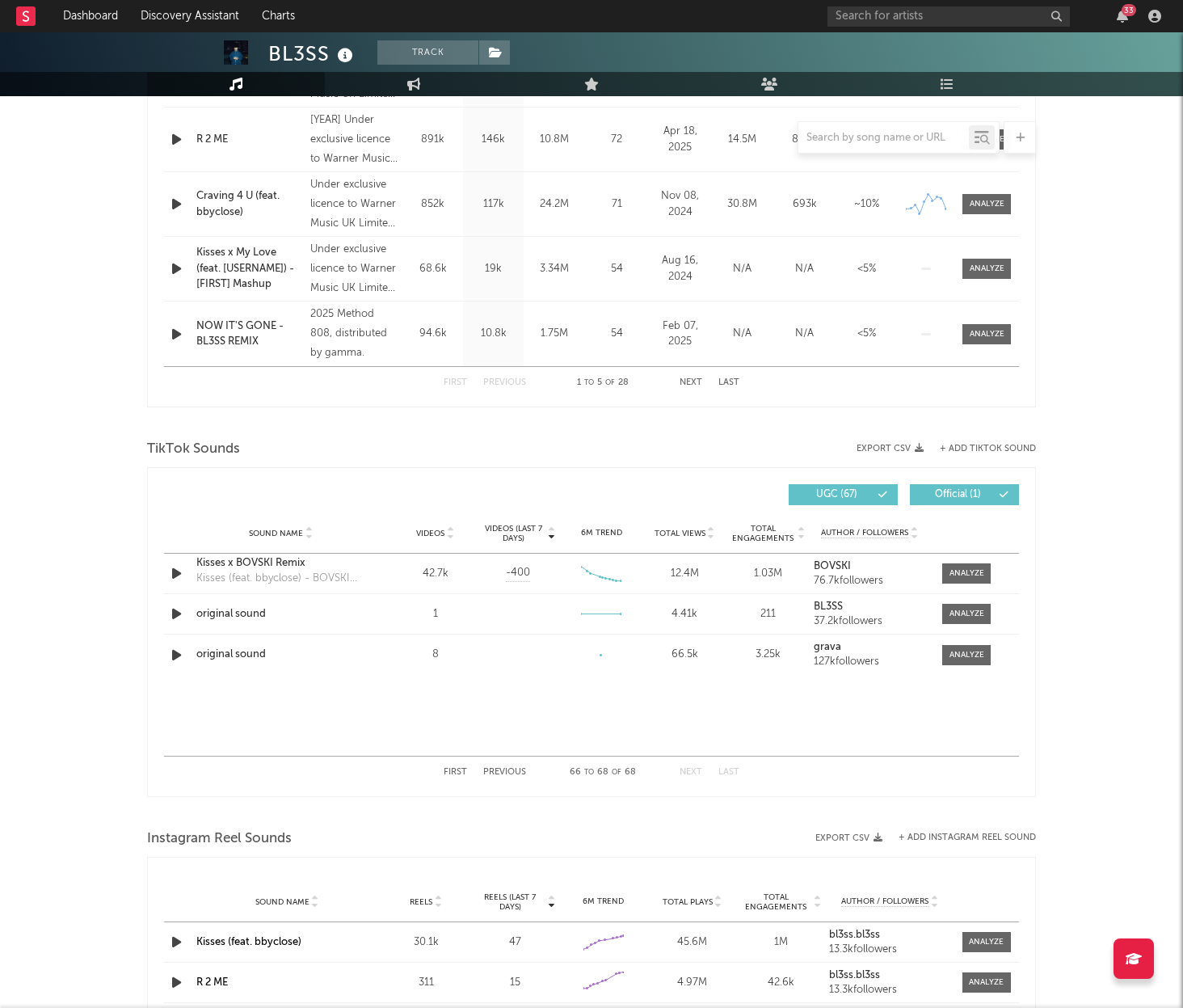 scroll, scrollTop: 766, scrollLeft: 0, axis: vertical 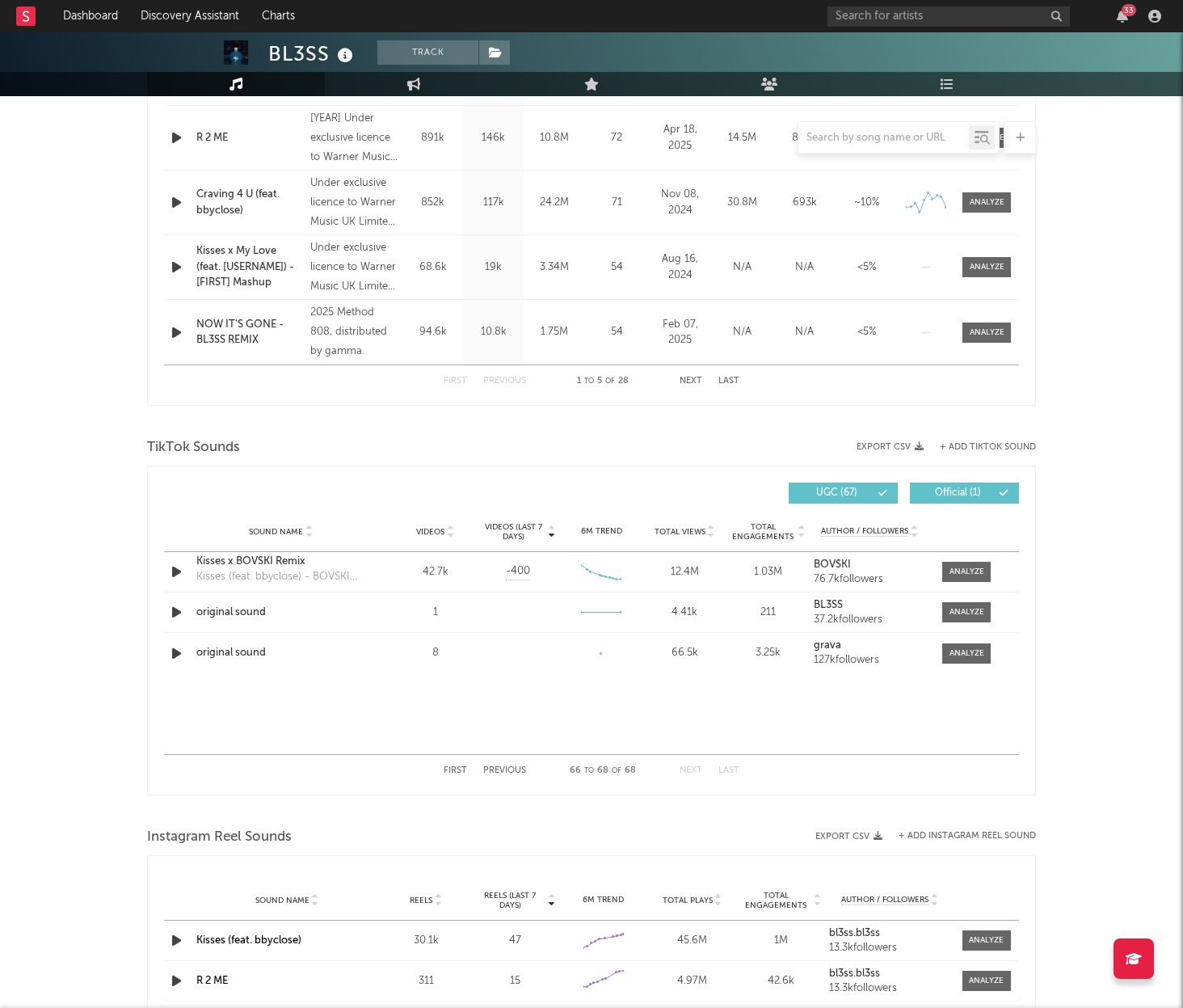 click on "Previous" at bounding box center (504, 770) 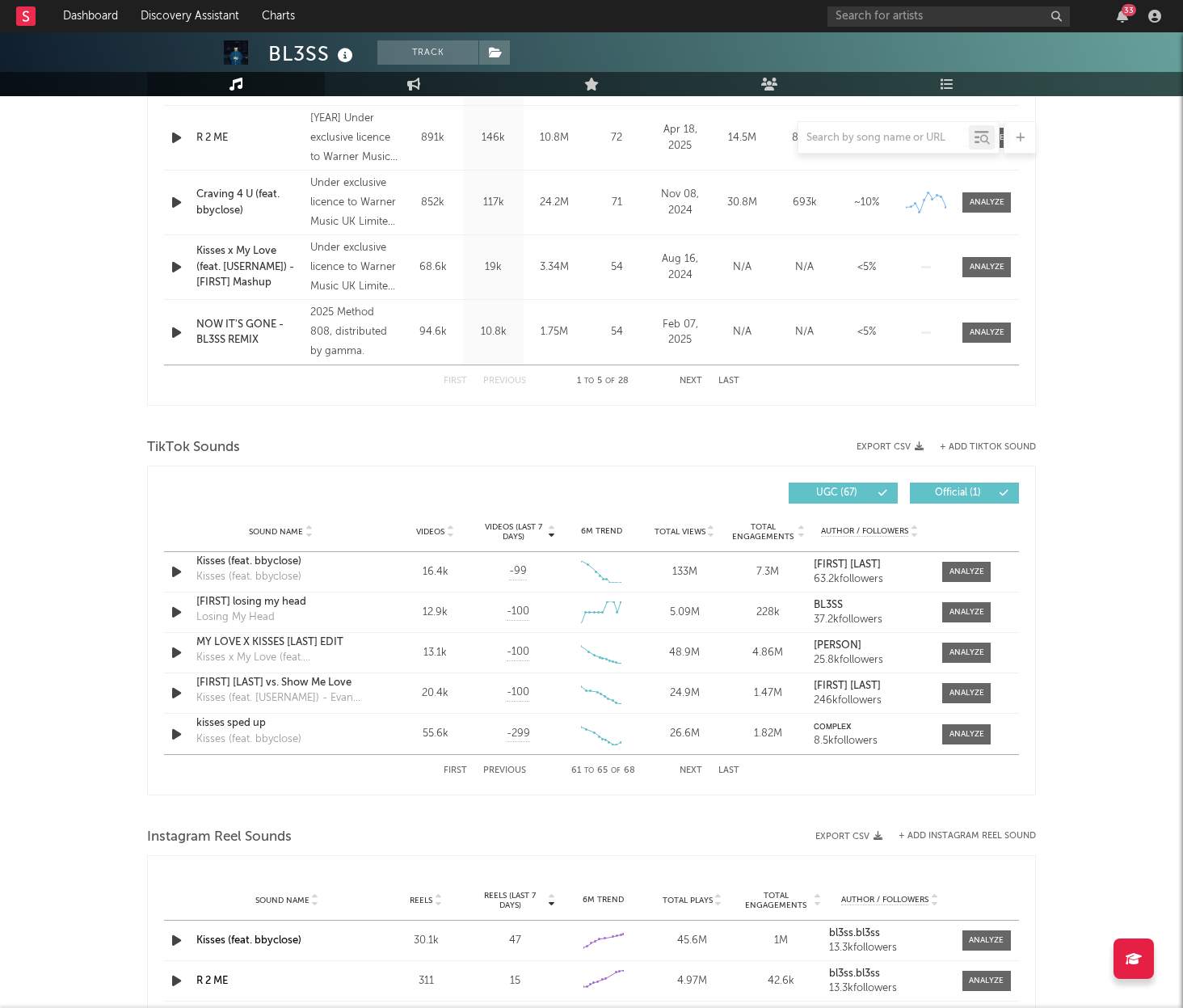 click on "Previous" at bounding box center [504, 770] 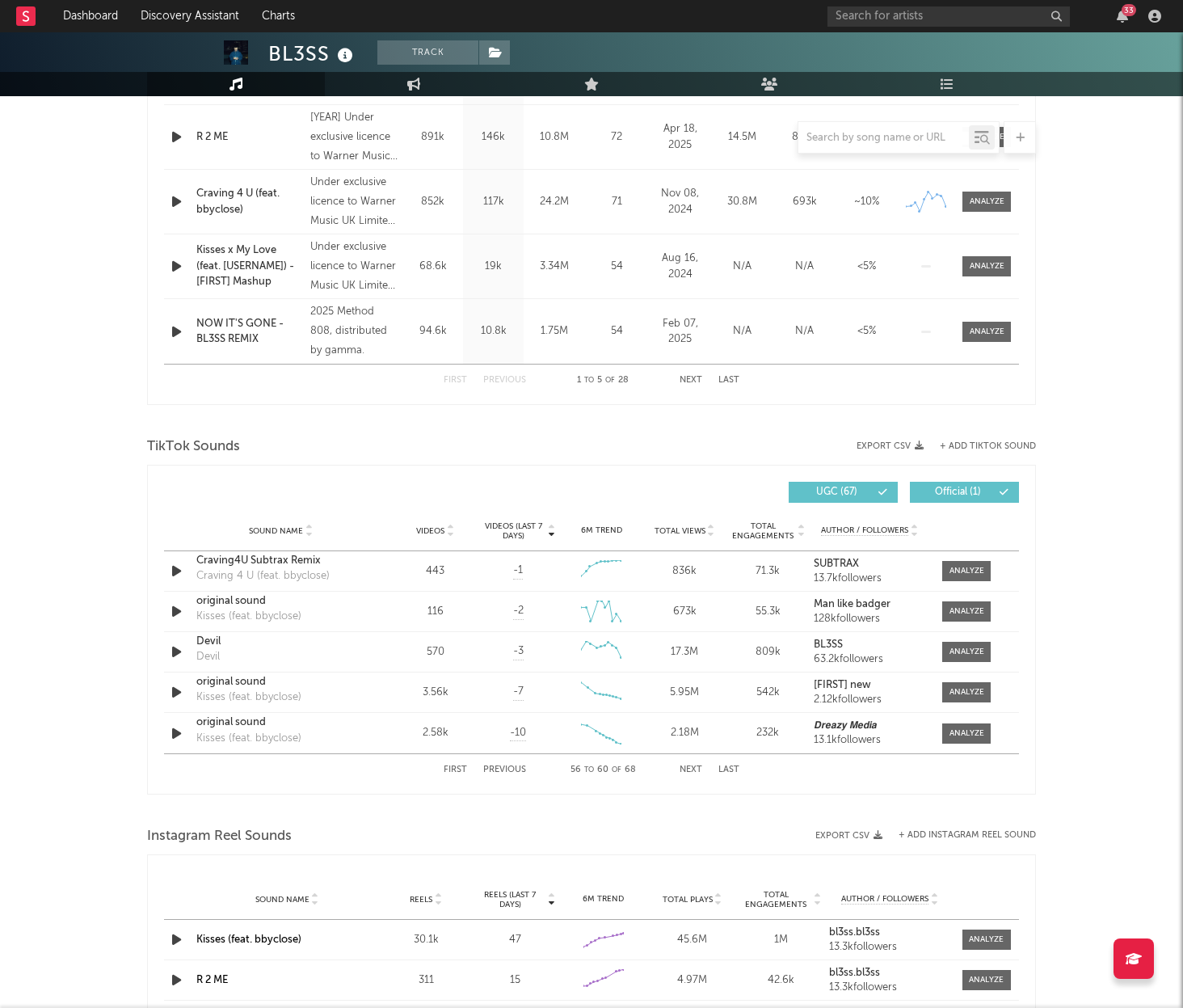 click on "Previous" at bounding box center [504, 770] 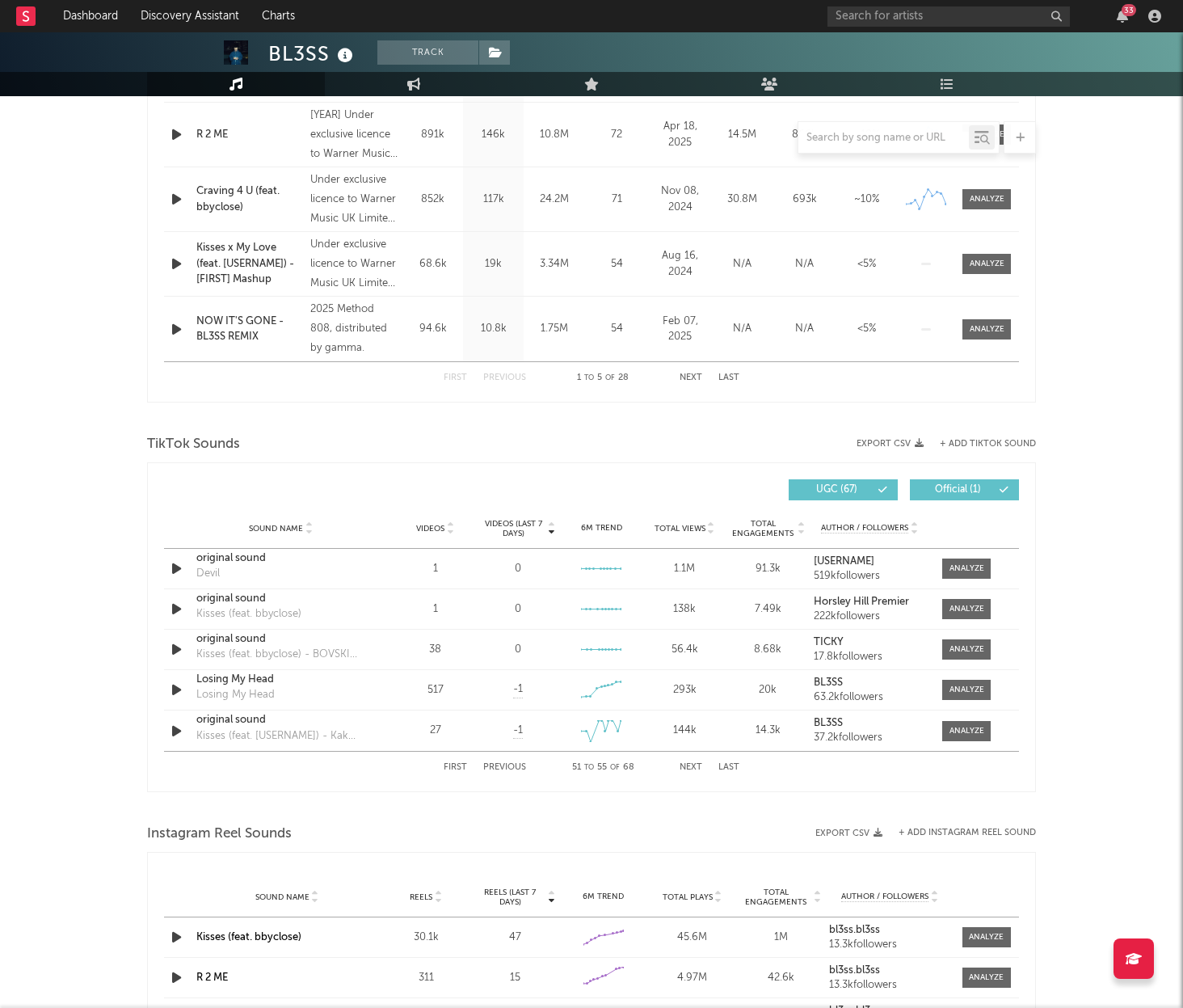 click on "Previous" at bounding box center [504, 767] 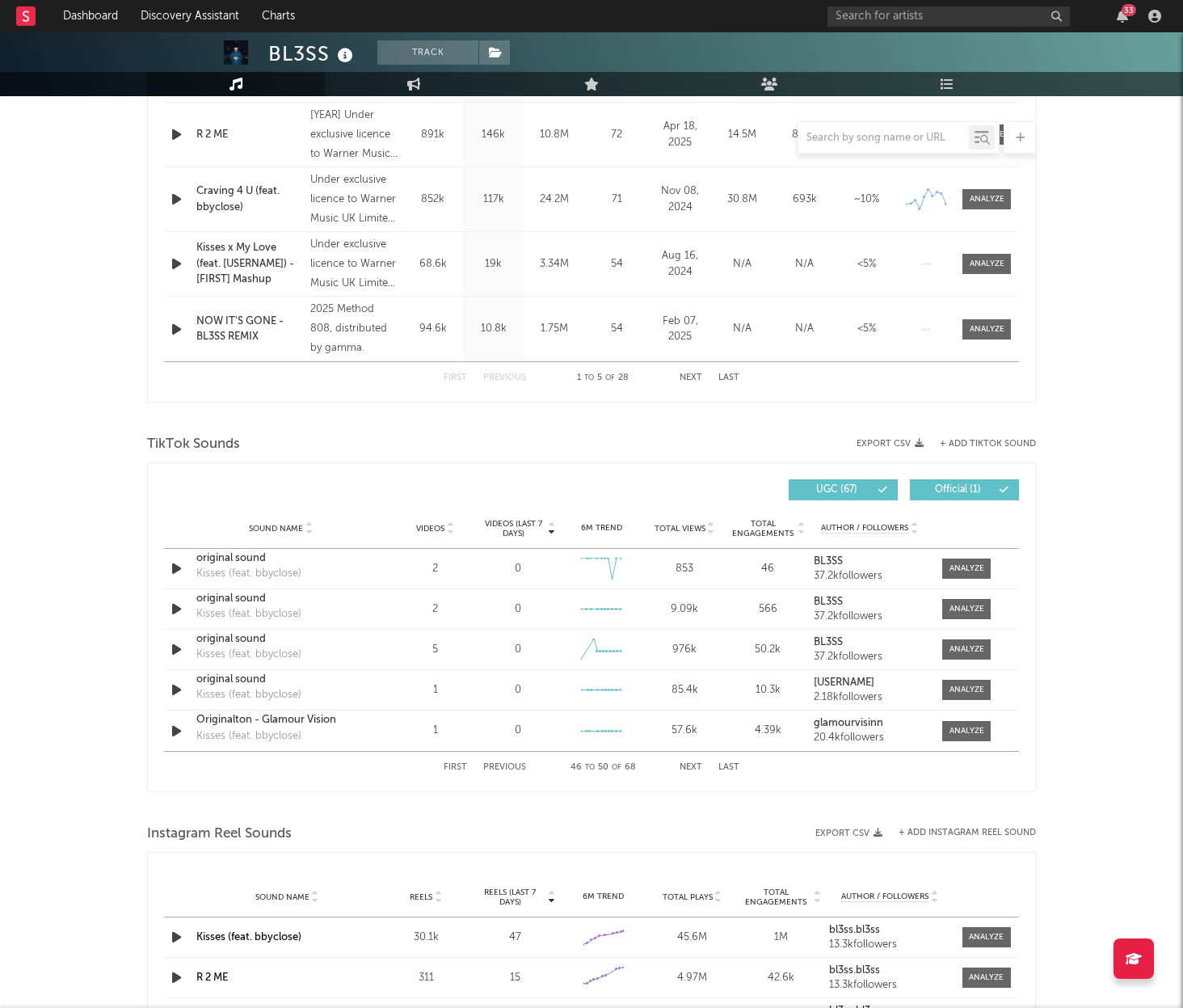 click on "Previous" at bounding box center [504, 767] 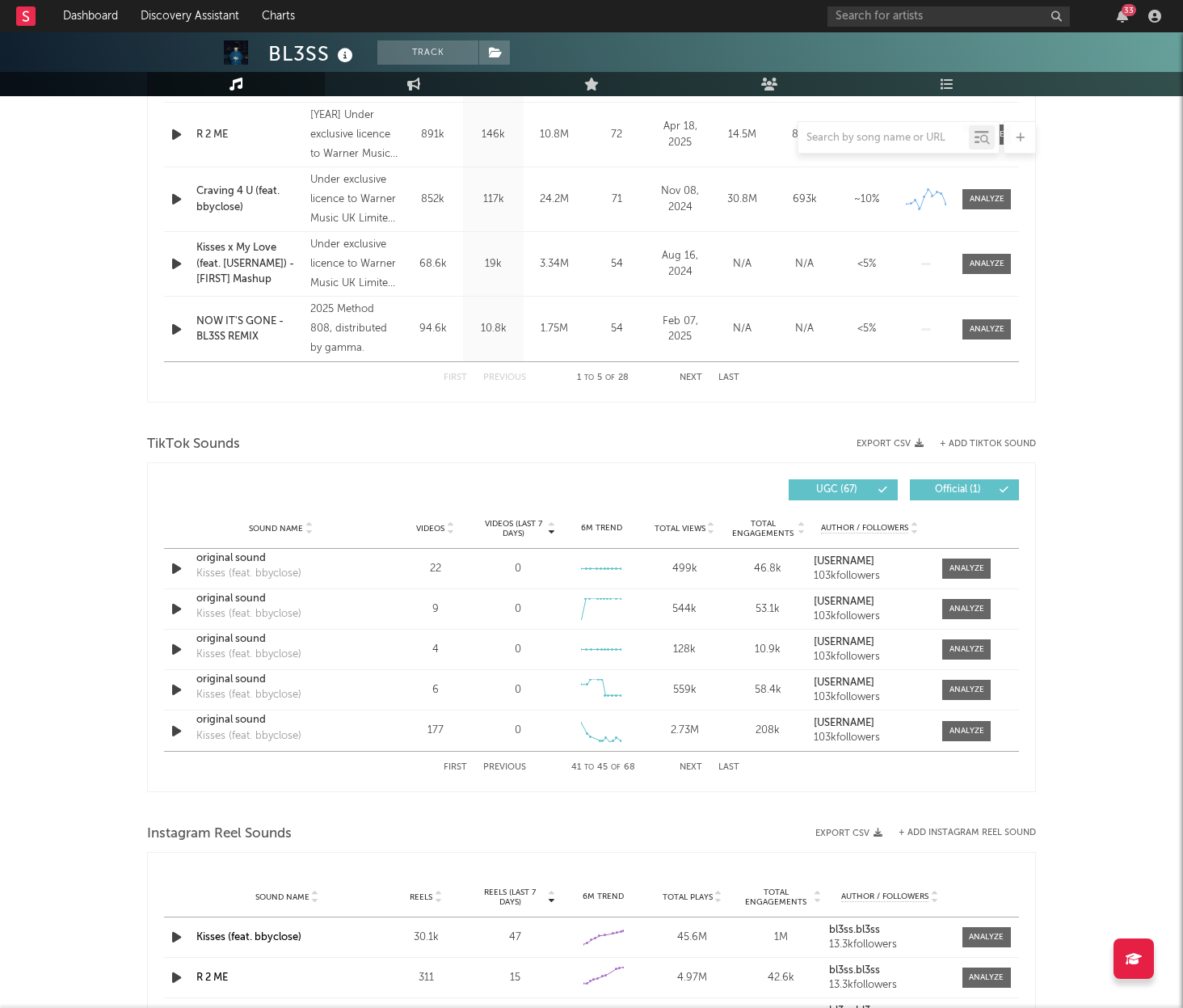 click on "Previous" at bounding box center (504, 767) 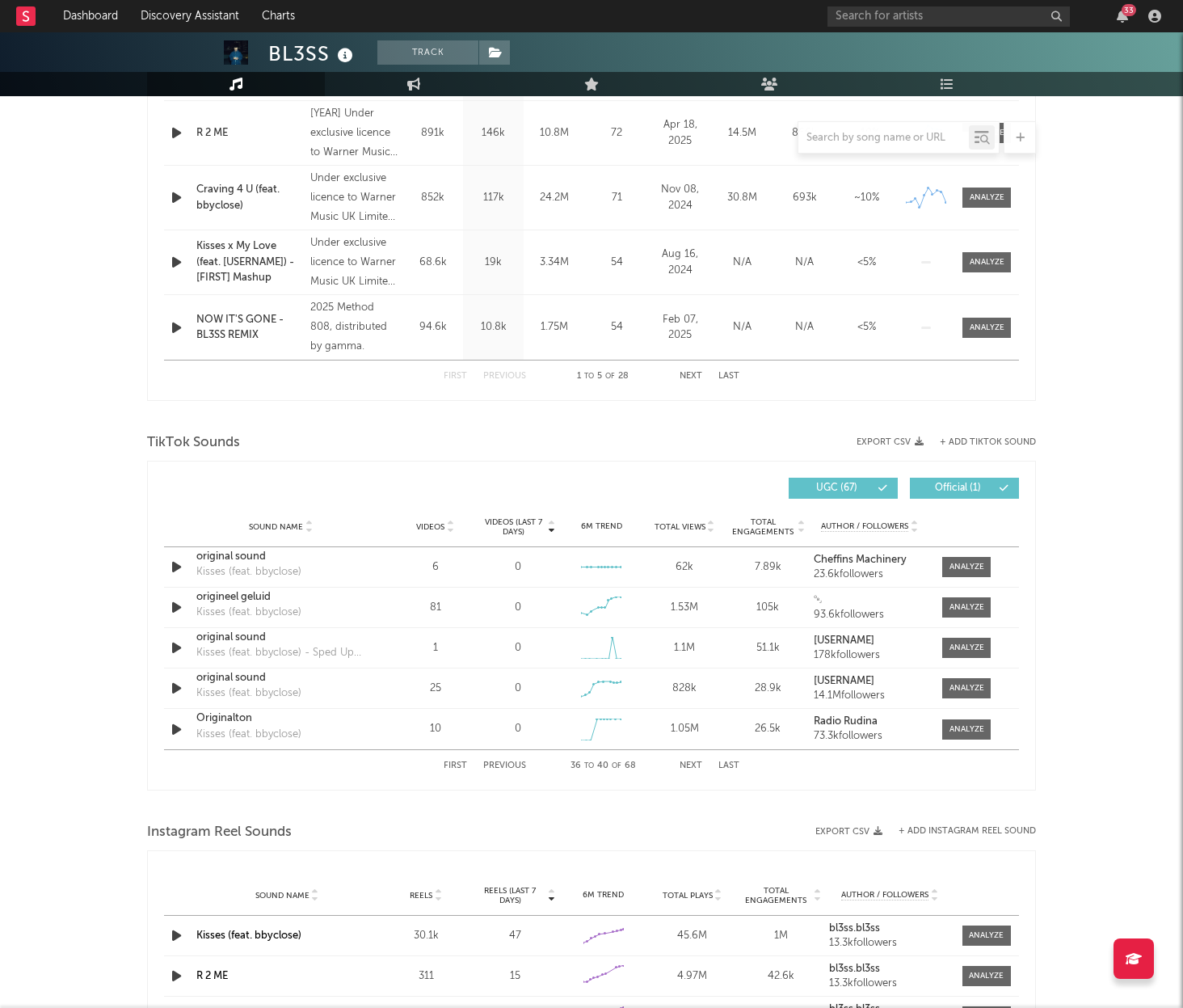 click on "Previous" at bounding box center [504, 765] 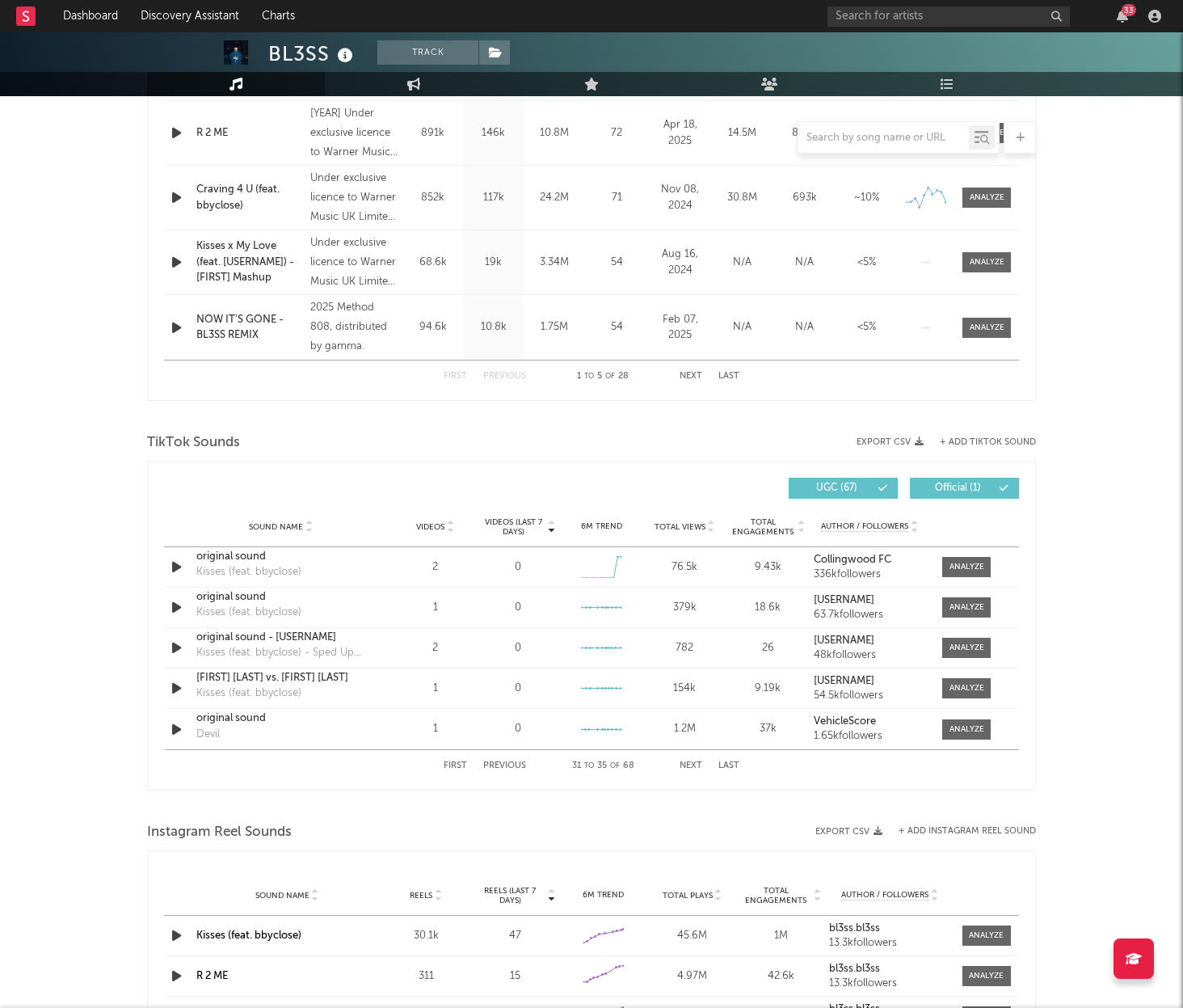click on "Previous" at bounding box center [504, 765] 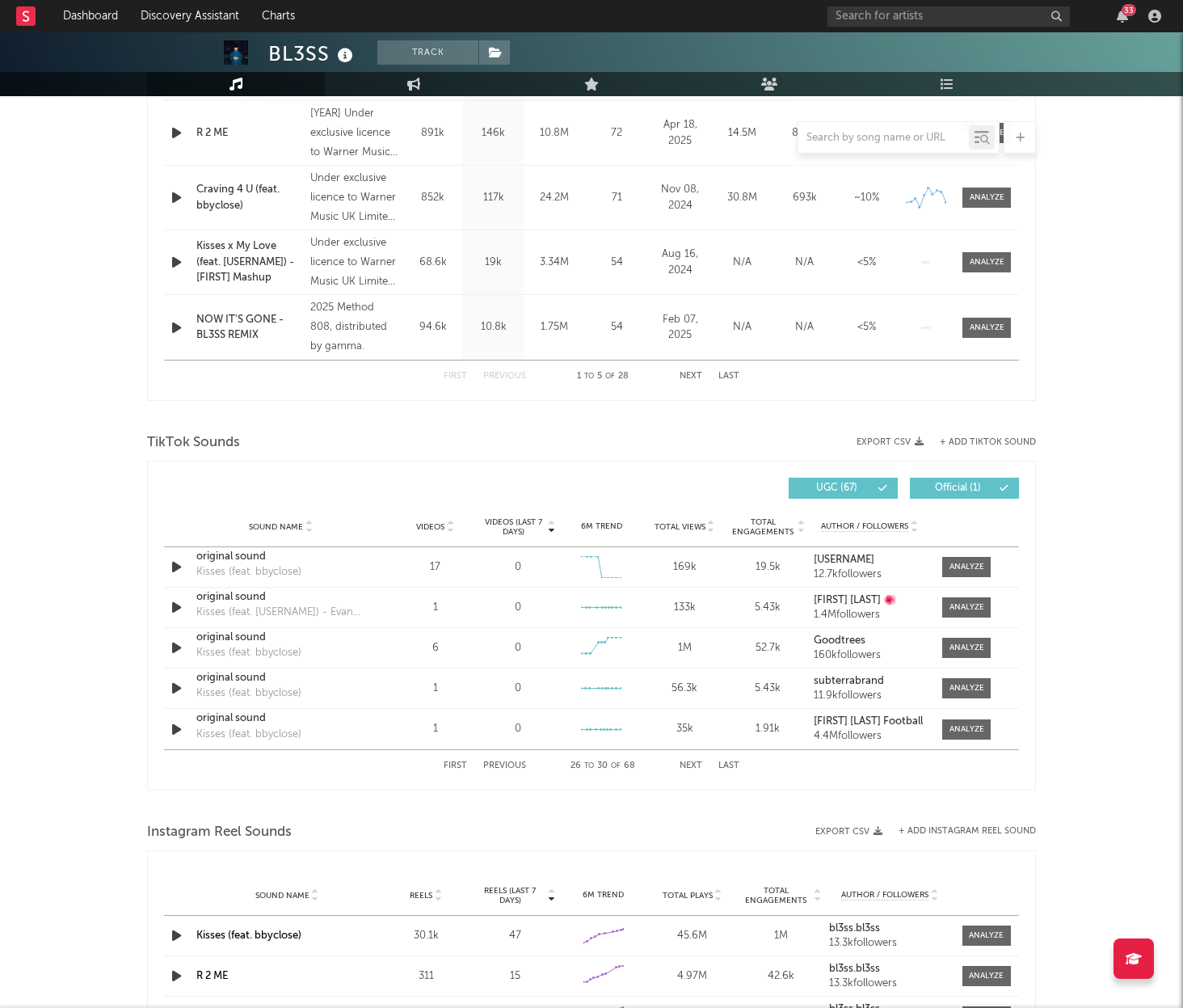 click on "Previous" at bounding box center [504, 765] 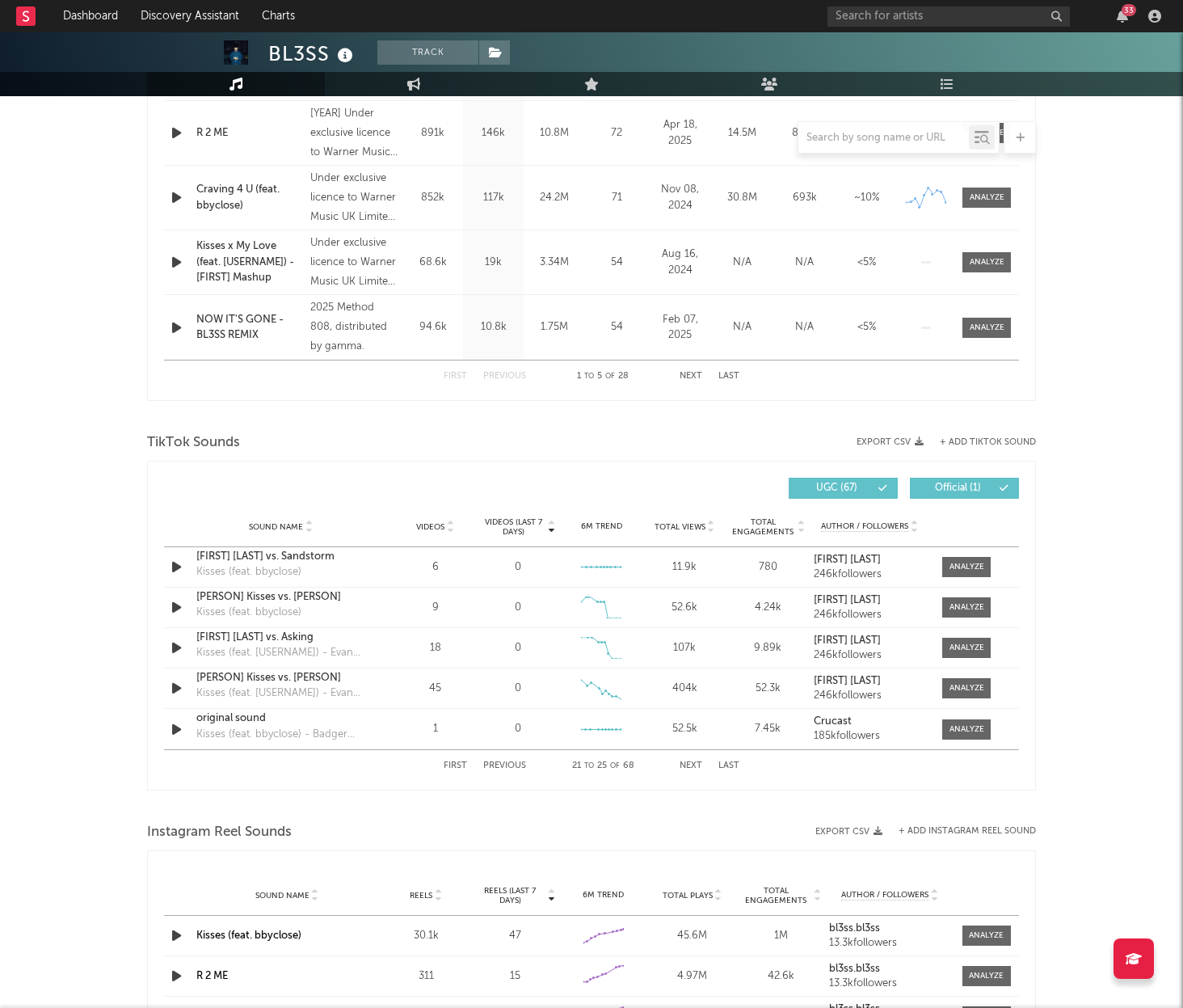 click on "Previous" at bounding box center [504, 765] 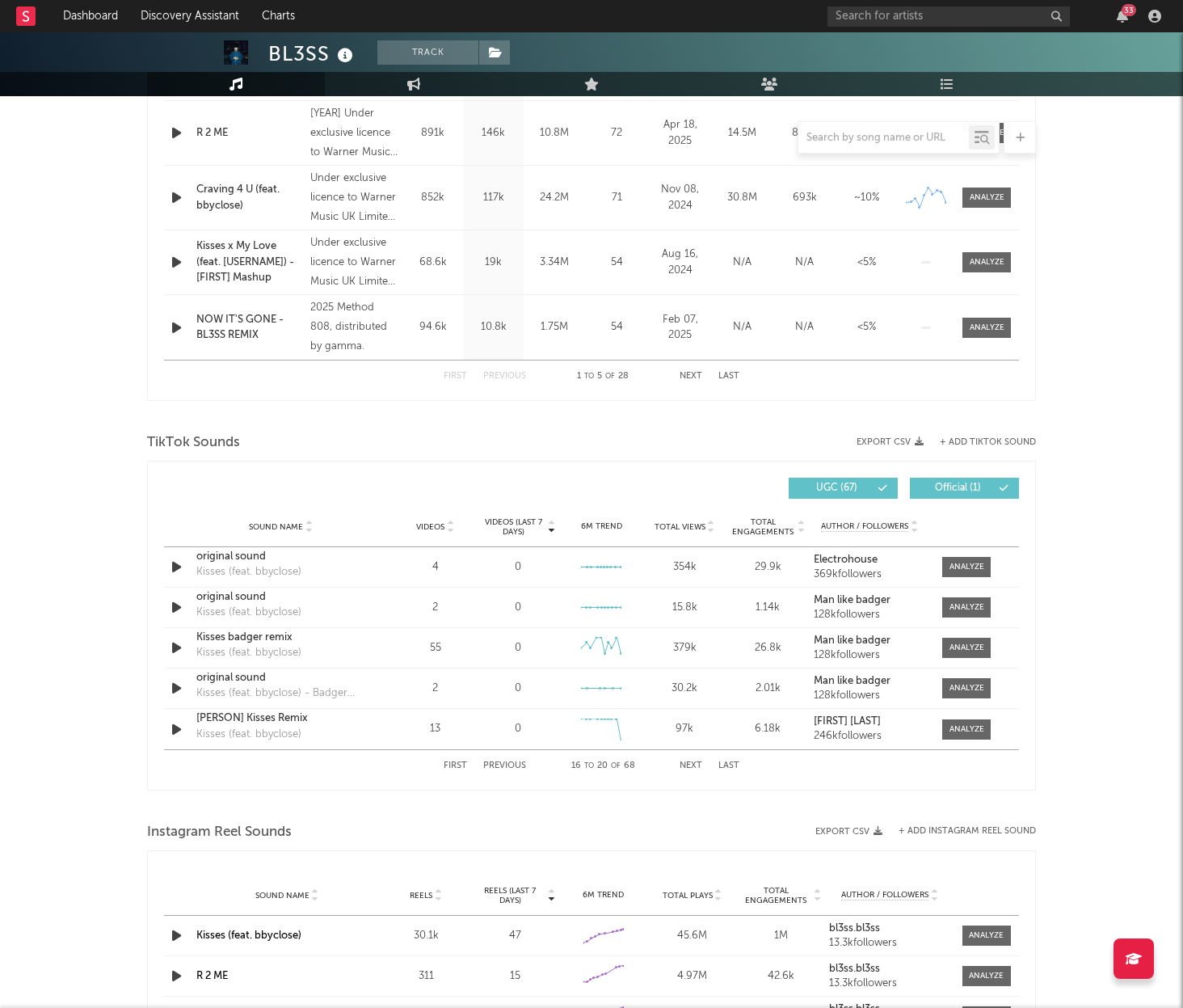 click on "Previous" at bounding box center (504, 765) 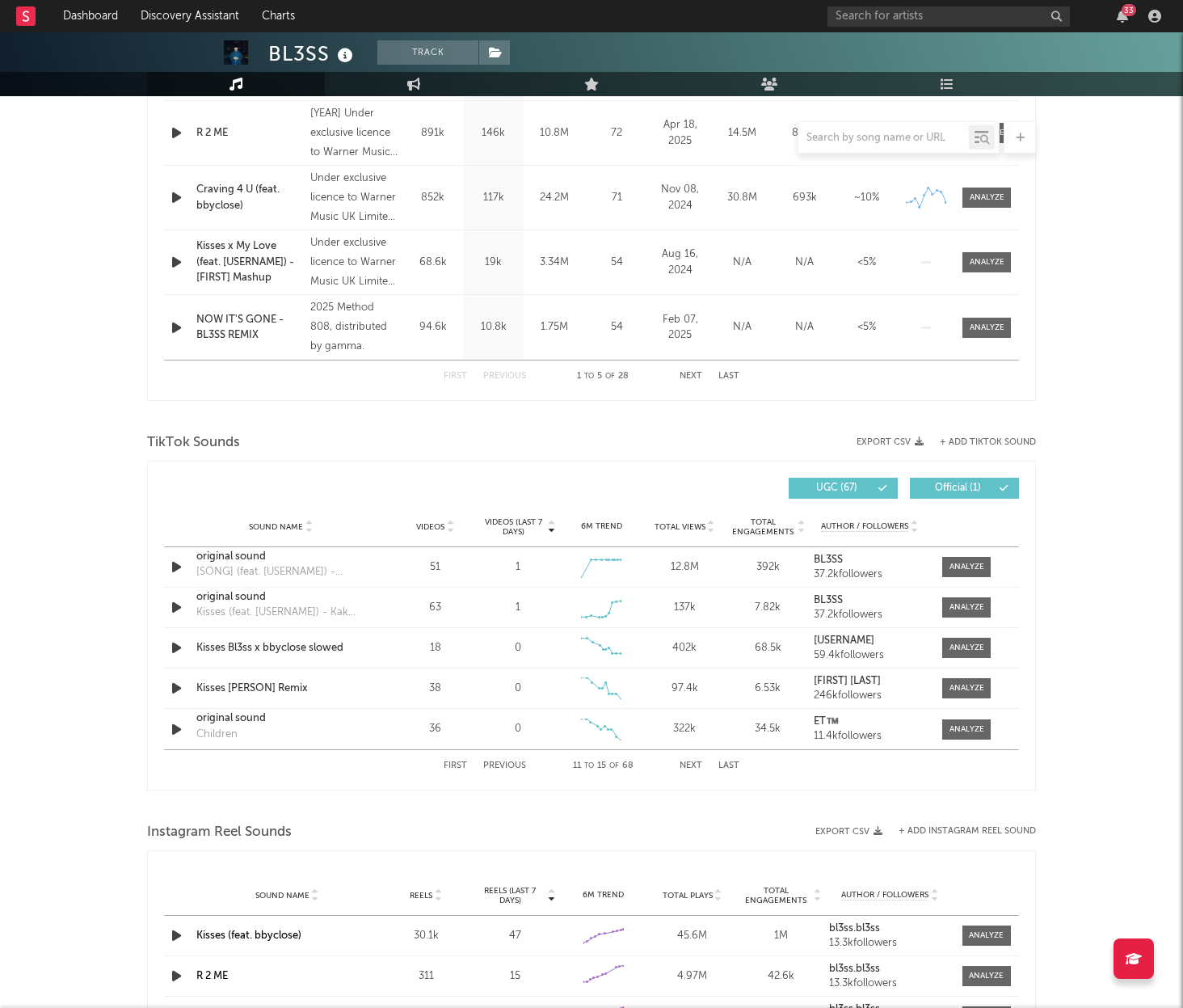 click on "Previous" at bounding box center (504, 765) 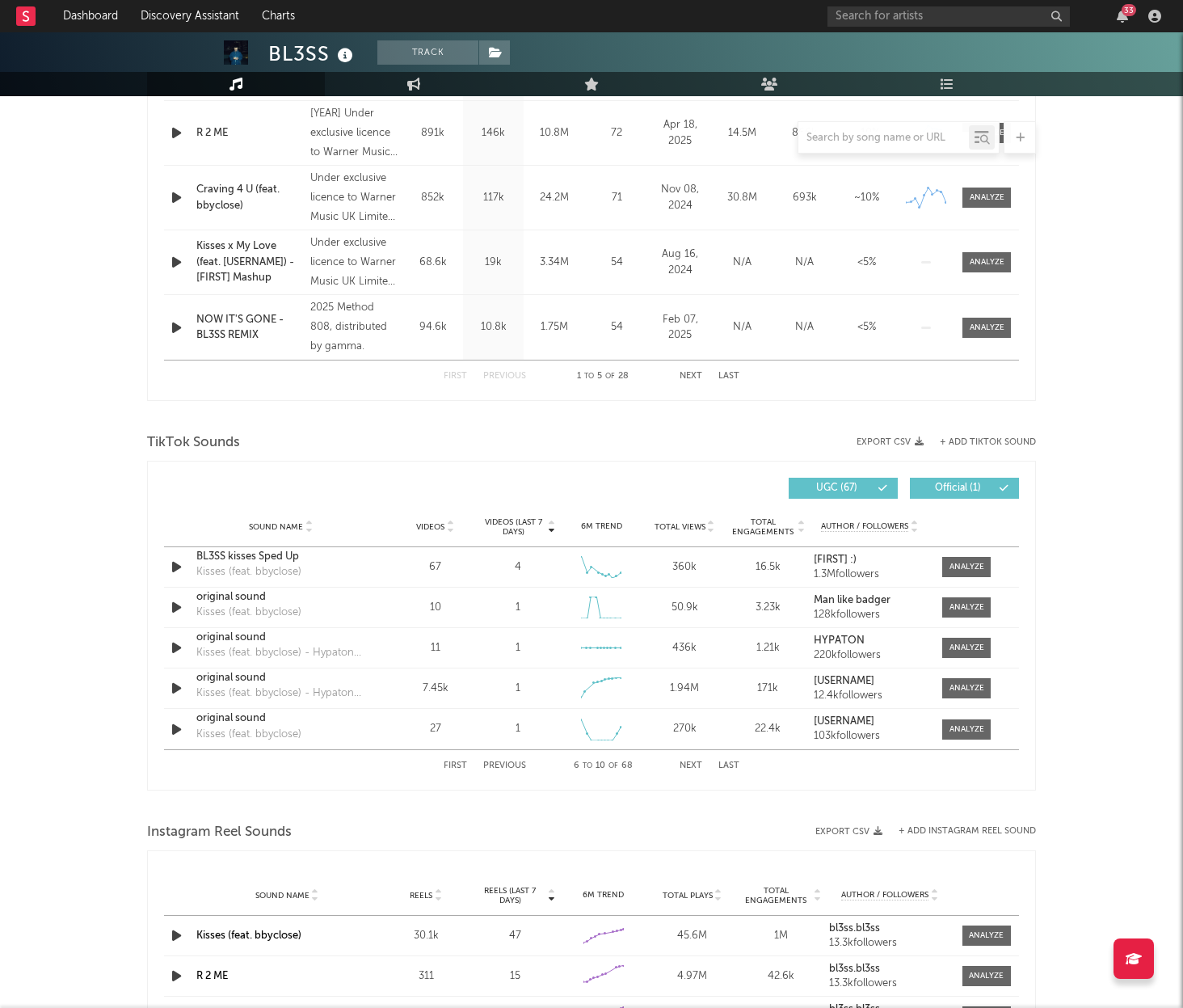 click on "Previous" at bounding box center (504, 765) 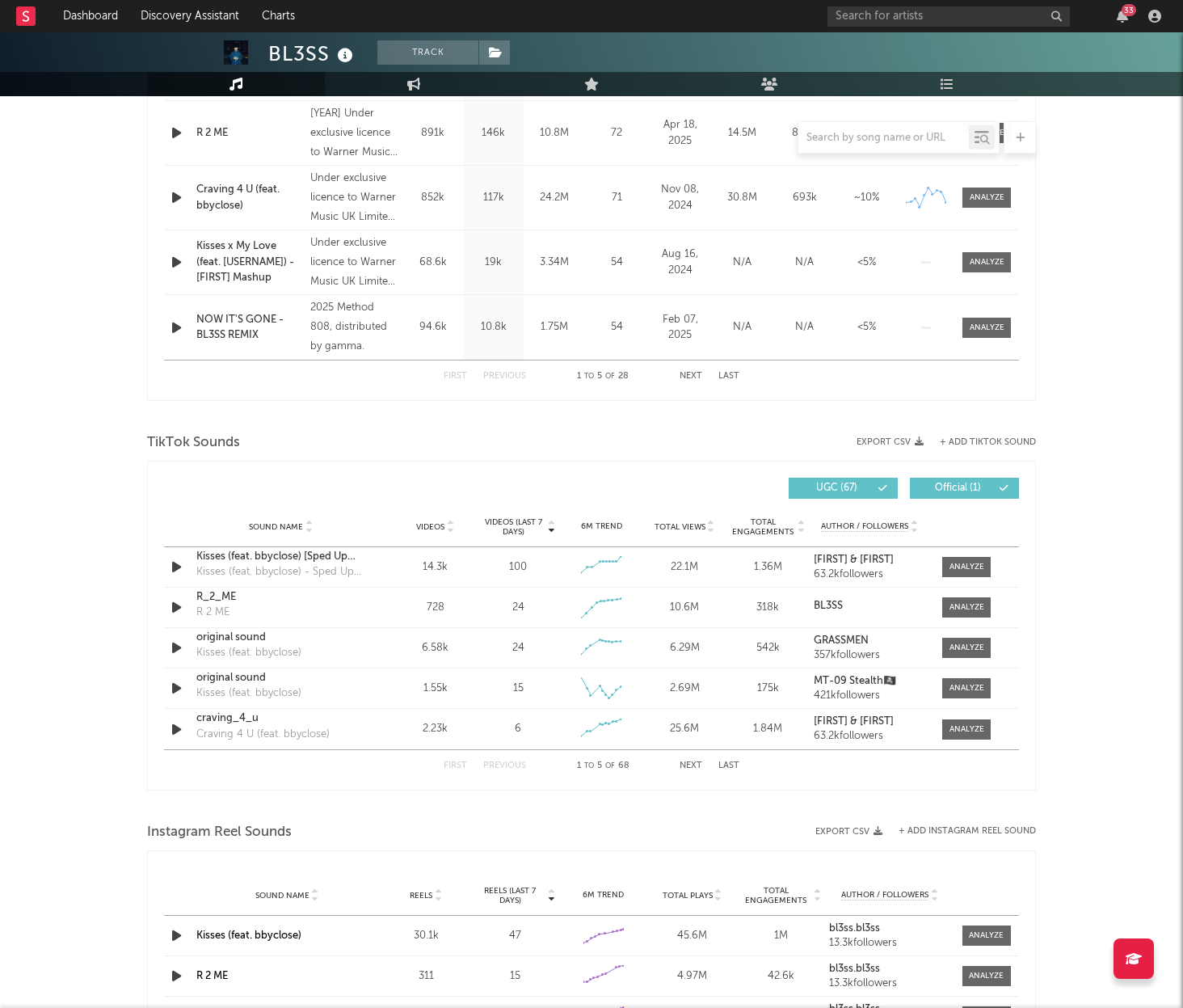 click on "Previous" at bounding box center [504, 765] 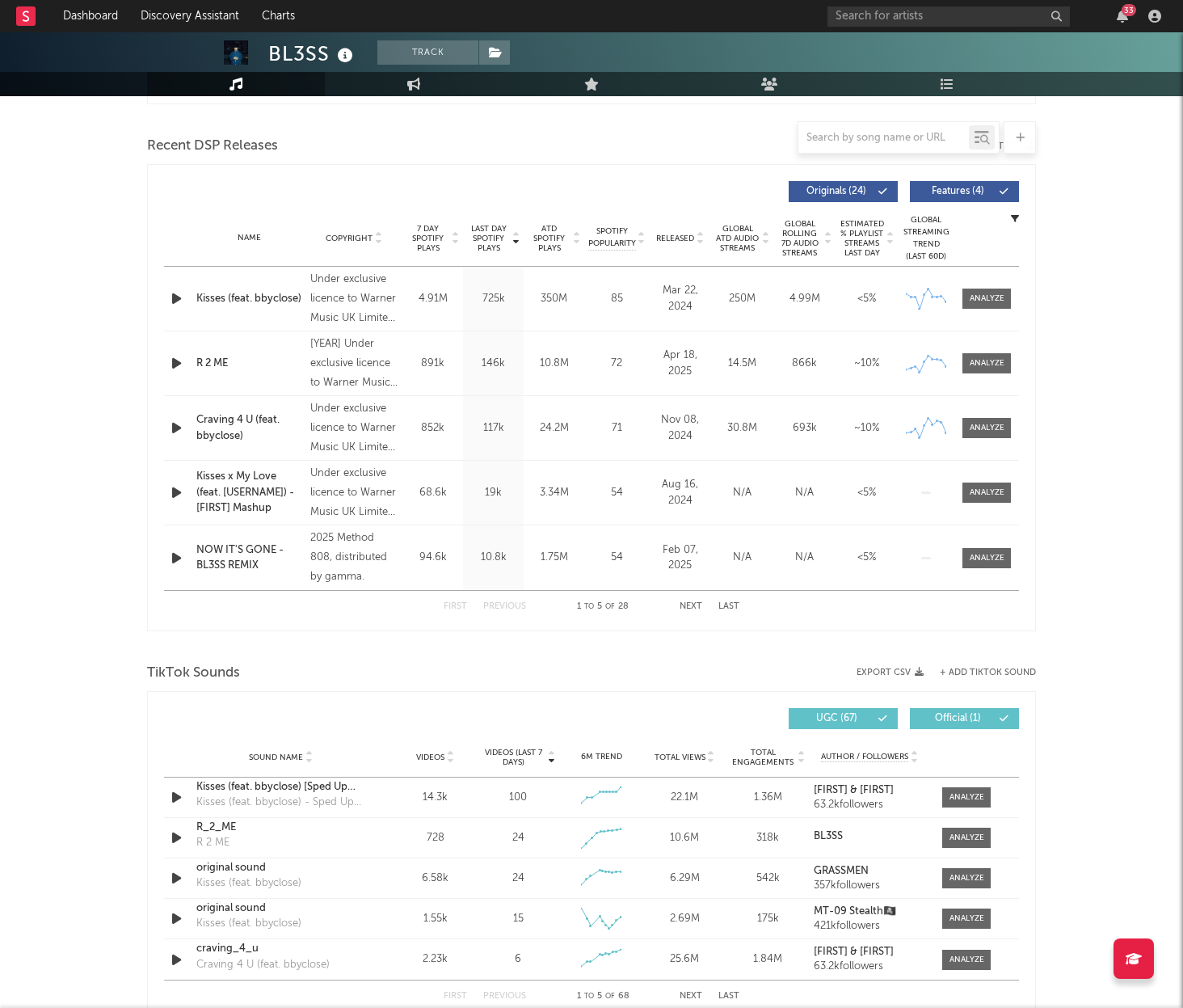 scroll, scrollTop: 534, scrollLeft: 0, axis: vertical 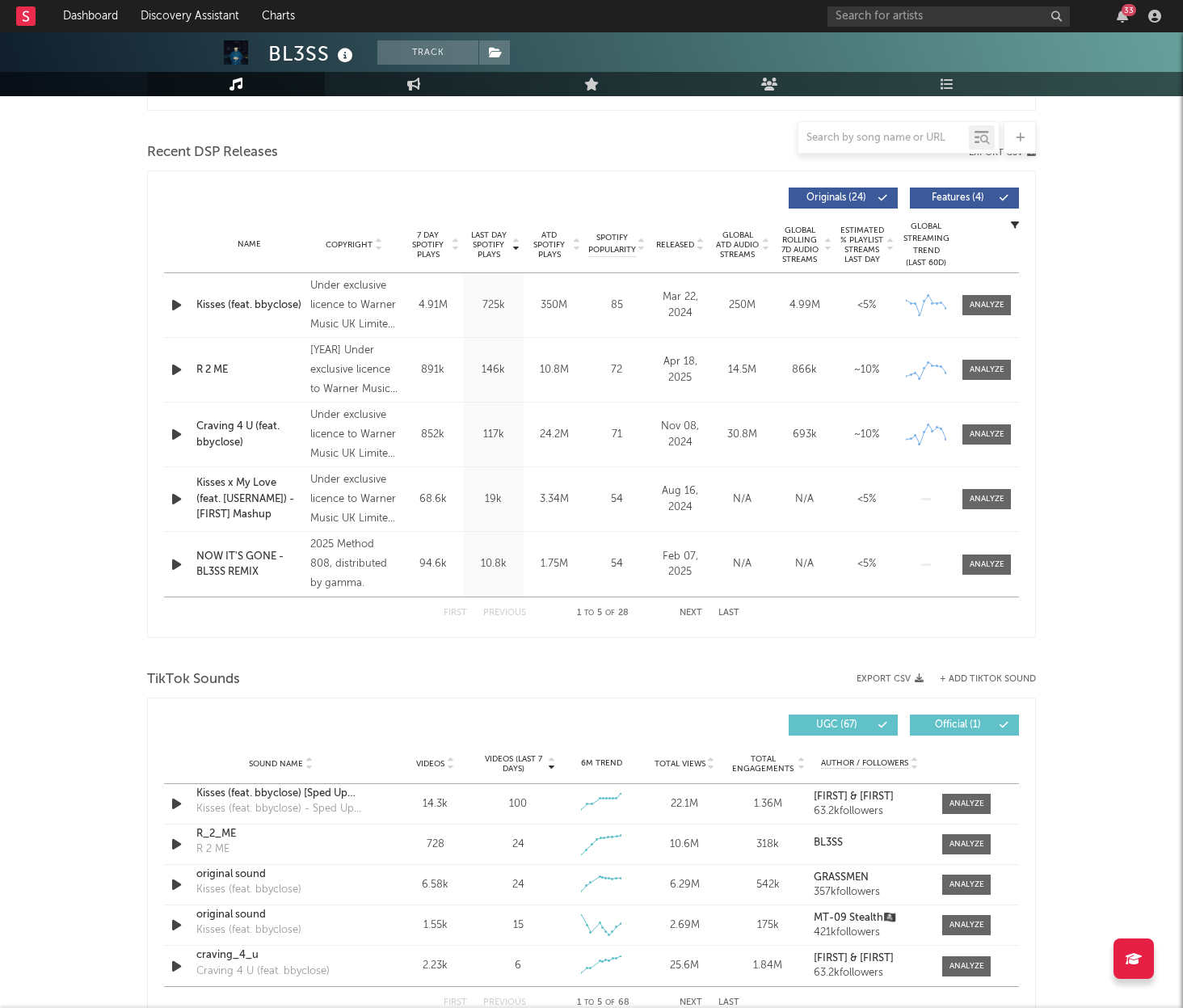 click on "Next" at bounding box center (691, 613) 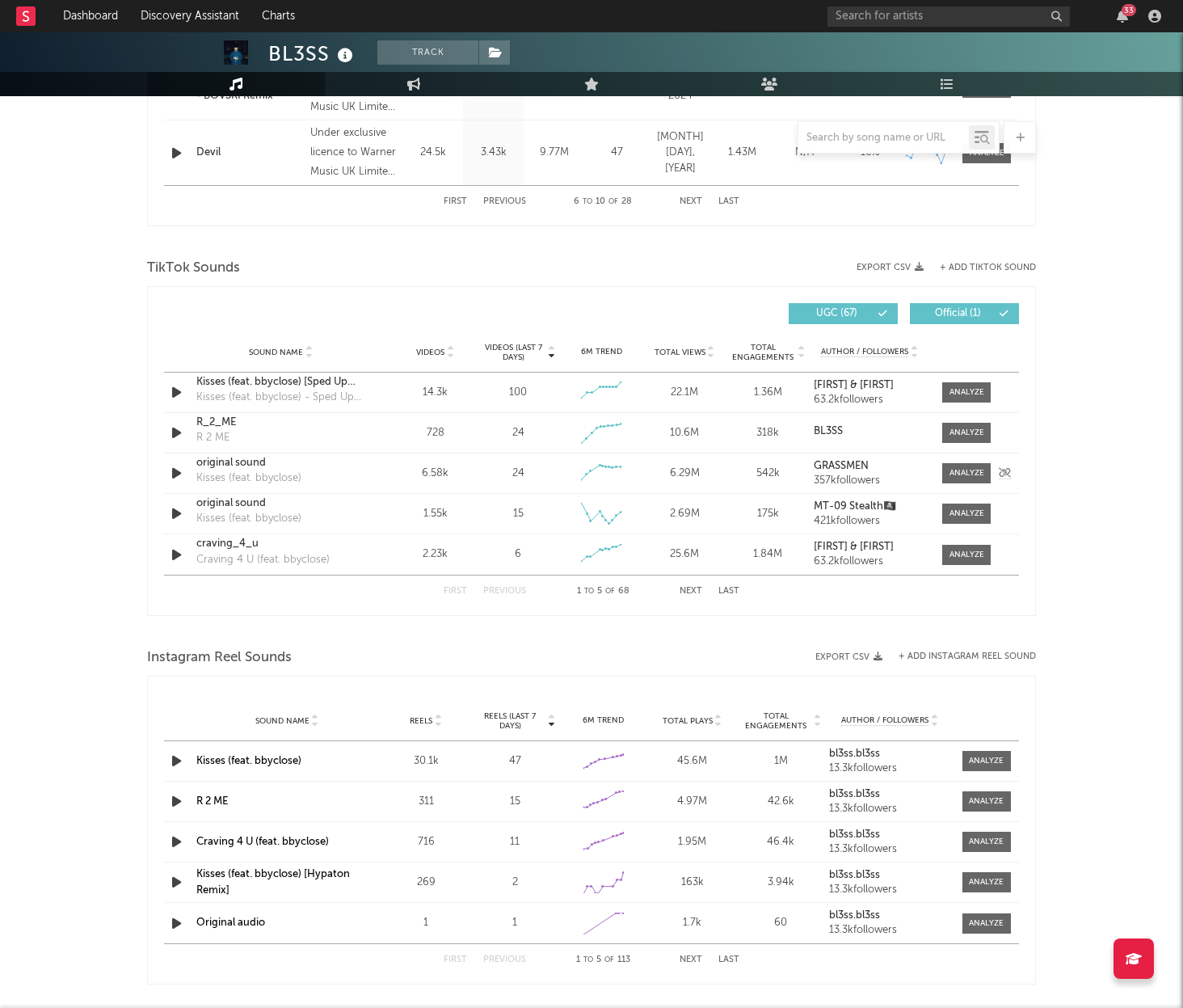 scroll, scrollTop: 947, scrollLeft: 0, axis: vertical 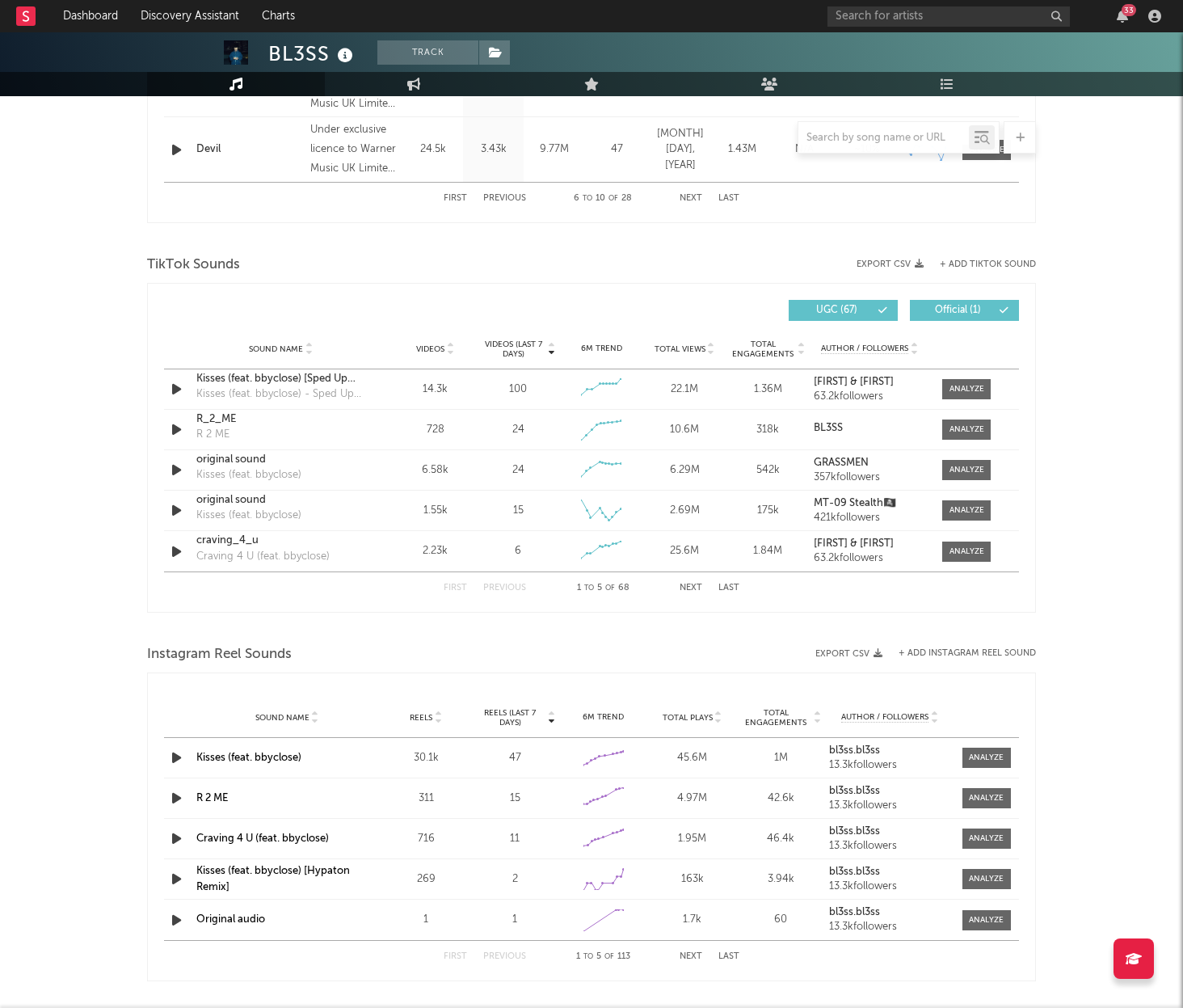 click on "Next" at bounding box center (691, 588) 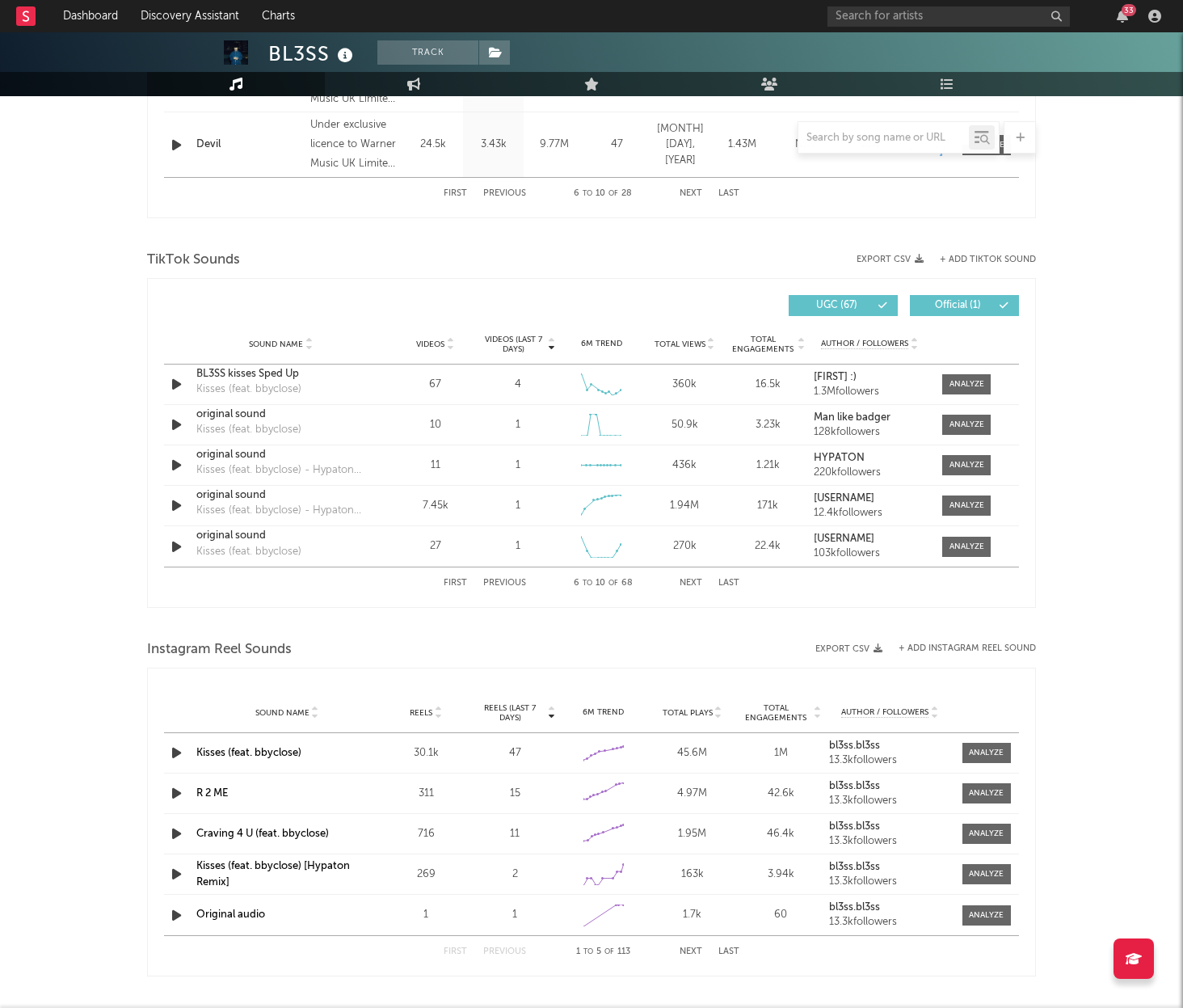scroll, scrollTop: 958, scrollLeft: 0, axis: vertical 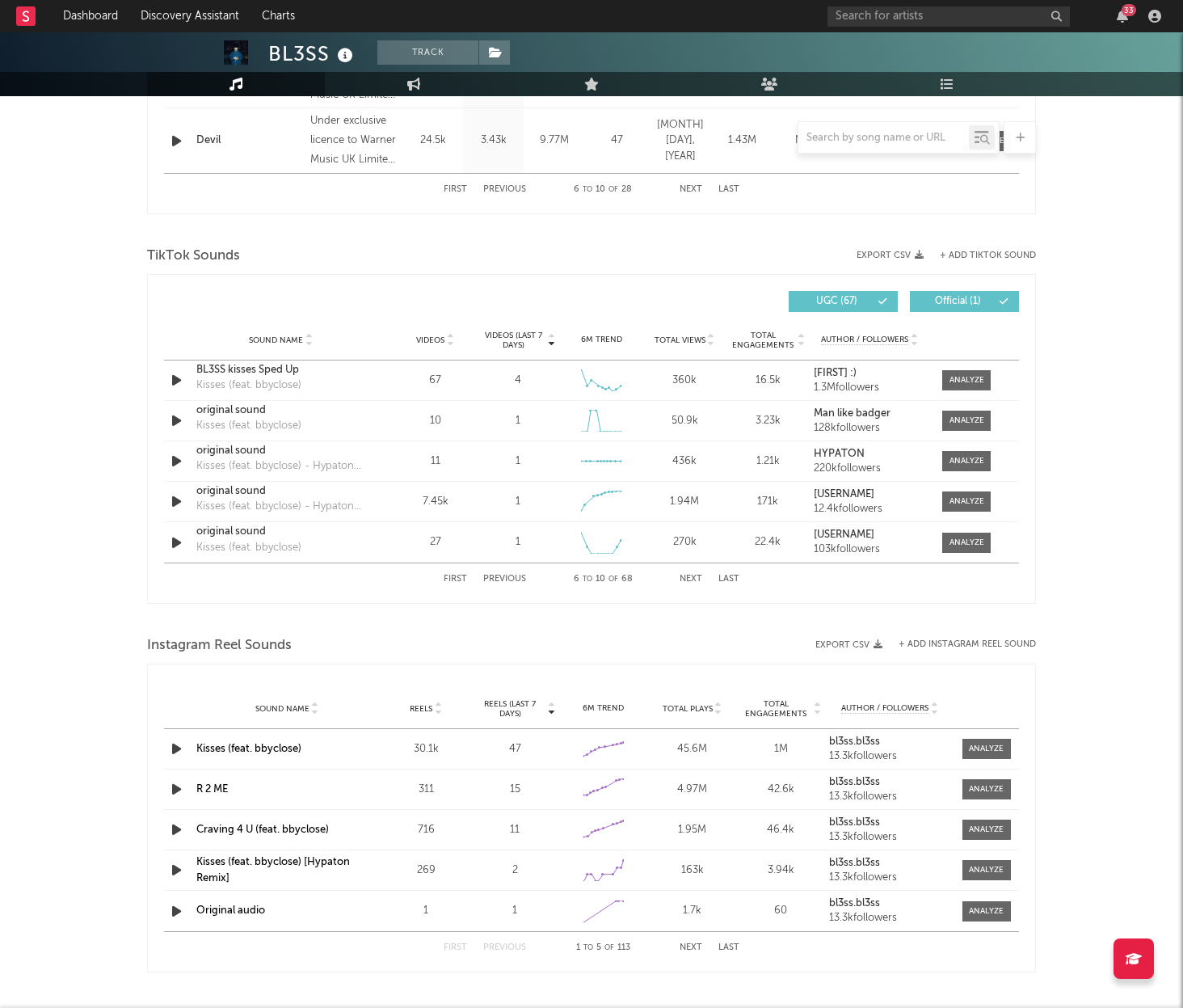 click on "First Previous 6   to   10   of   68 Next Last" at bounding box center [592, 579] 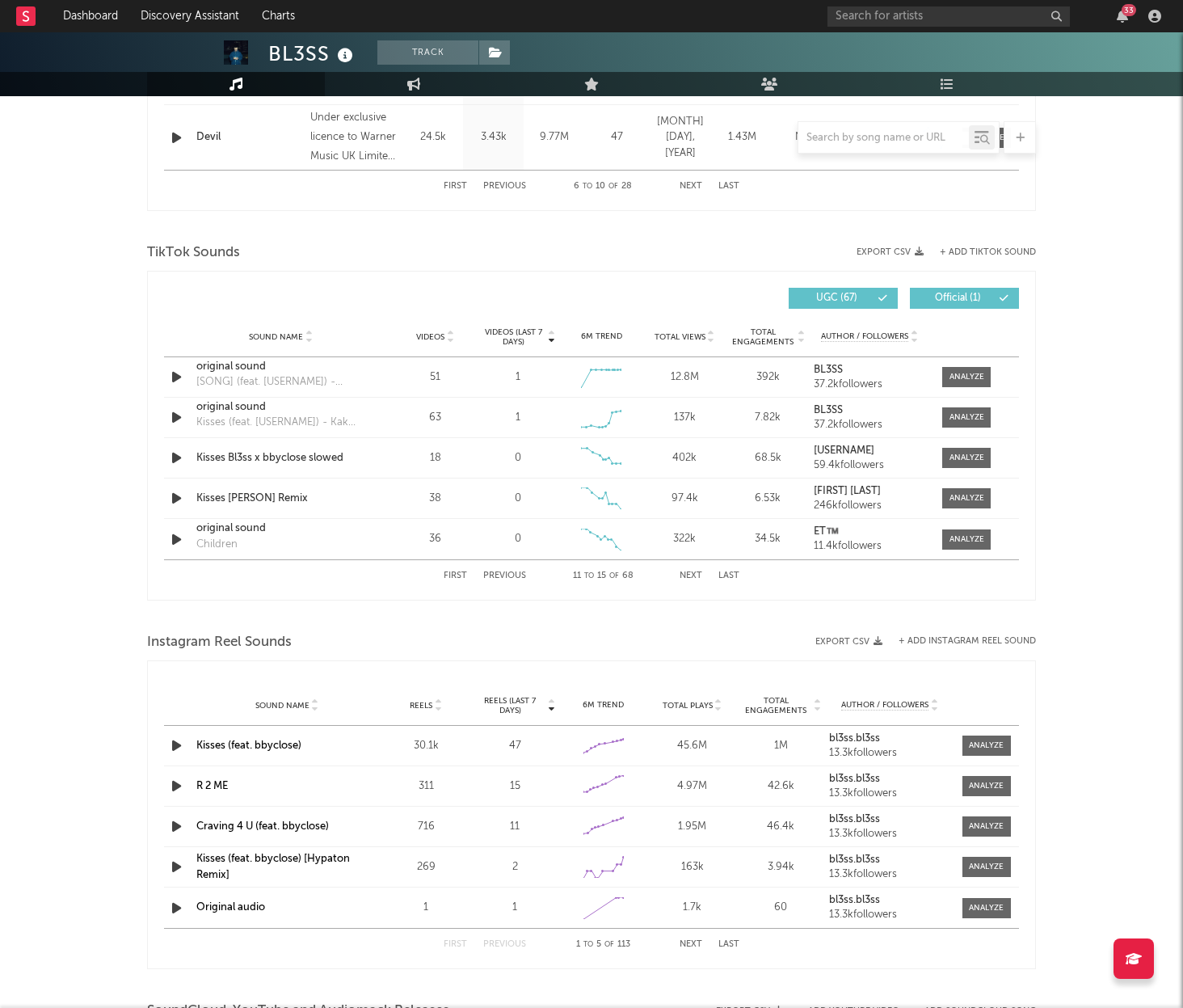 click on "Next" at bounding box center (691, 576) 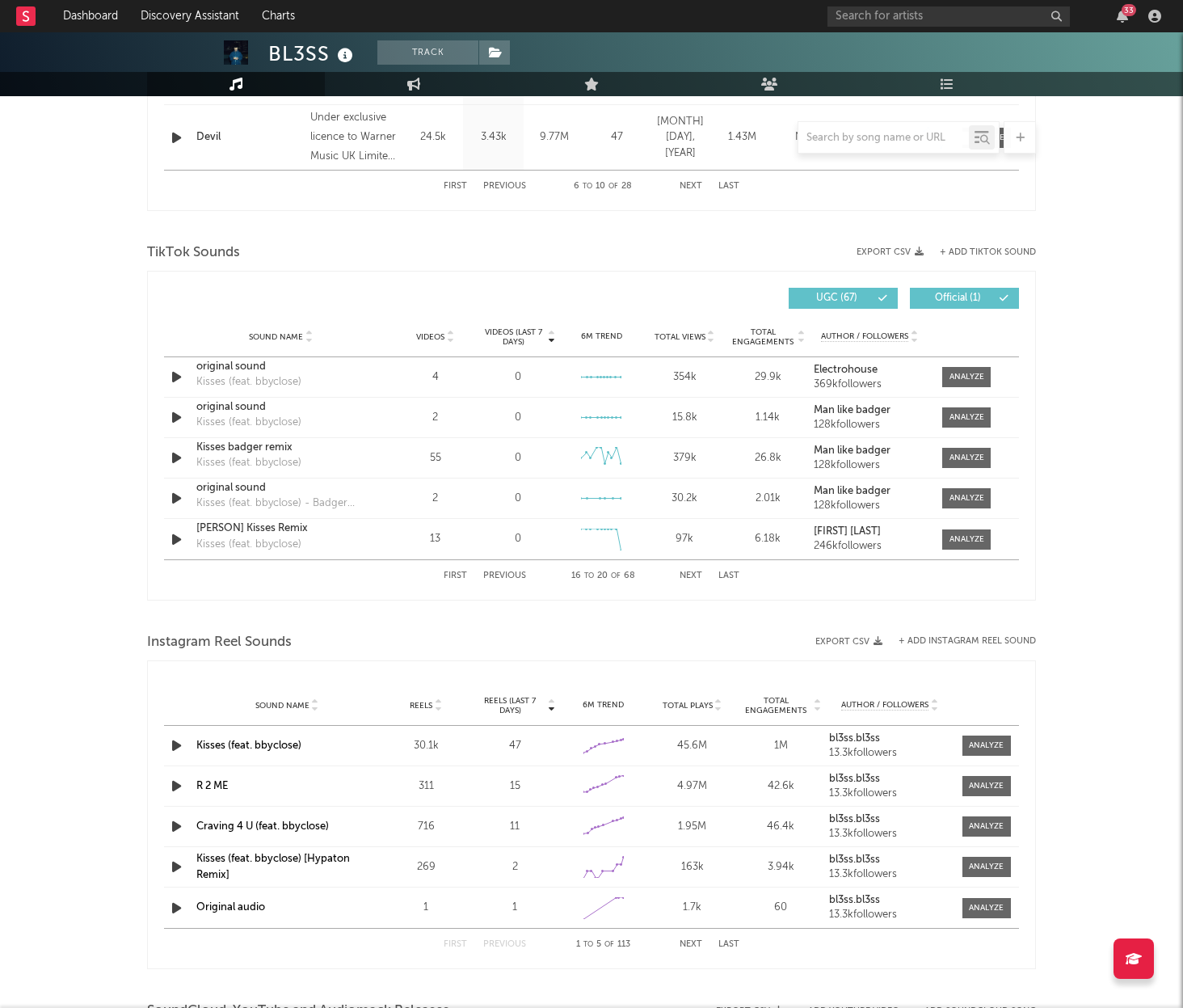 scroll, scrollTop: 968, scrollLeft: 0, axis: vertical 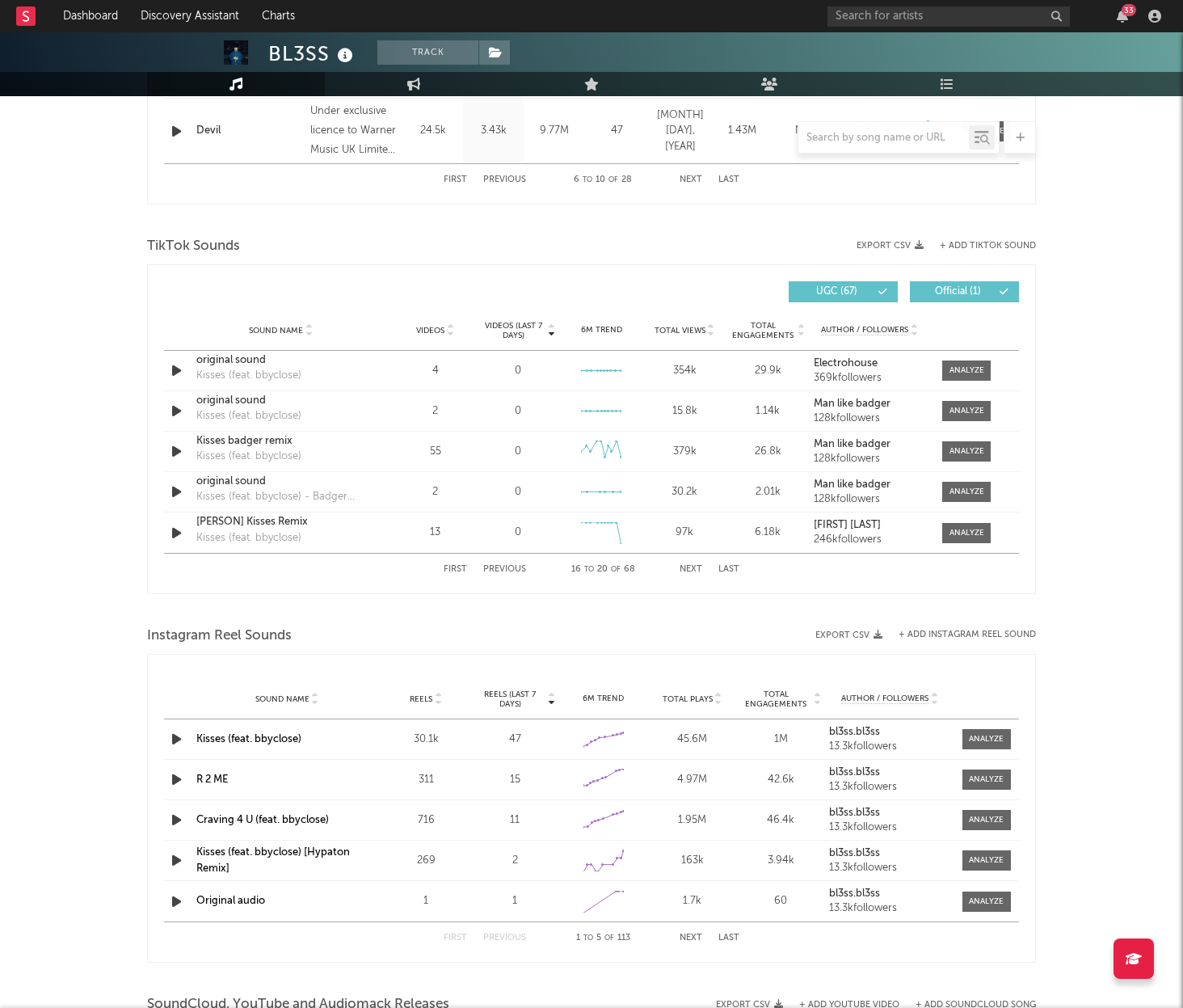 click on "First Previous 16   to   20   of   68 Next Last" at bounding box center (592, 569) 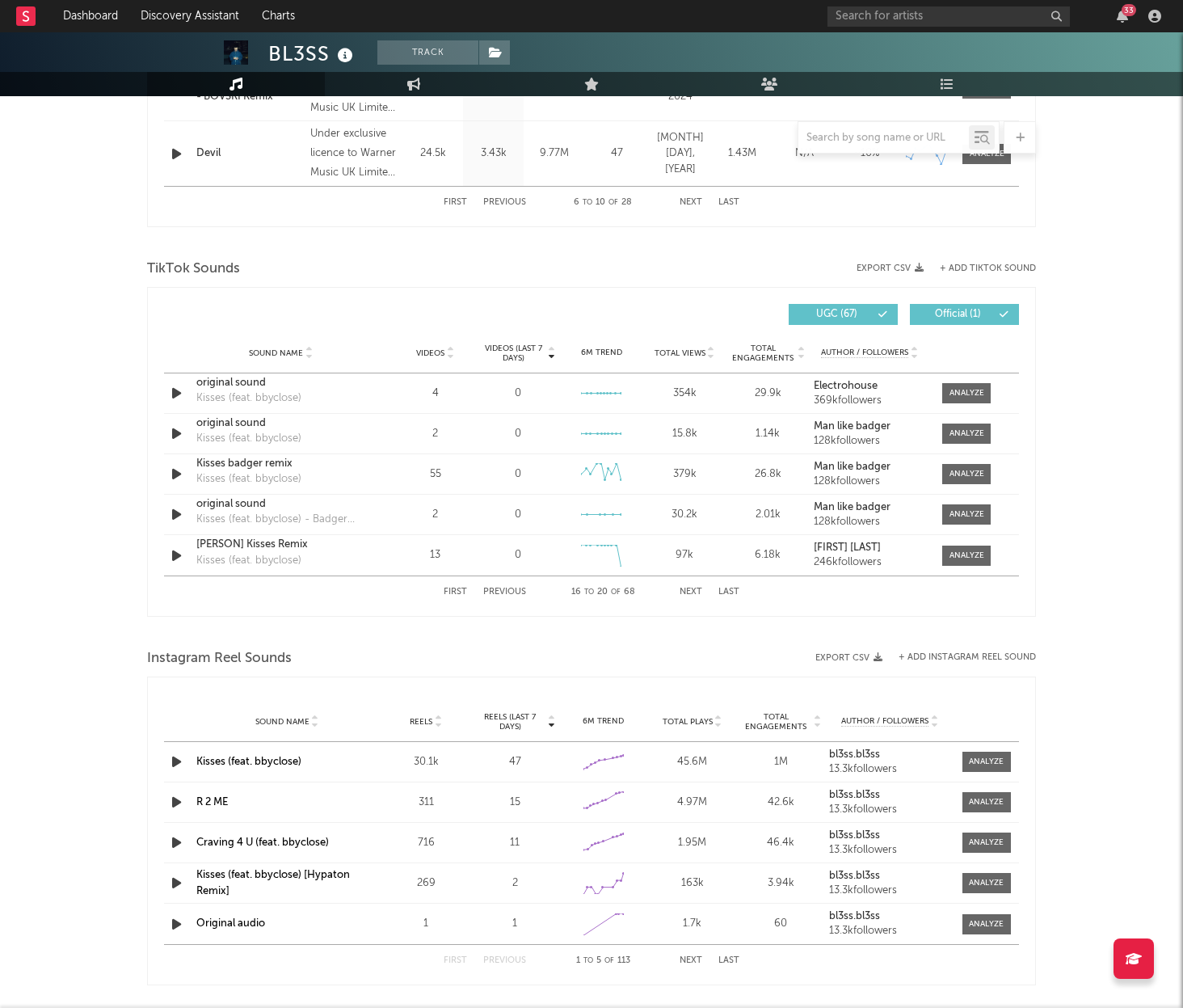 scroll, scrollTop: 949, scrollLeft: 0, axis: vertical 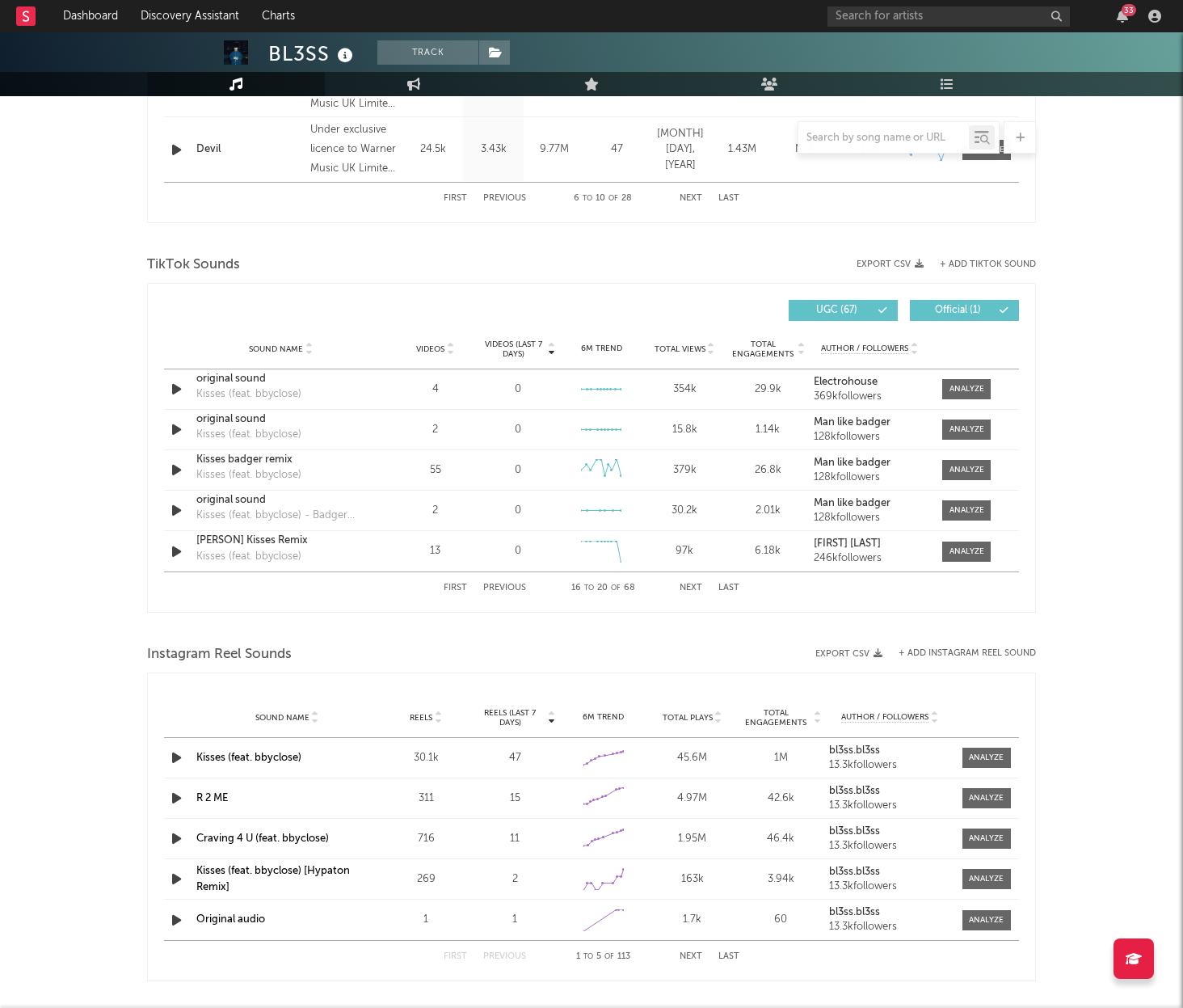 click on "Next" at bounding box center [691, 588] 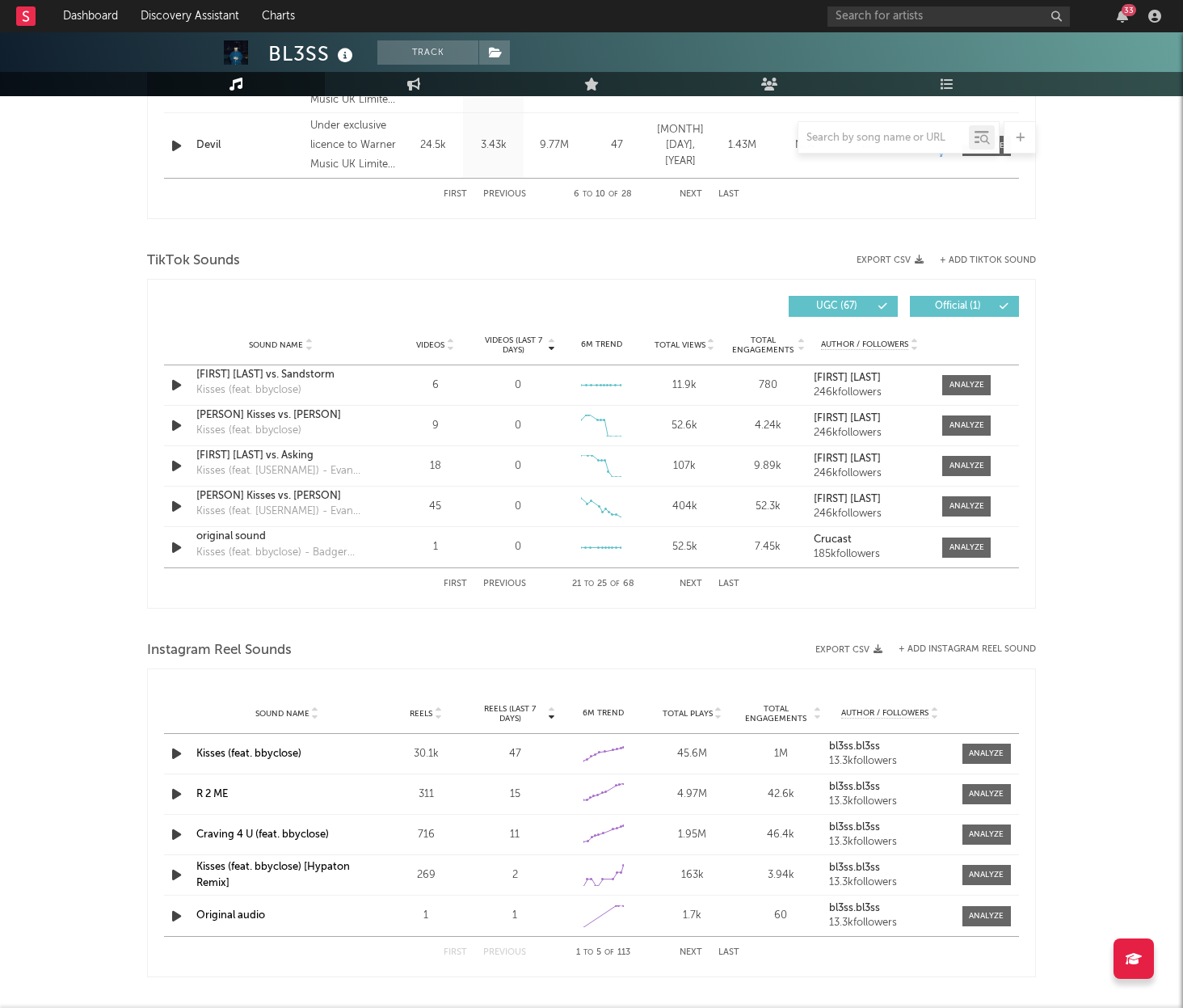 click on "First Previous 21   to   25   of   68 Next Last" at bounding box center (592, 584) 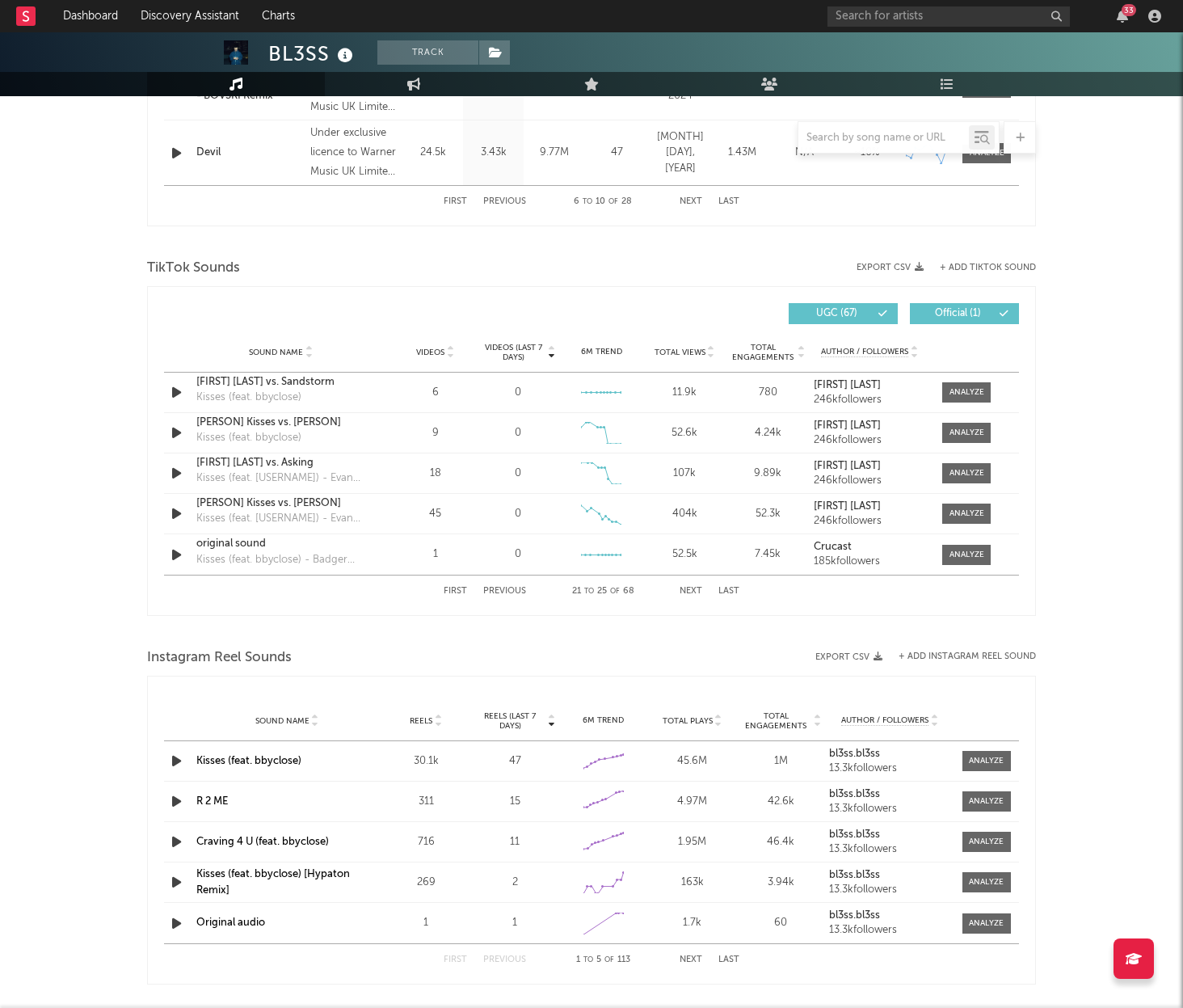 click on "Next" at bounding box center [691, 591] 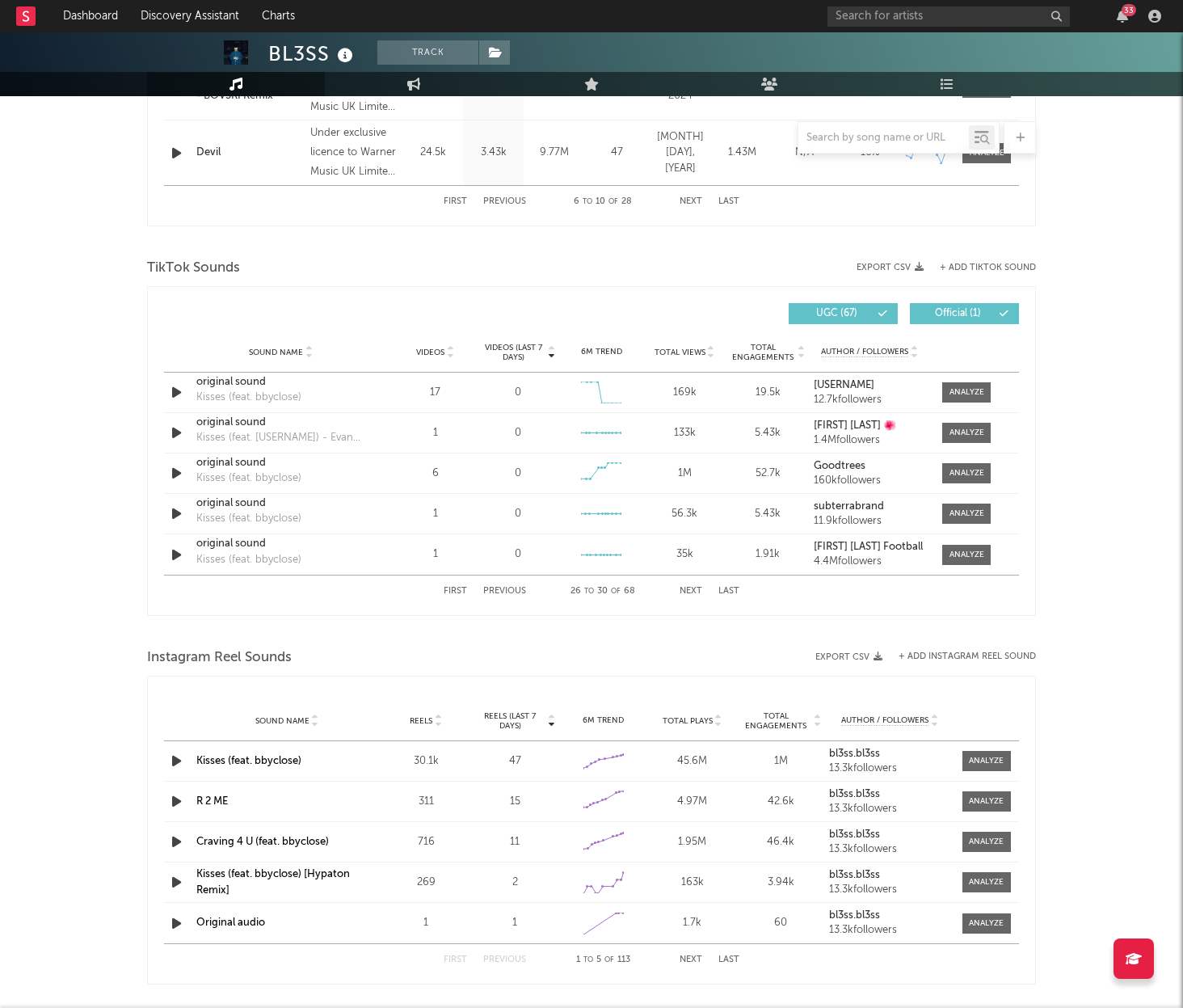 scroll, scrollTop: 949, scrollLeft: 0, axis: vertical 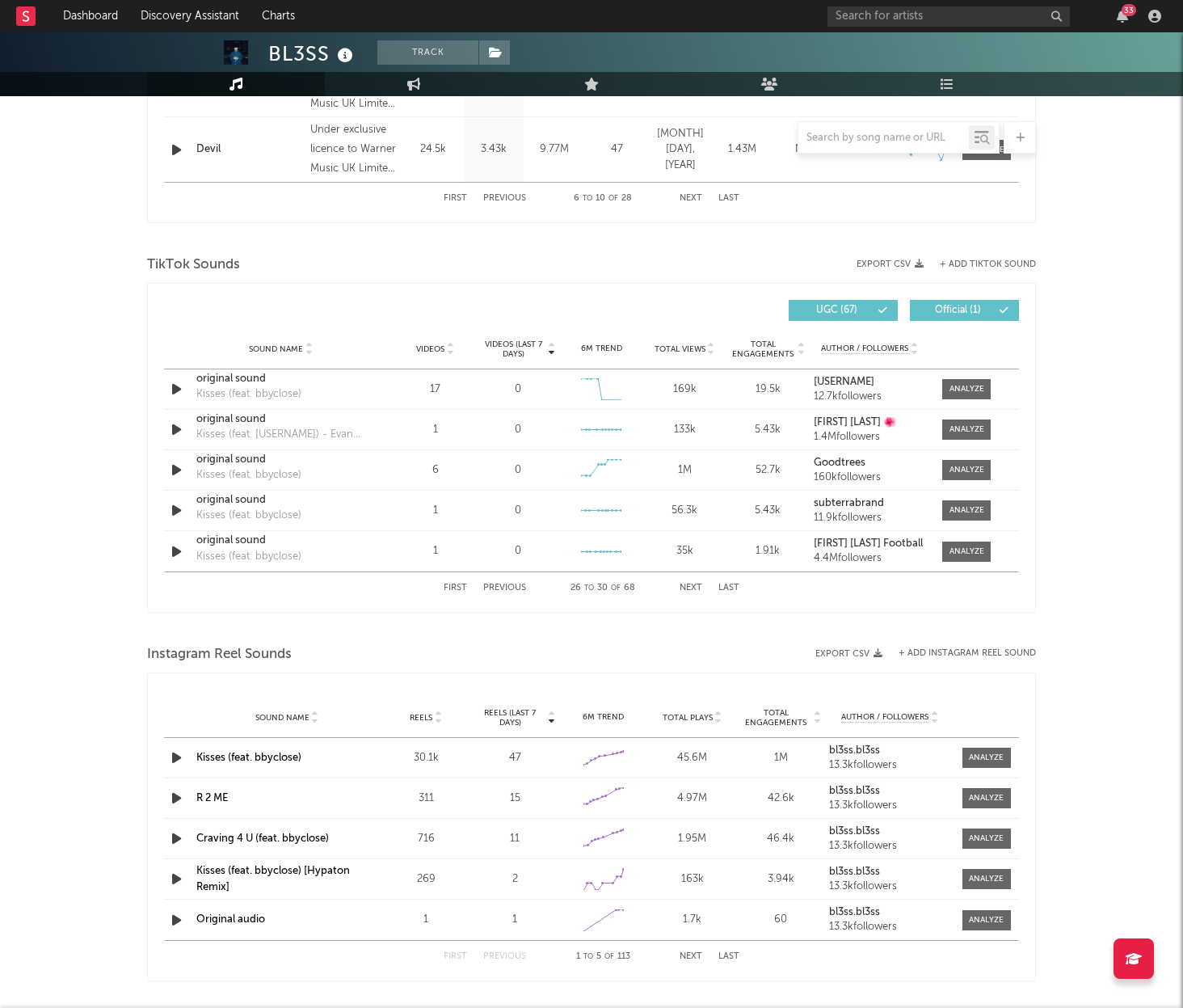 click on "Next" at bounding box center [691, 588] 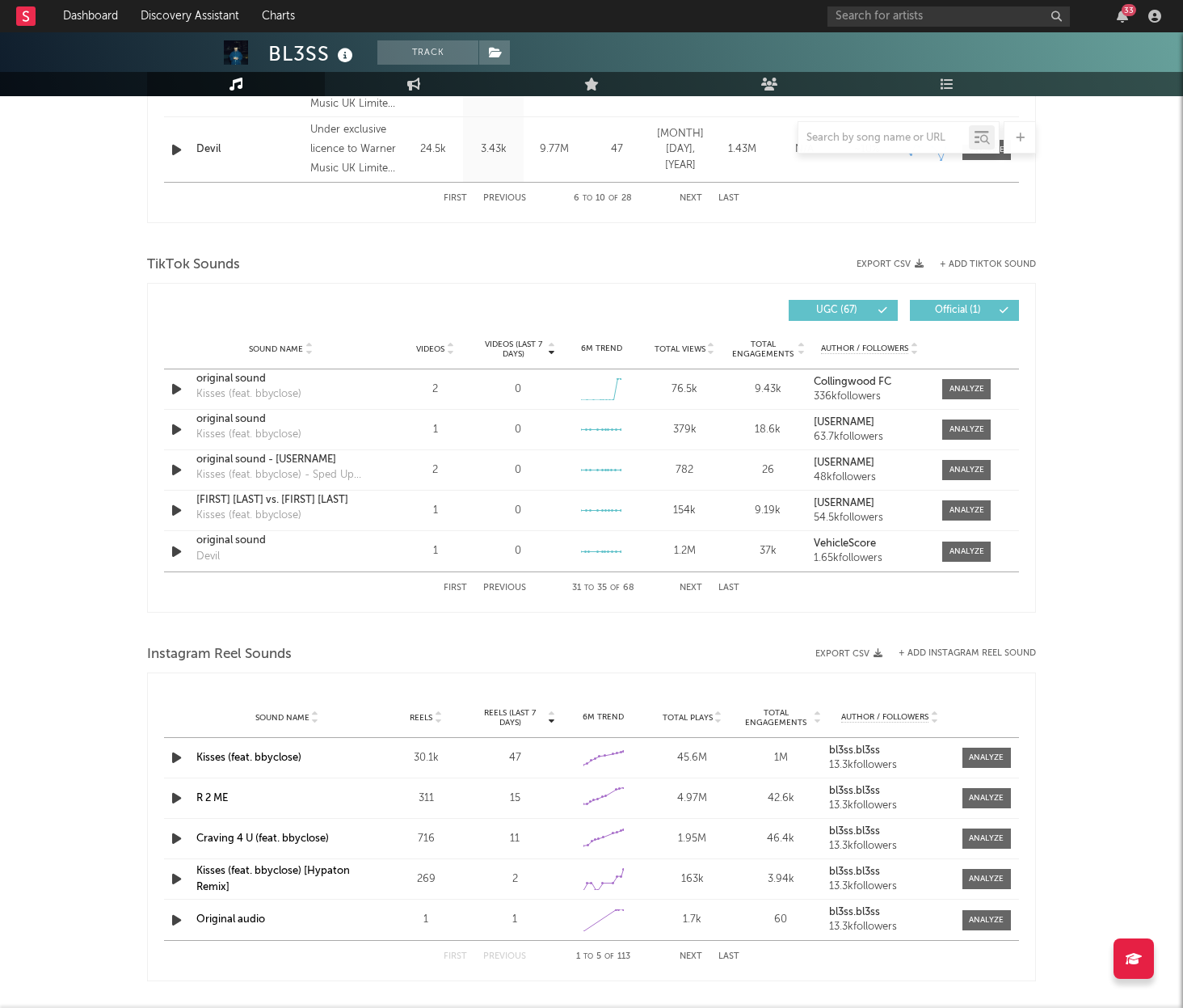 click on "Next" at bounding box center [691, 588] 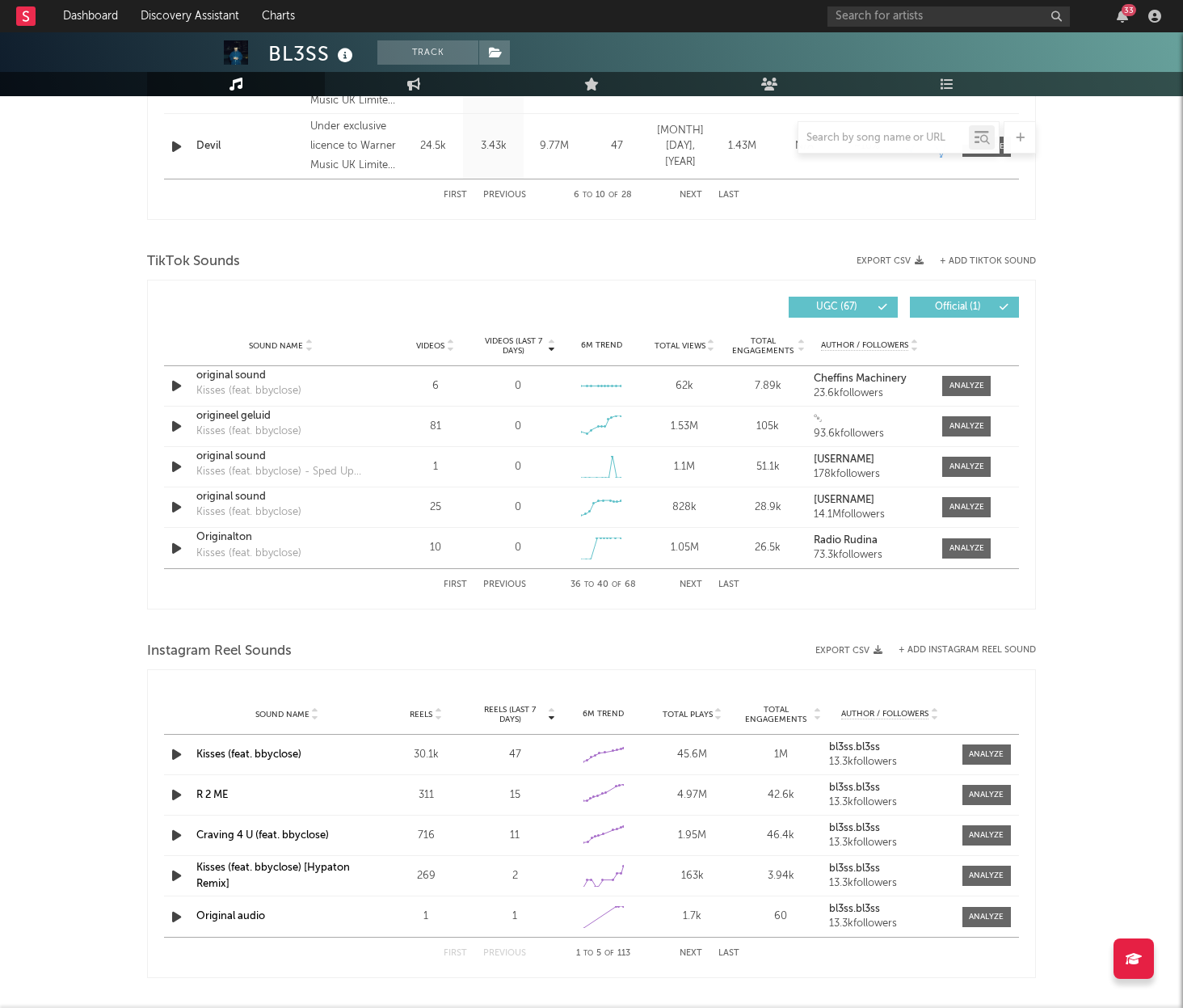 click on "Next" at bounding box center (691, 584) 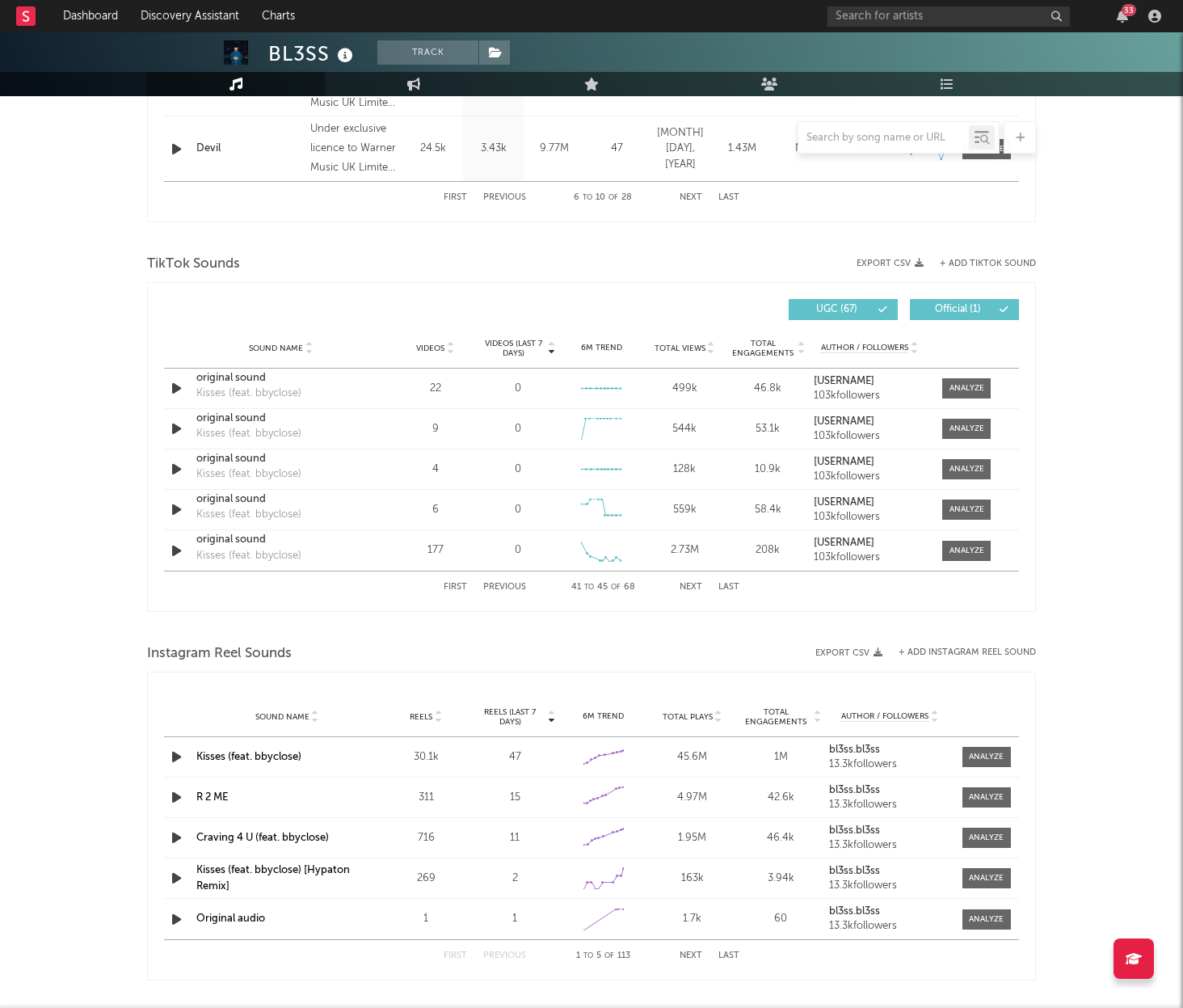 click on "Next" at bounding box center (691, 587) 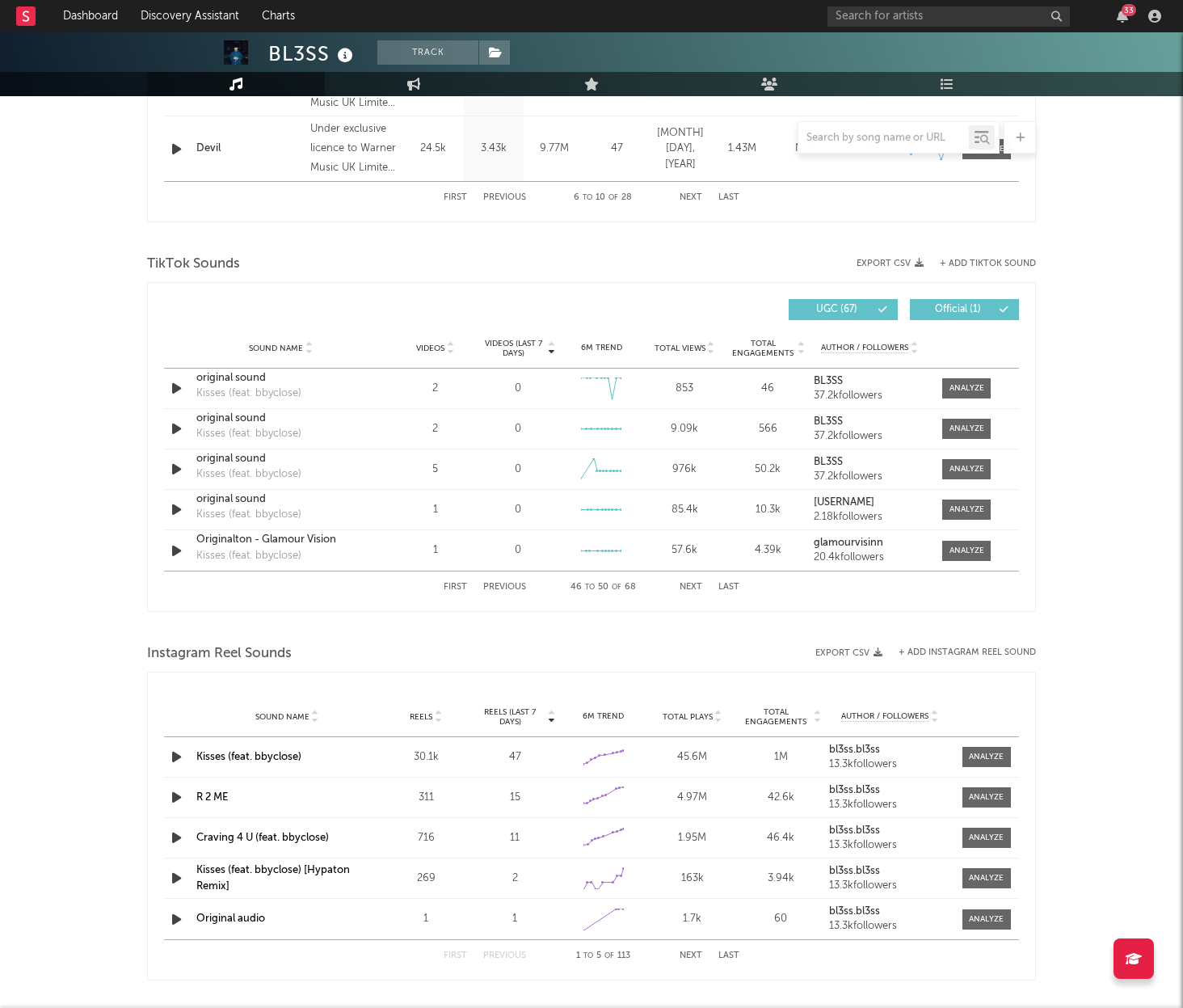 click on "Next" at bounding box center (691, 587) 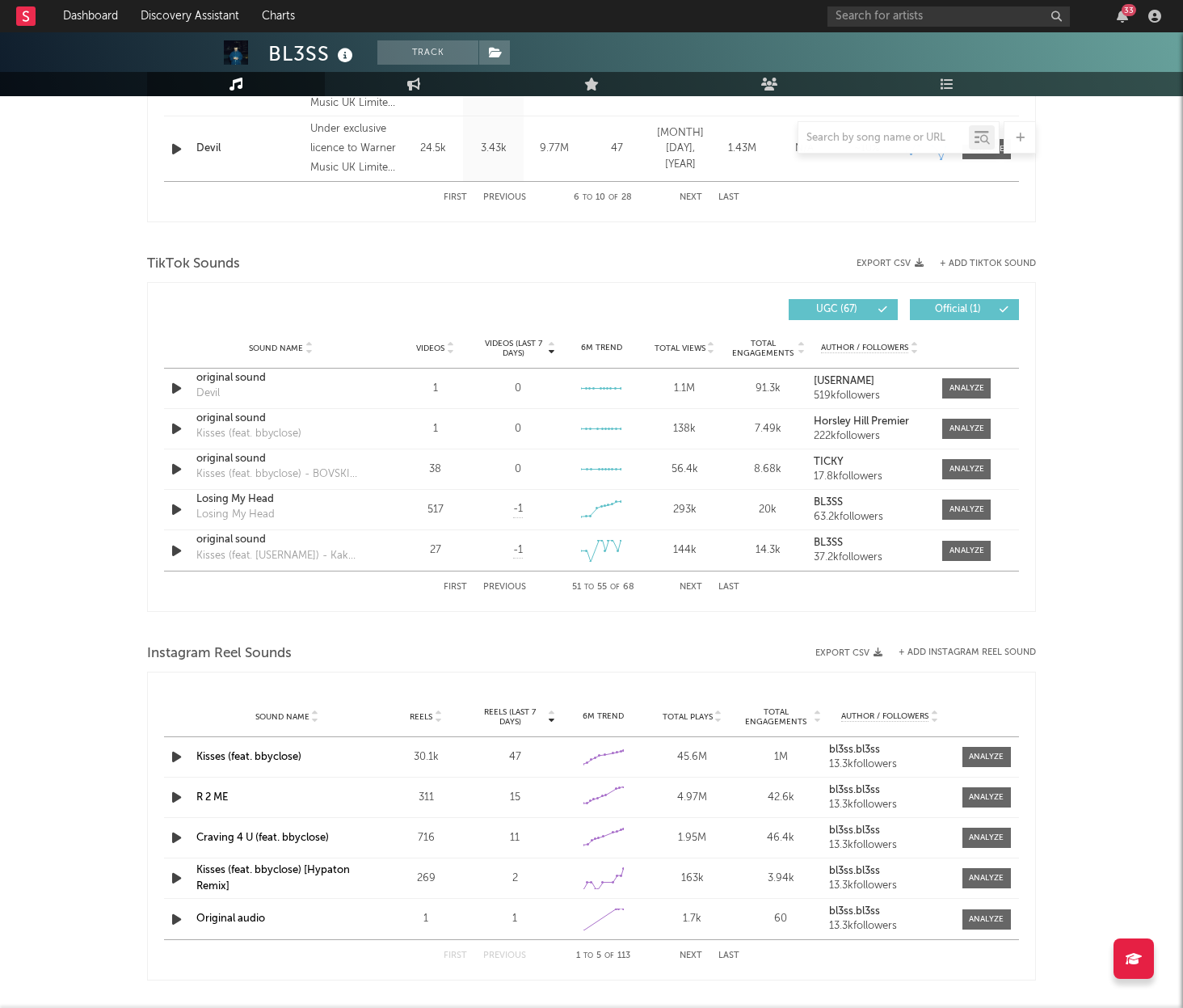 click on "Next" at bounding box center (691, 587) 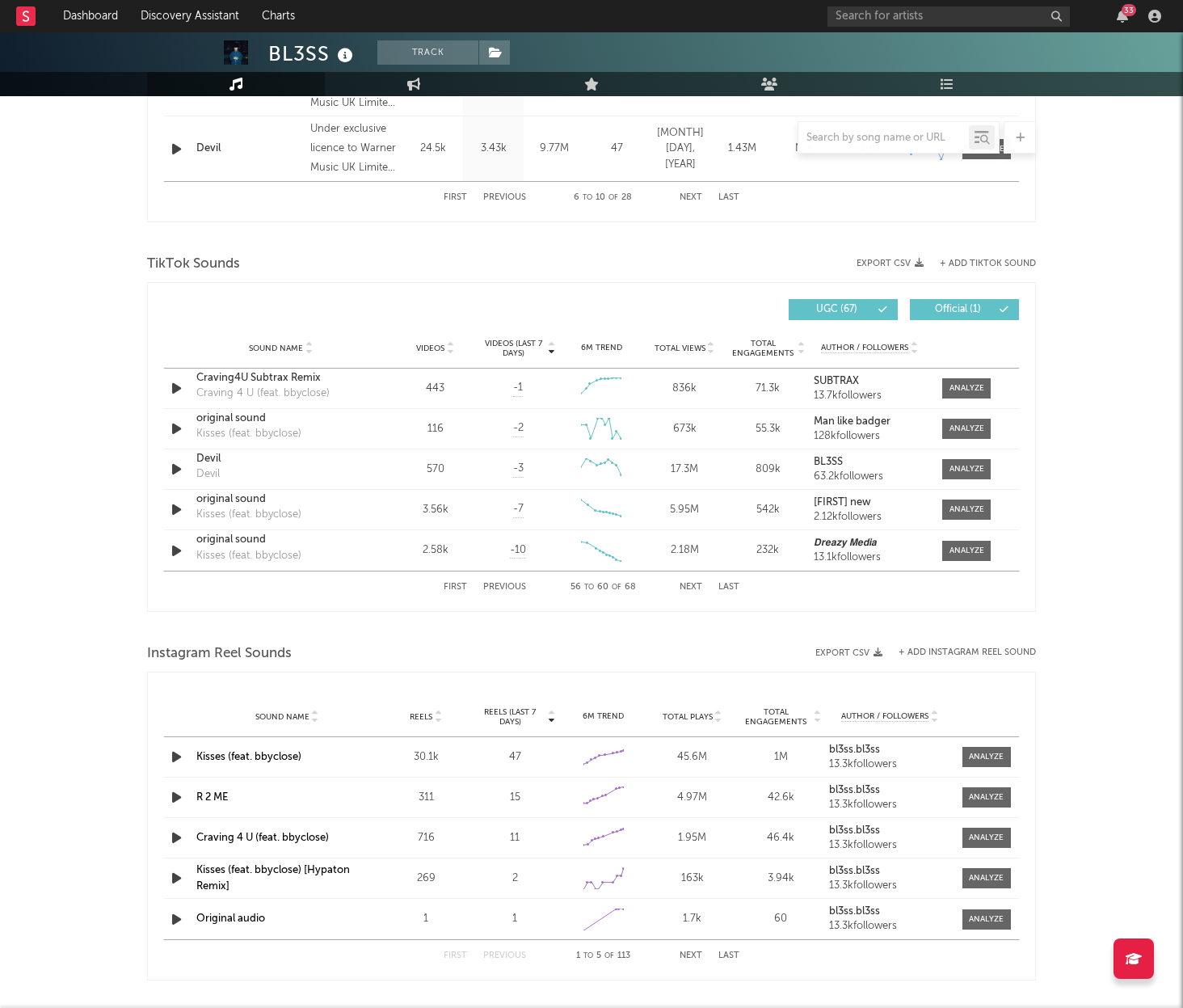 click on "Next" at bounding box center [691, 587] 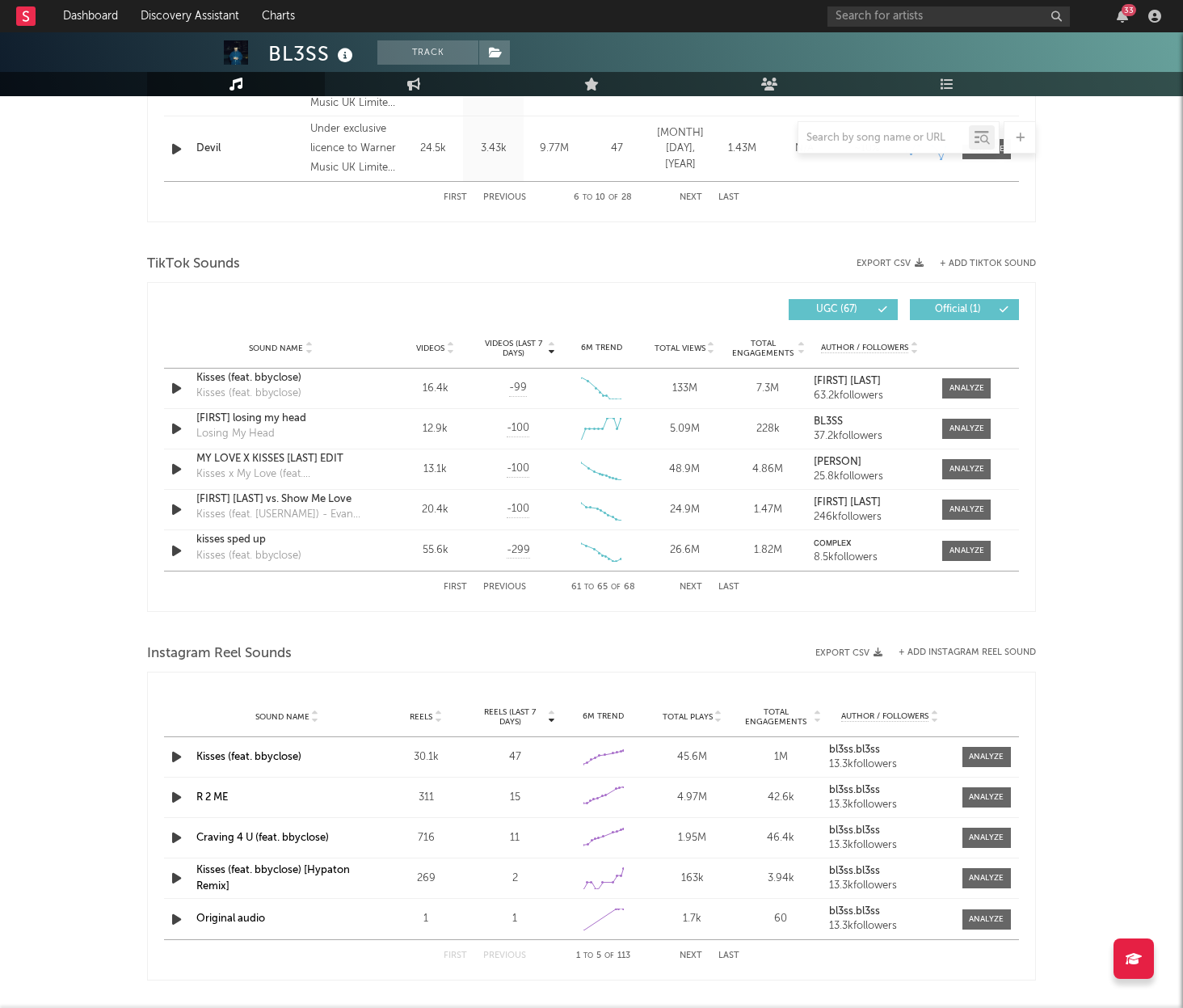click on "Next" at bounding box center [691, 587] 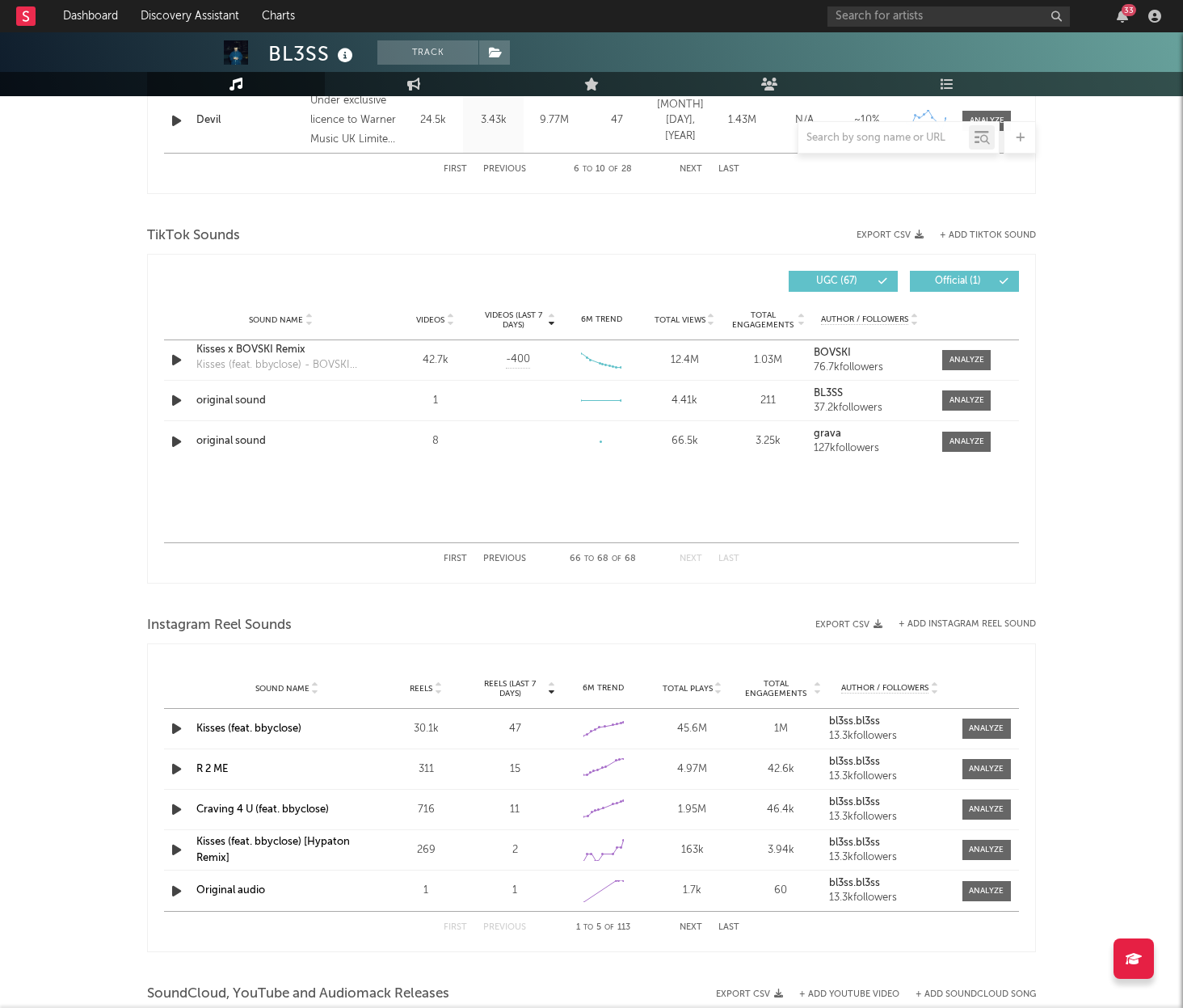 scroll, scrollTop: 976, scrollLeft: 0, axis: vertical 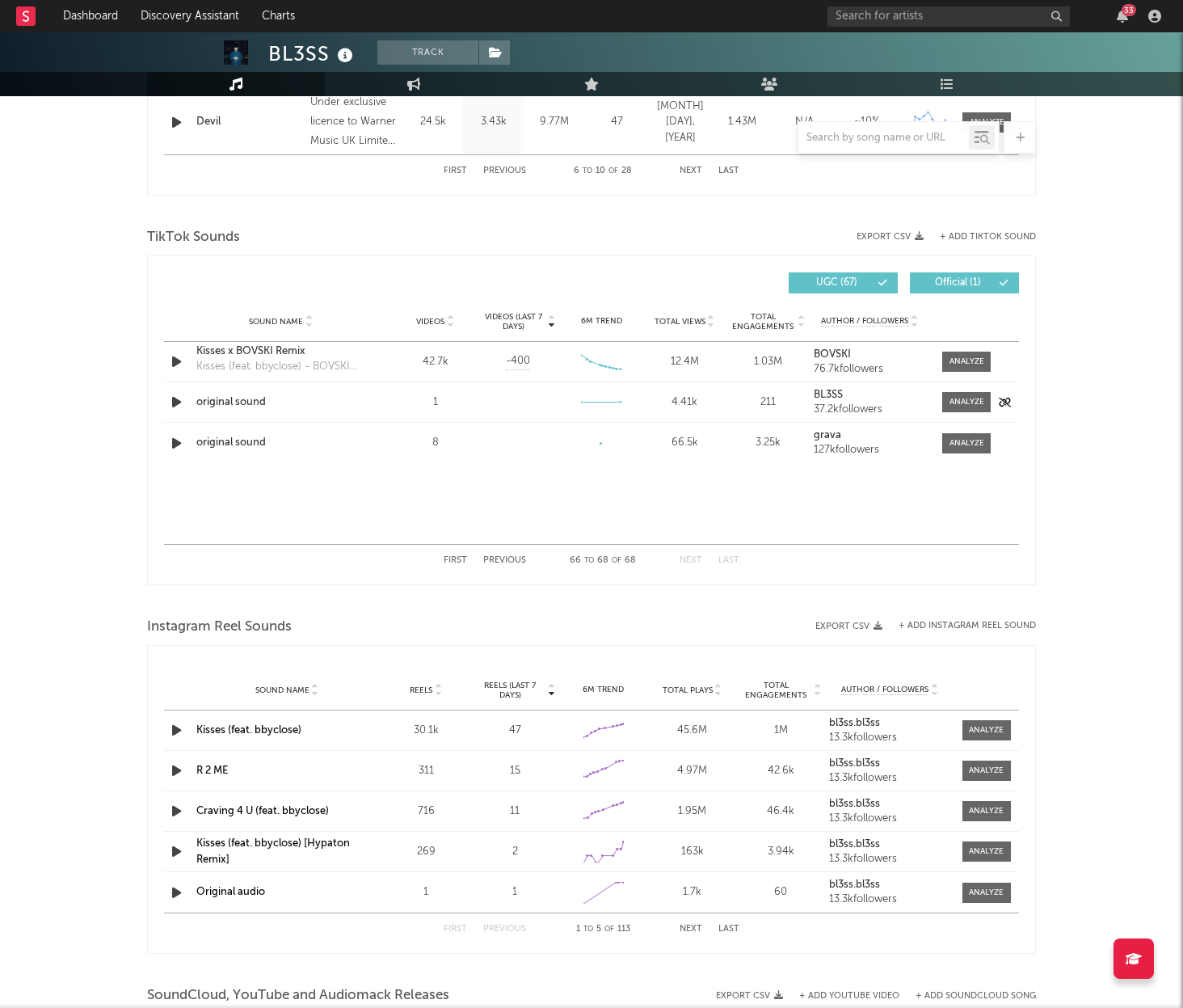 click on "4.41k" at bounding box center (684, 403) 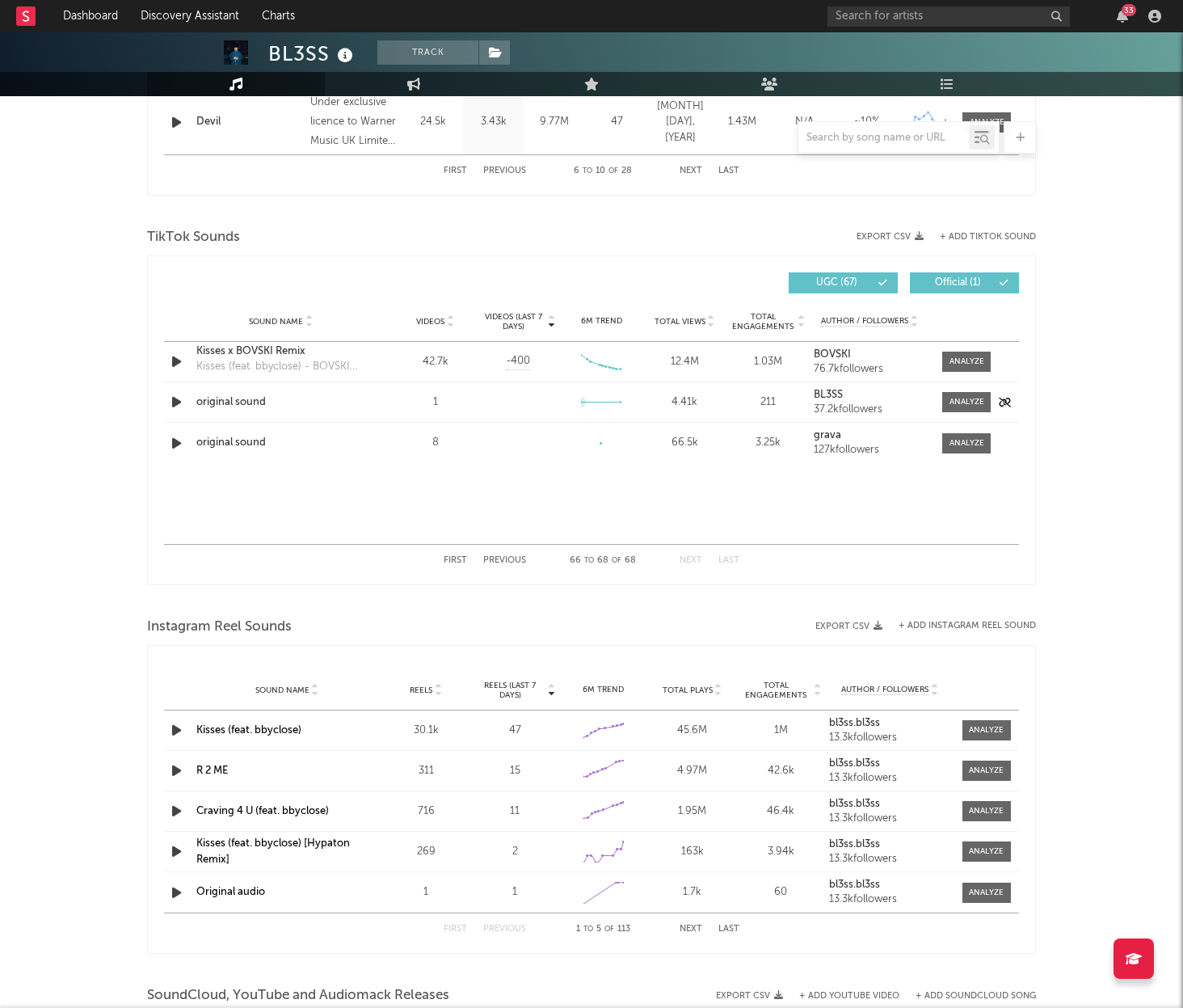 drag, startPoint x: 496, startPoint y: 399, endPoint x: 436, endPoint y: 403, distance: 60.13319 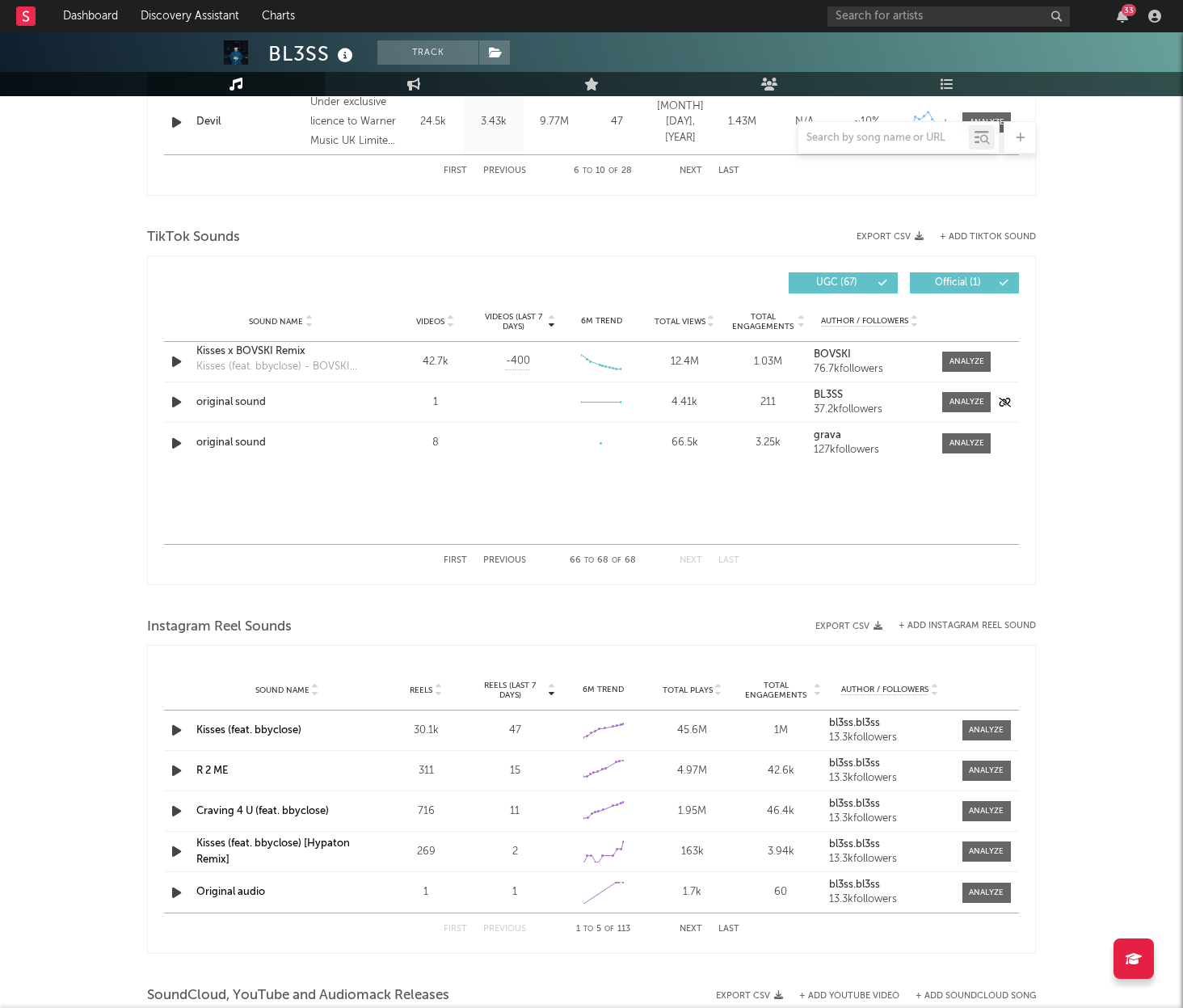 drag, startPoint x: 499, startPoint y: 404, endPoint x: 385, endPoint y: 399, distance: 114.1096 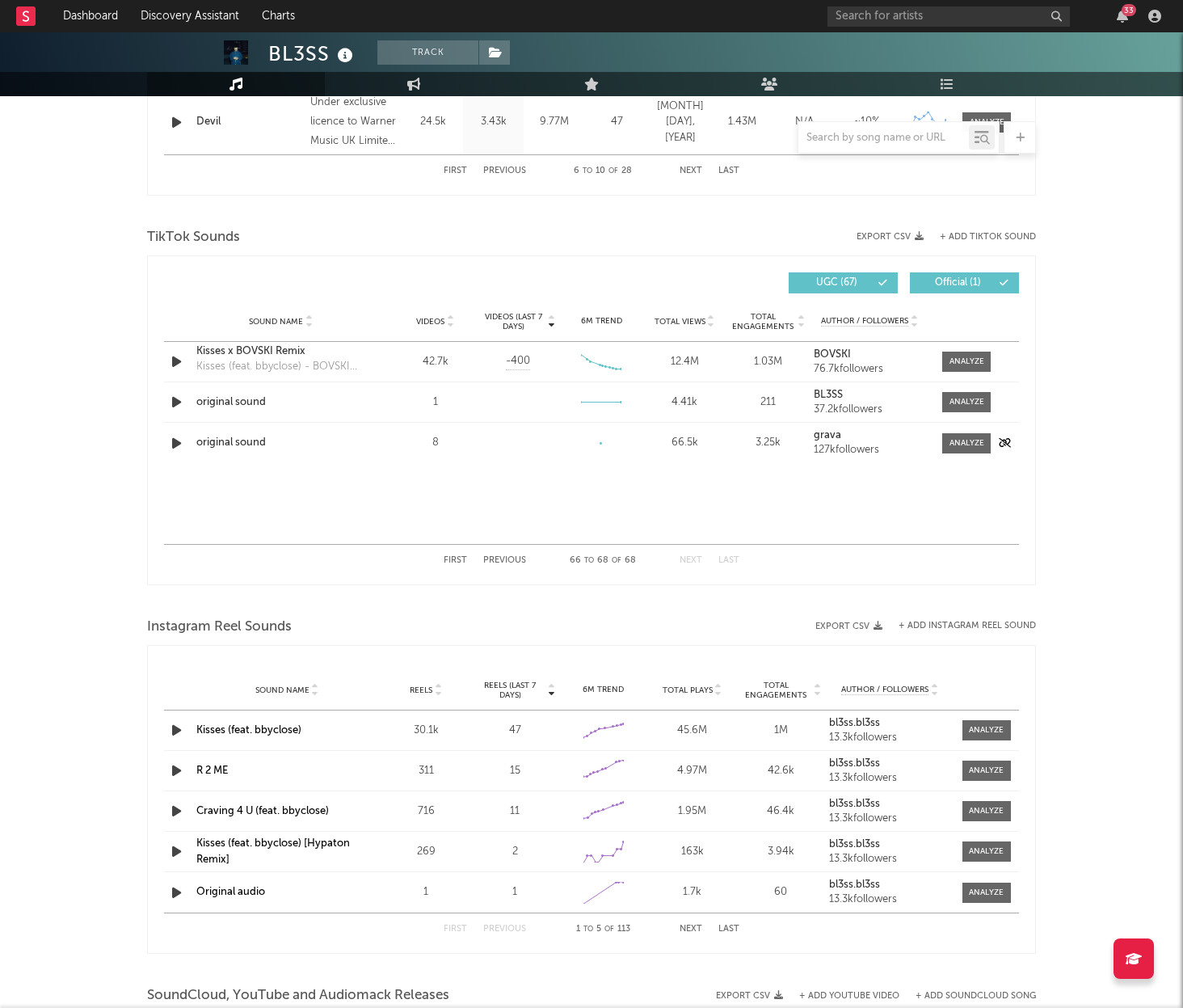 click on "original sound" at bounding box center (280, 443) 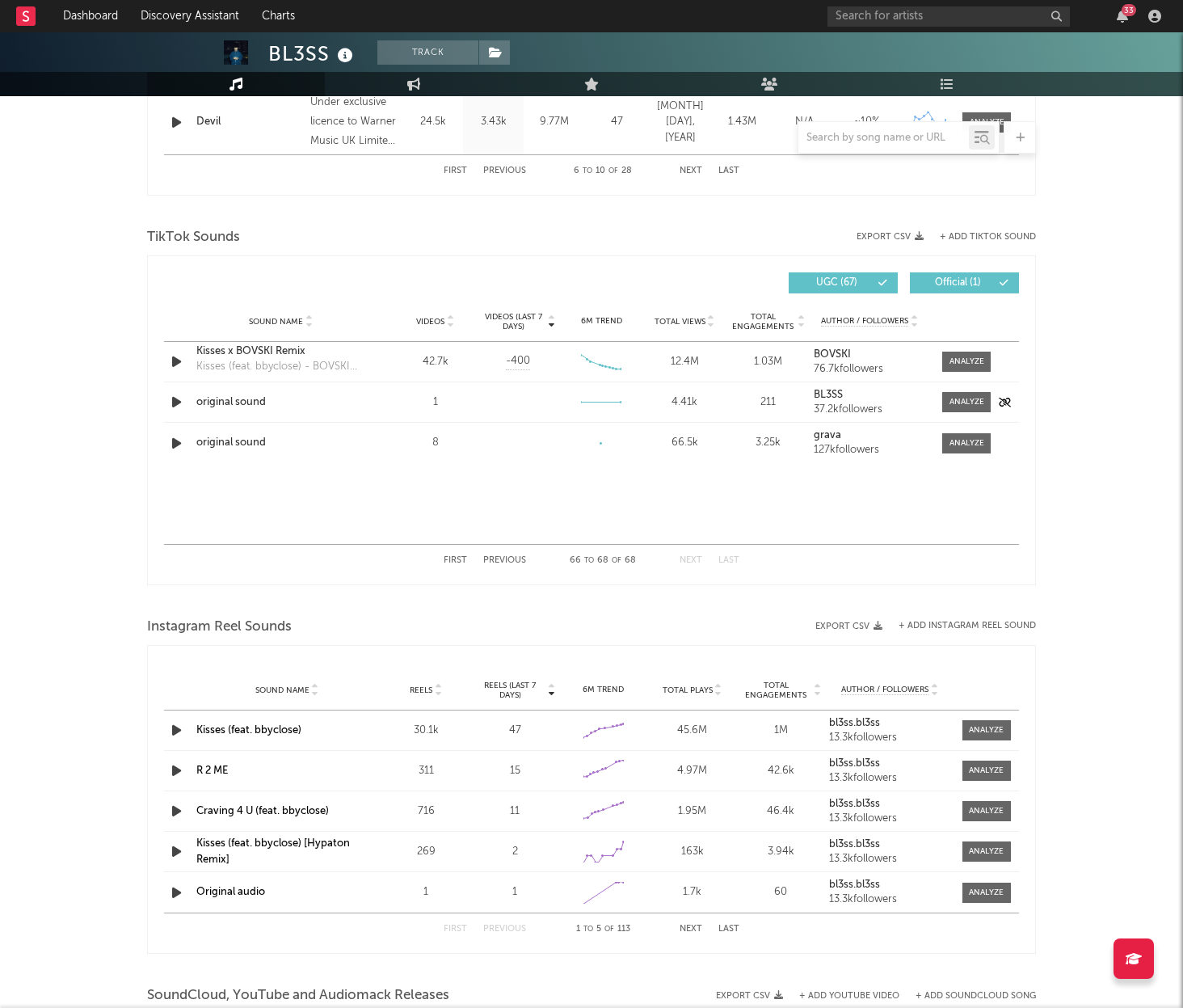 click on "4.41k" at bounding box center [684, 403] 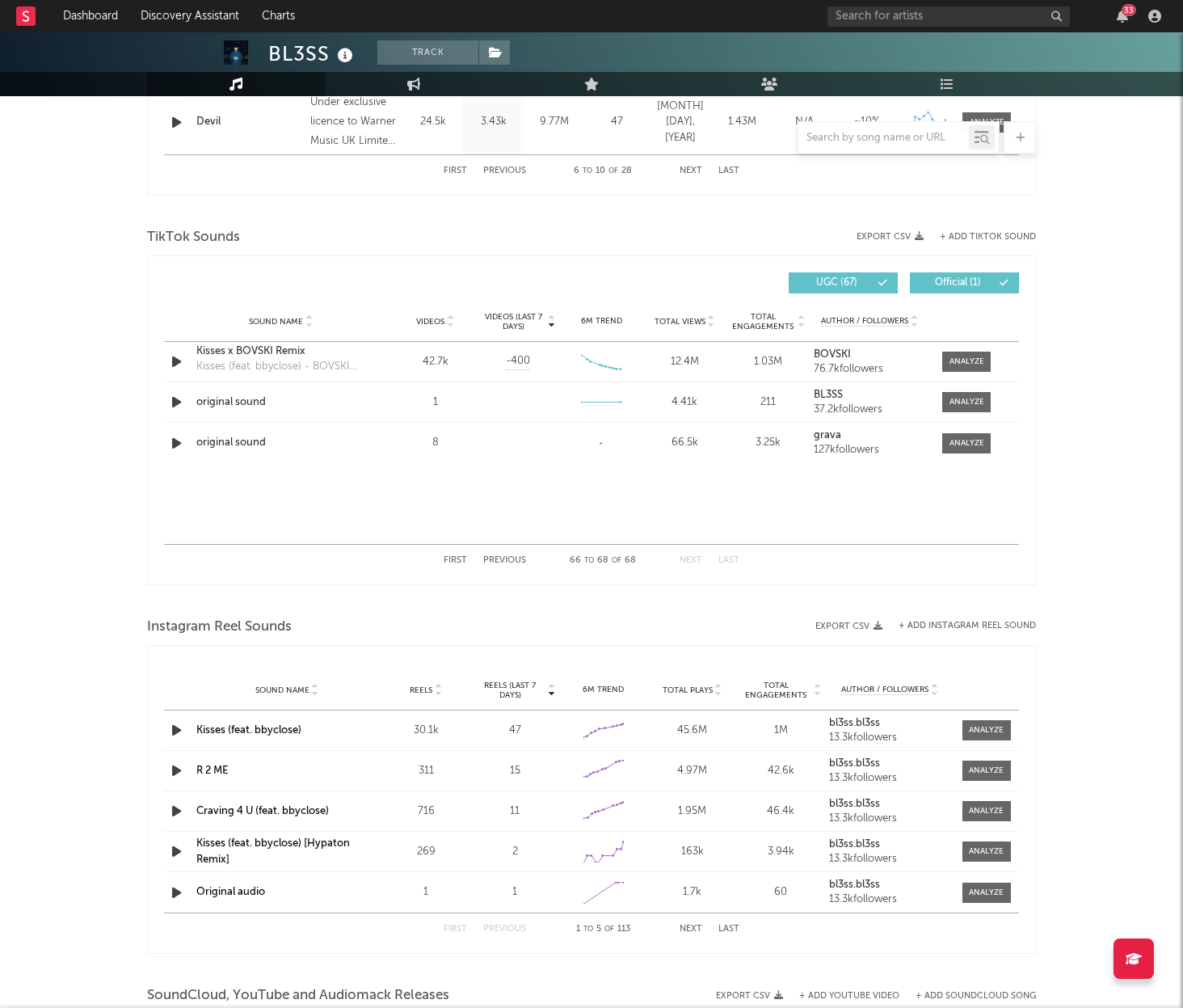 click at bounding box center [711, 318] 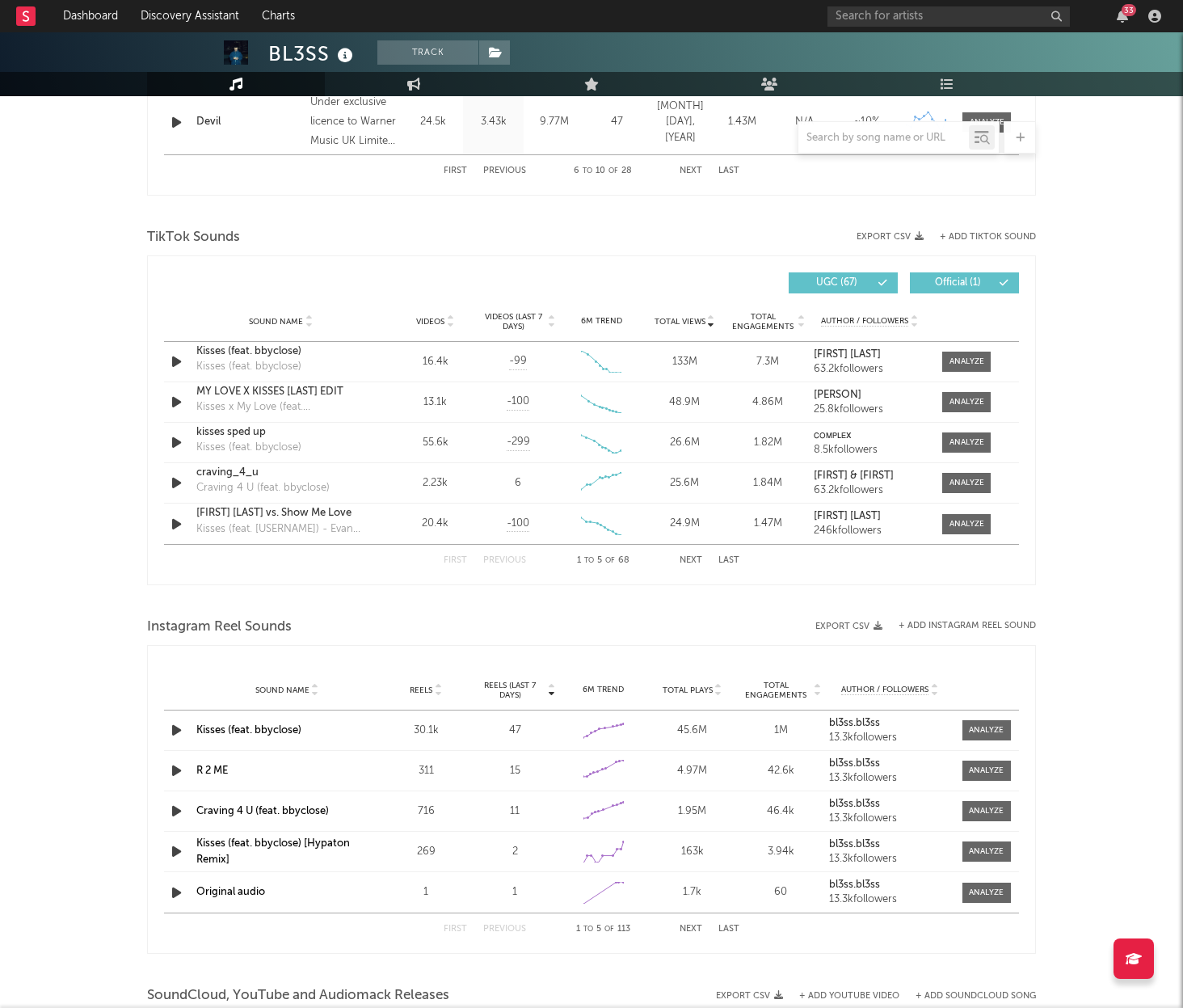 click at bounding box center (711, 318) 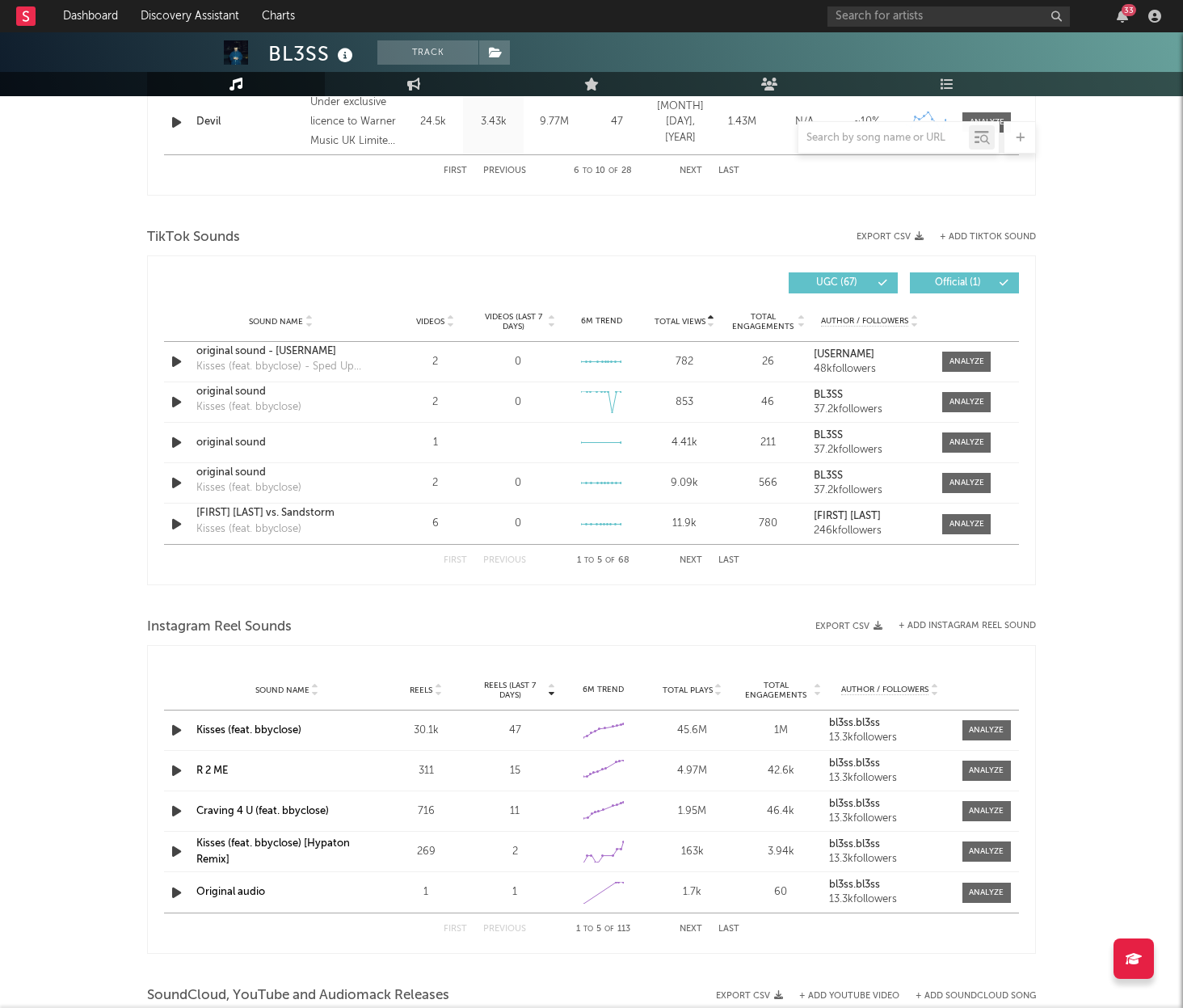 click at bounding box center (711, 325) 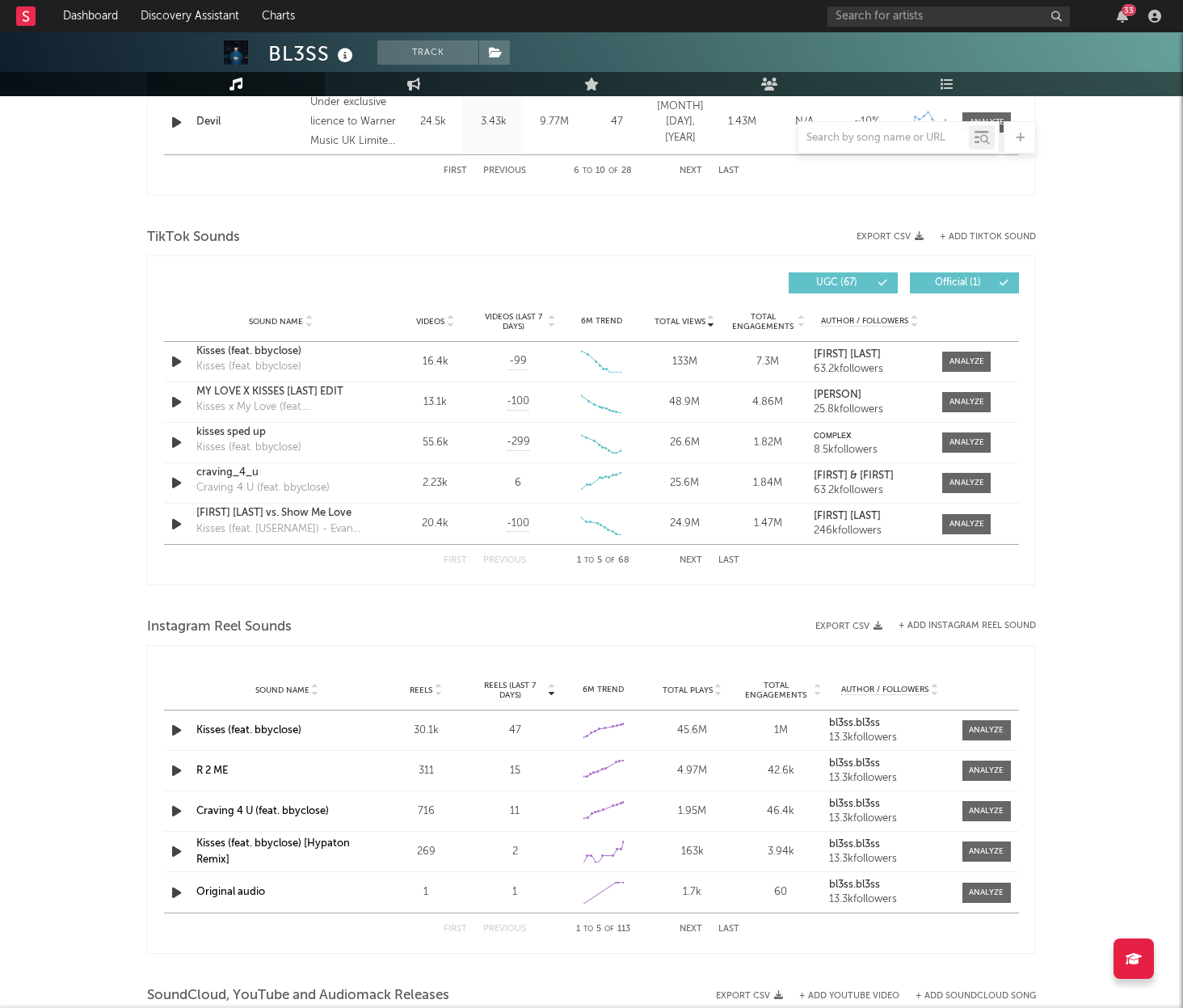 click at bounding box center [711, 325] 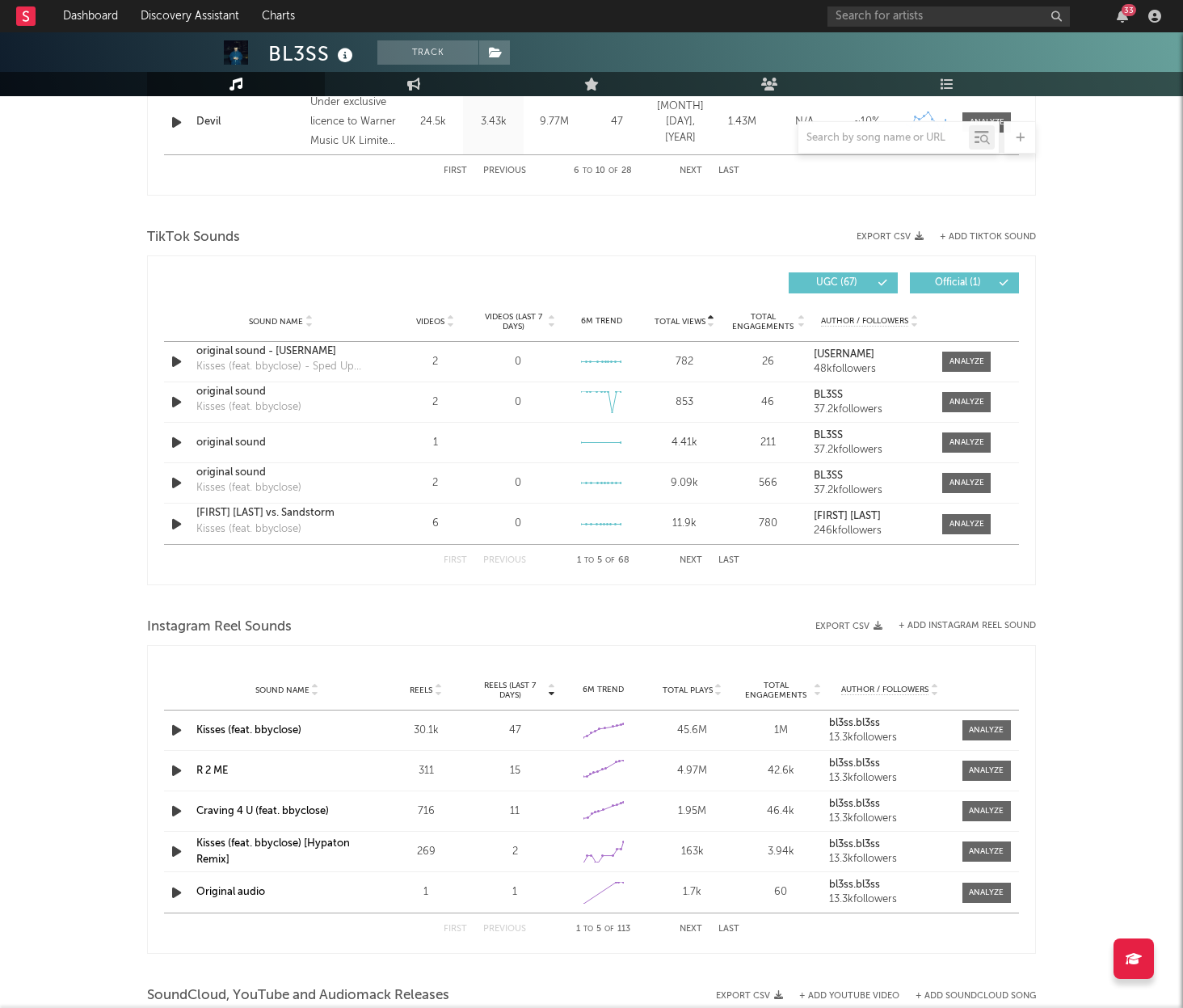 click at bounding box center [711, 325] 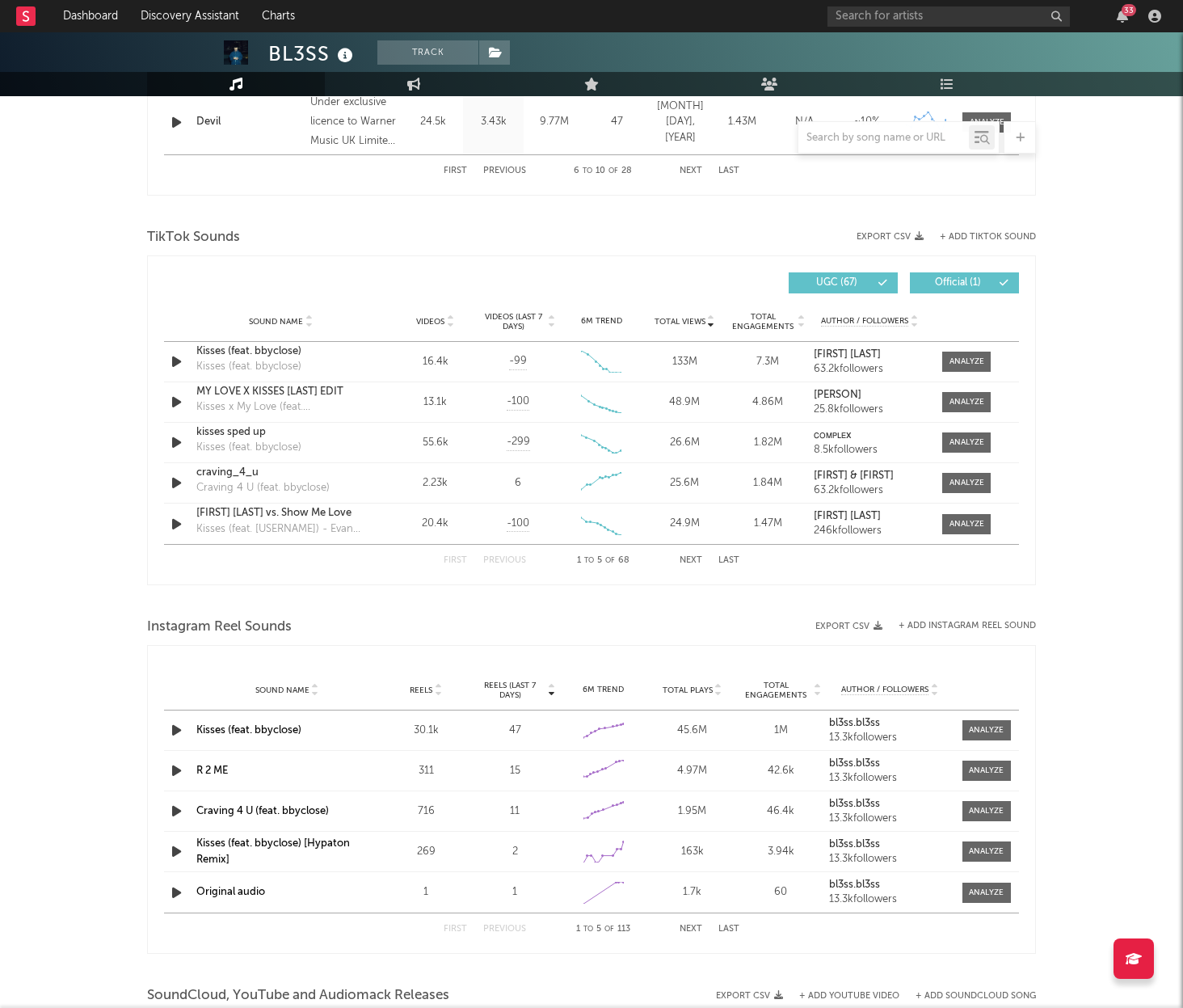 click at bounding box center (711, 325) 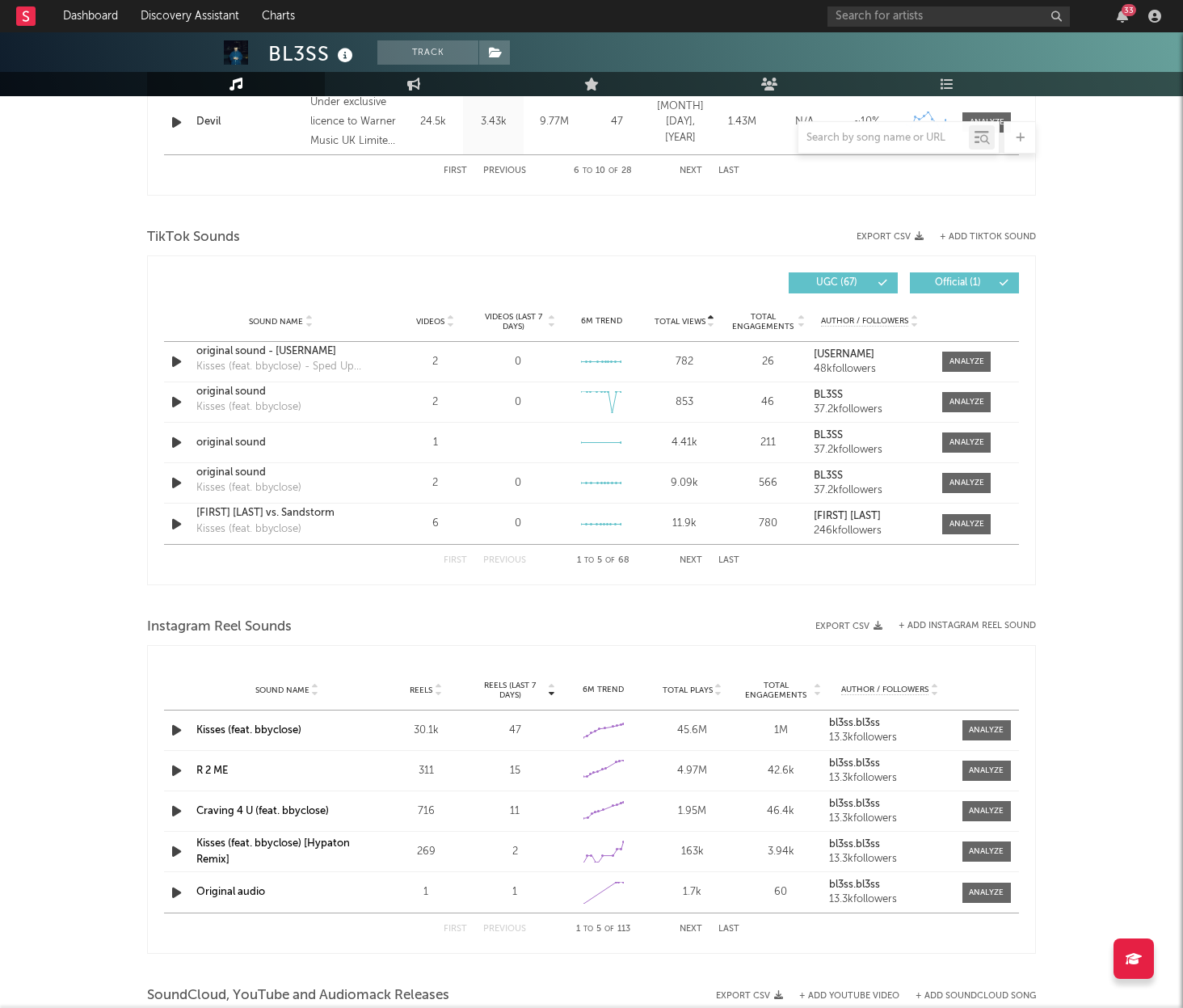 click on "Next" at bounding box center (691, 560) 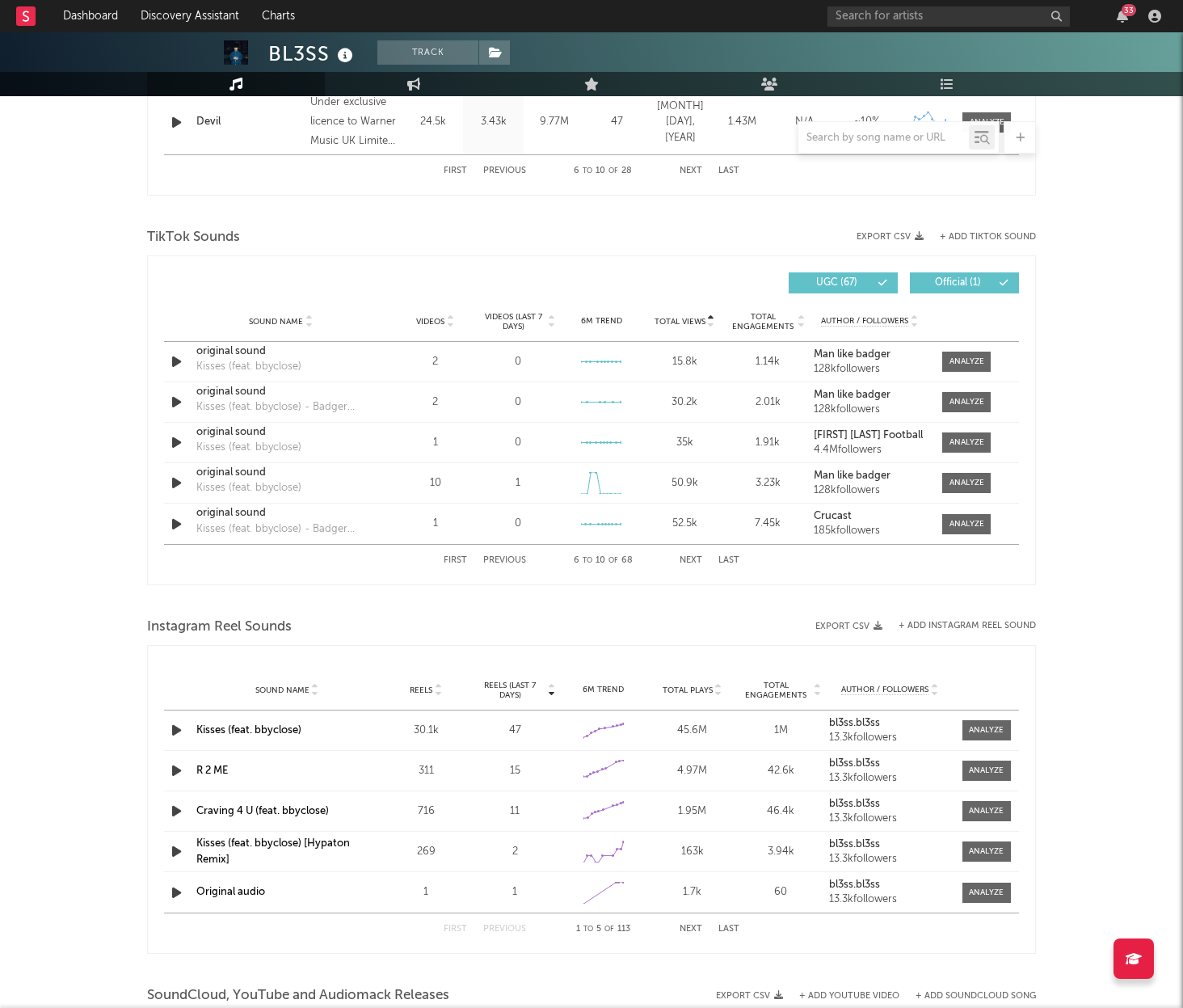 click on "Next" at bounding box center (691, 560) 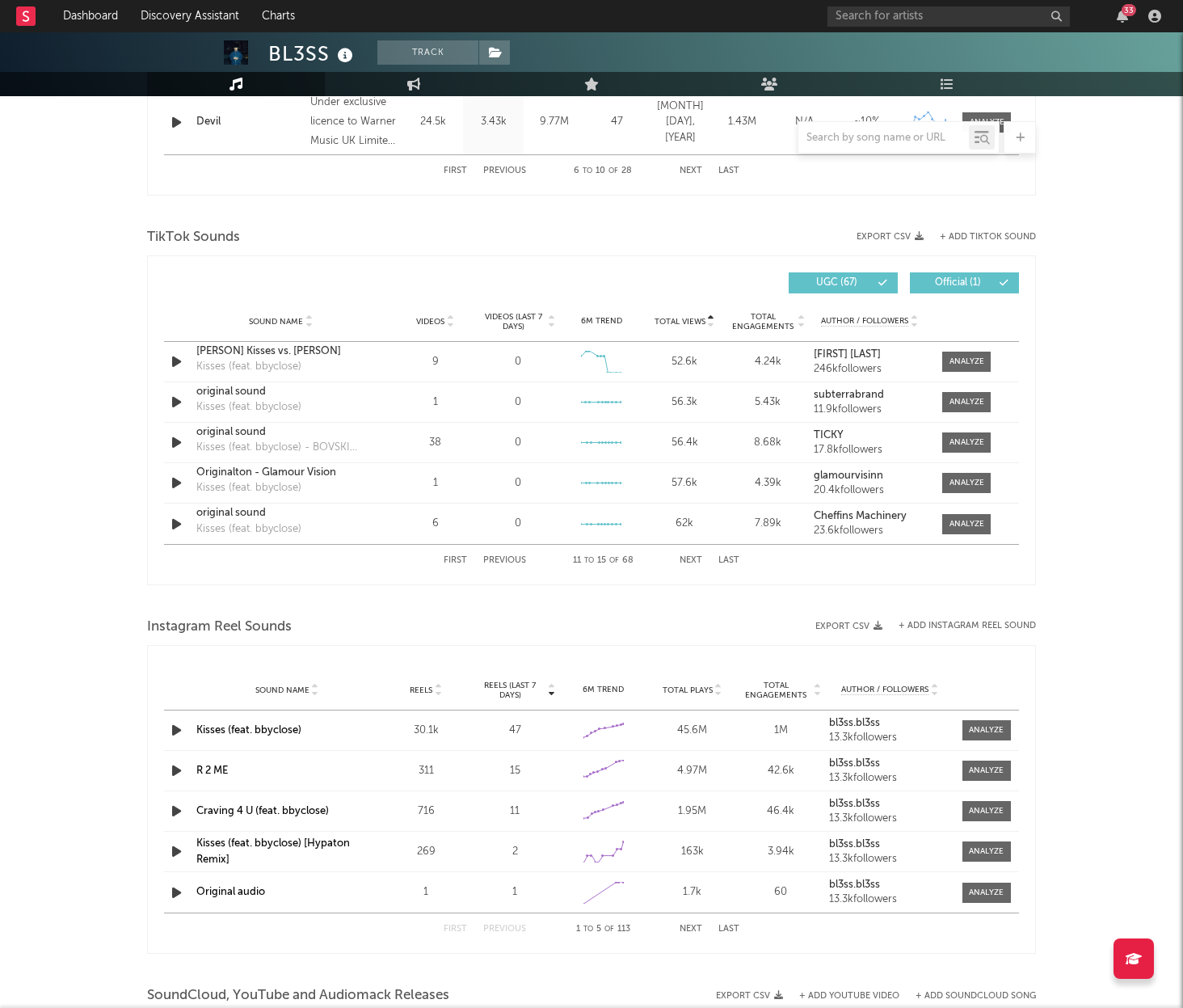 click on "Next" at bounding box center [691, 560] 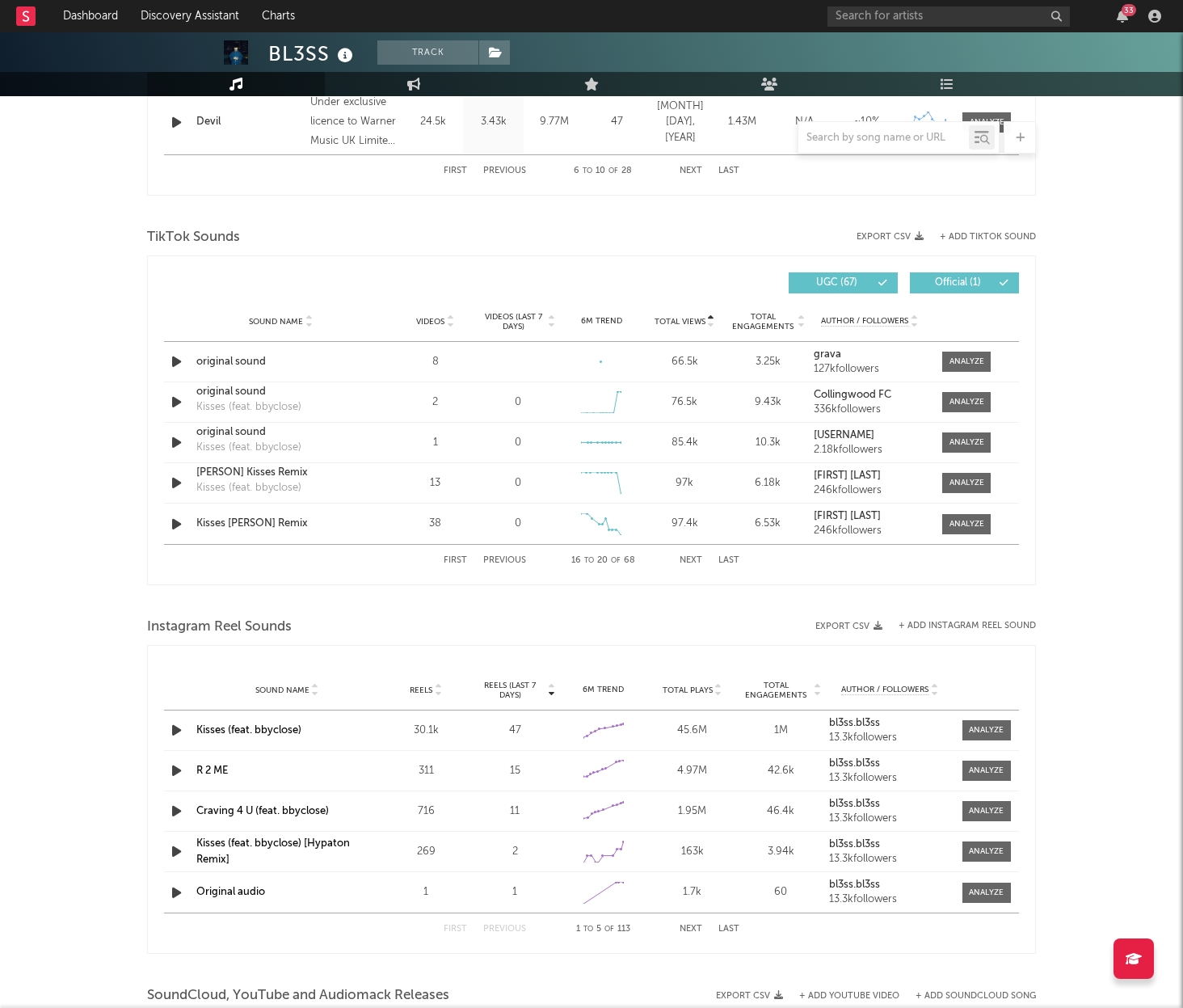click on "Next" at bounding box center (691, 560) 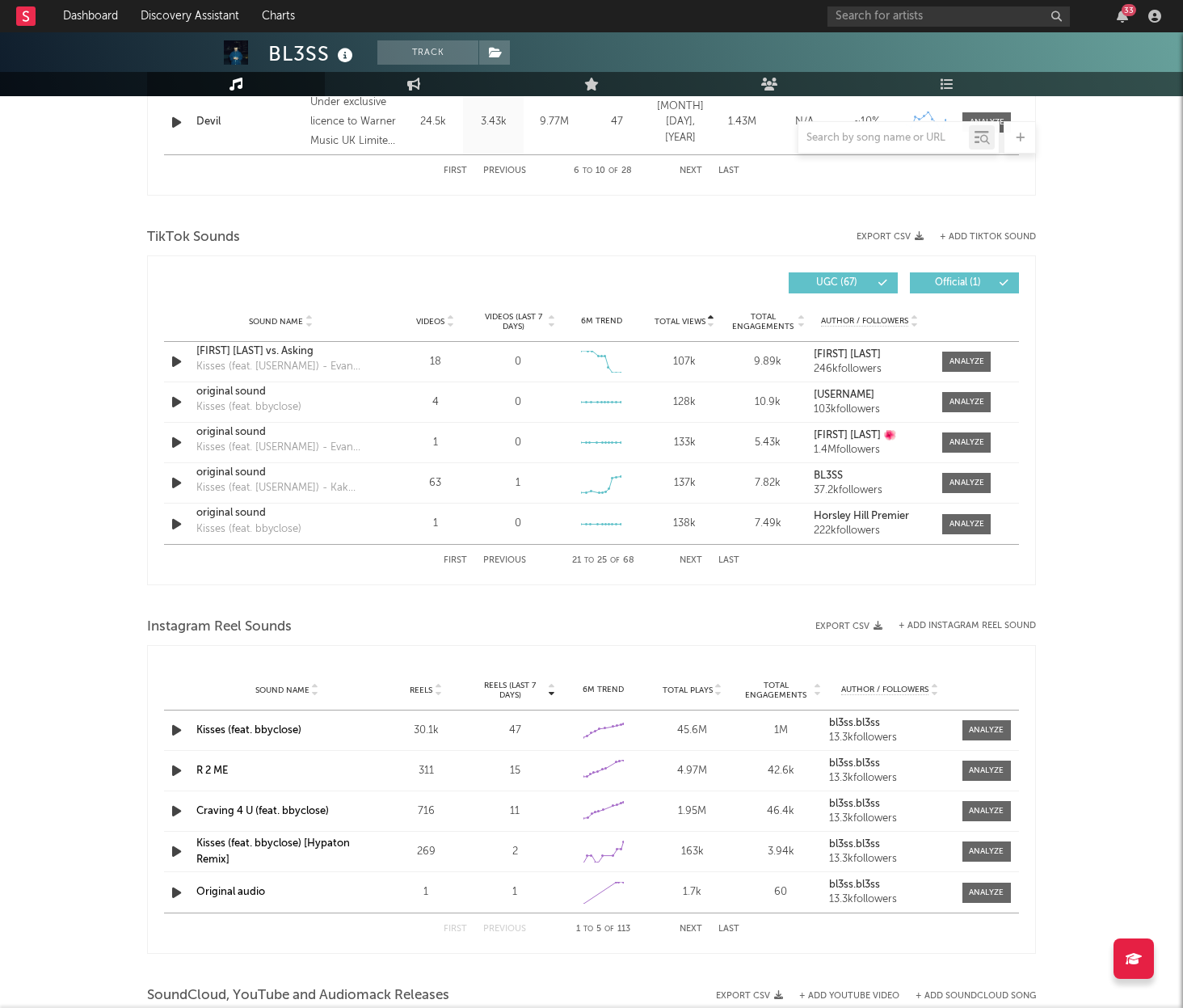 click on "Next" at bounding box center [691, 560] 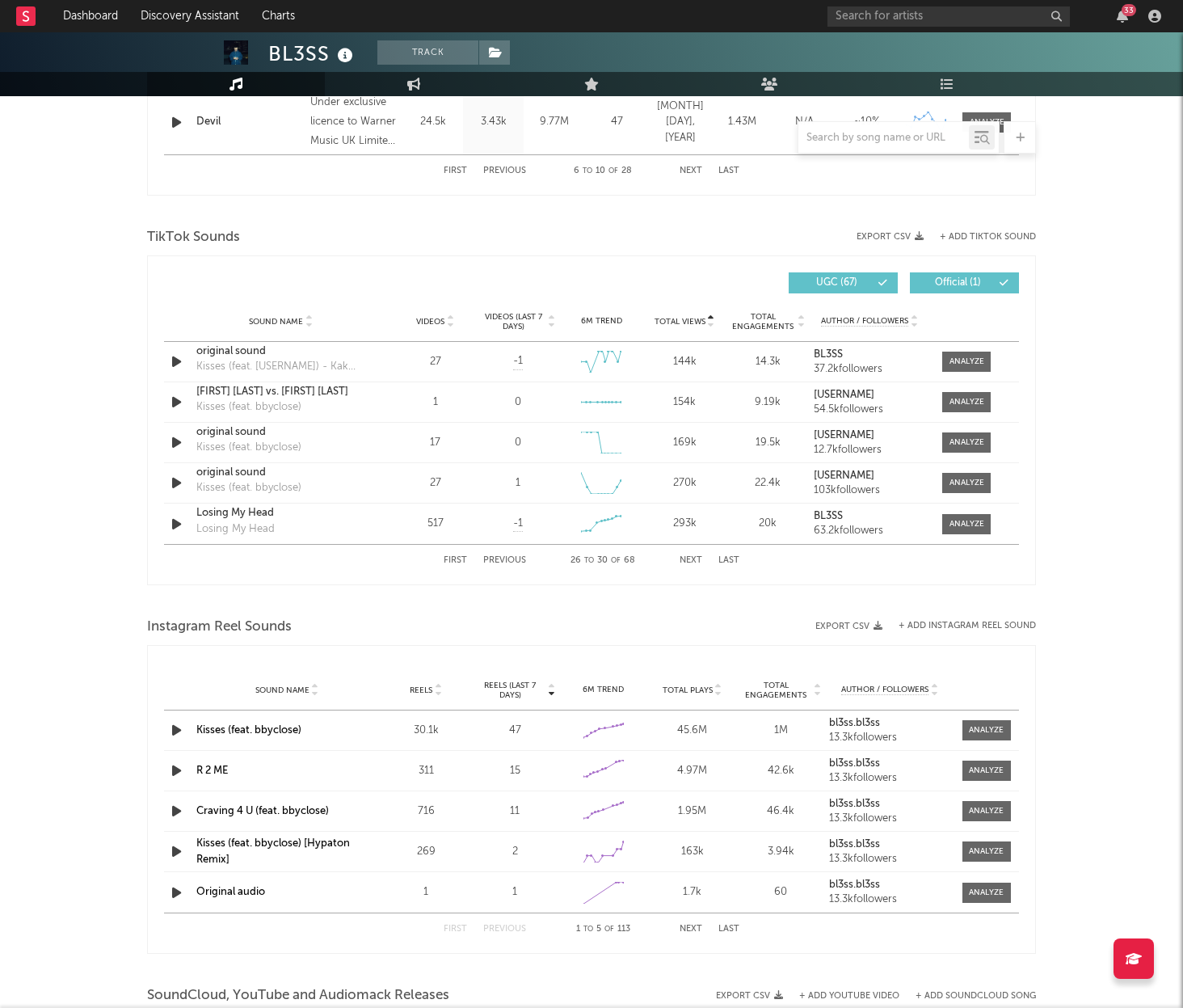 click on "Next" at bounding box center [691, 560] 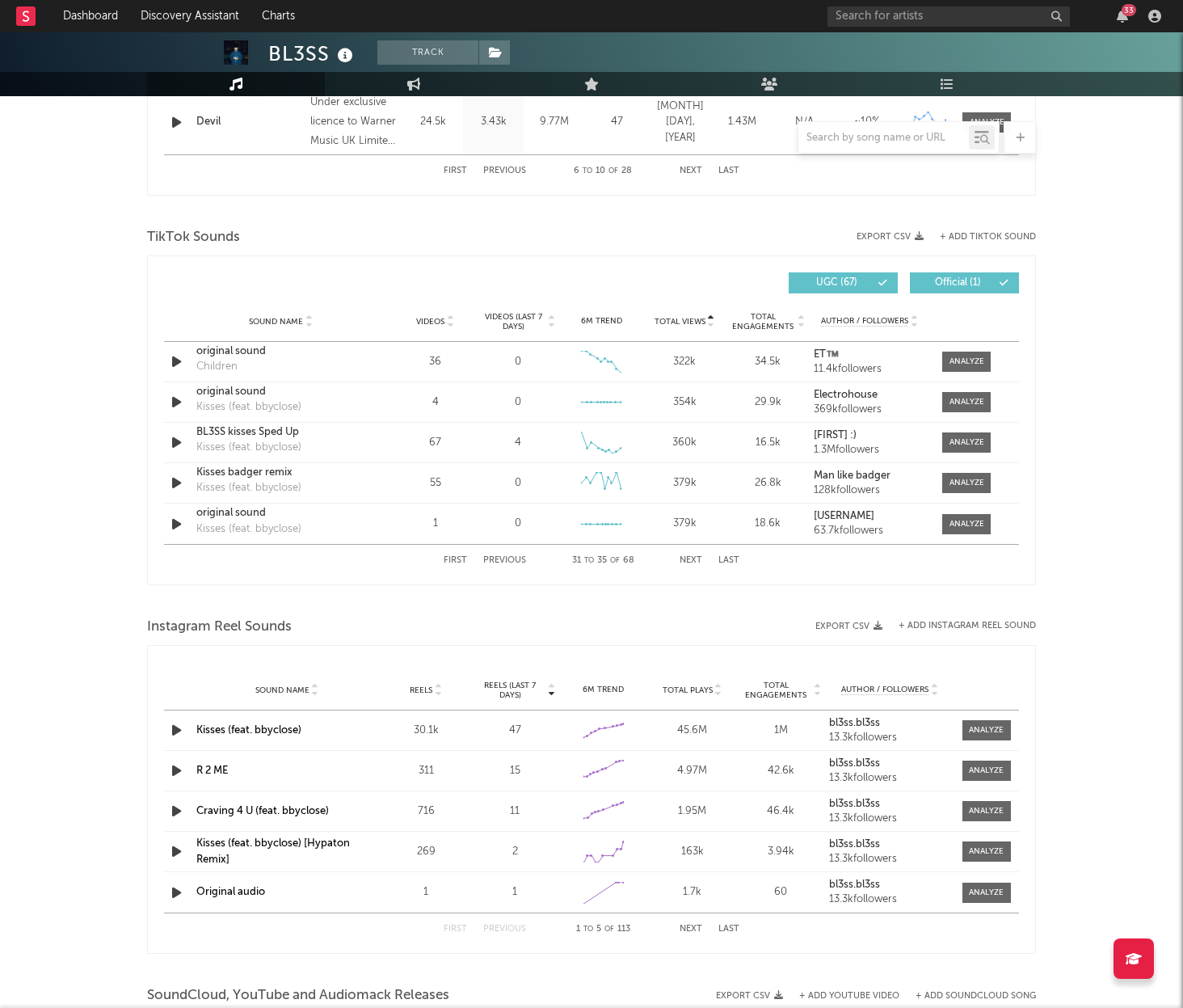 click on "Next" at bounding box center [691, 560] 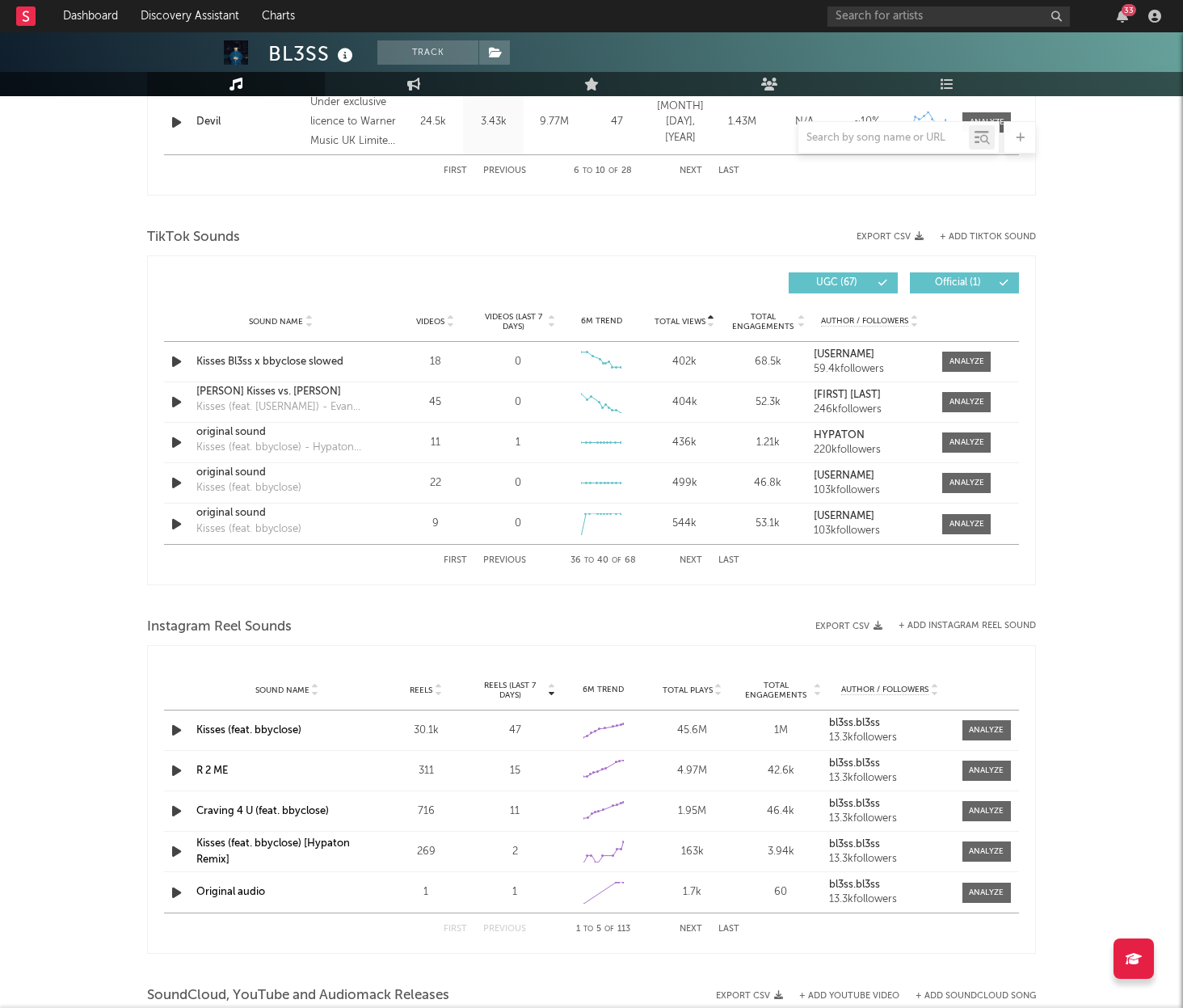 click on "Next" at bounding box center (691, 560) 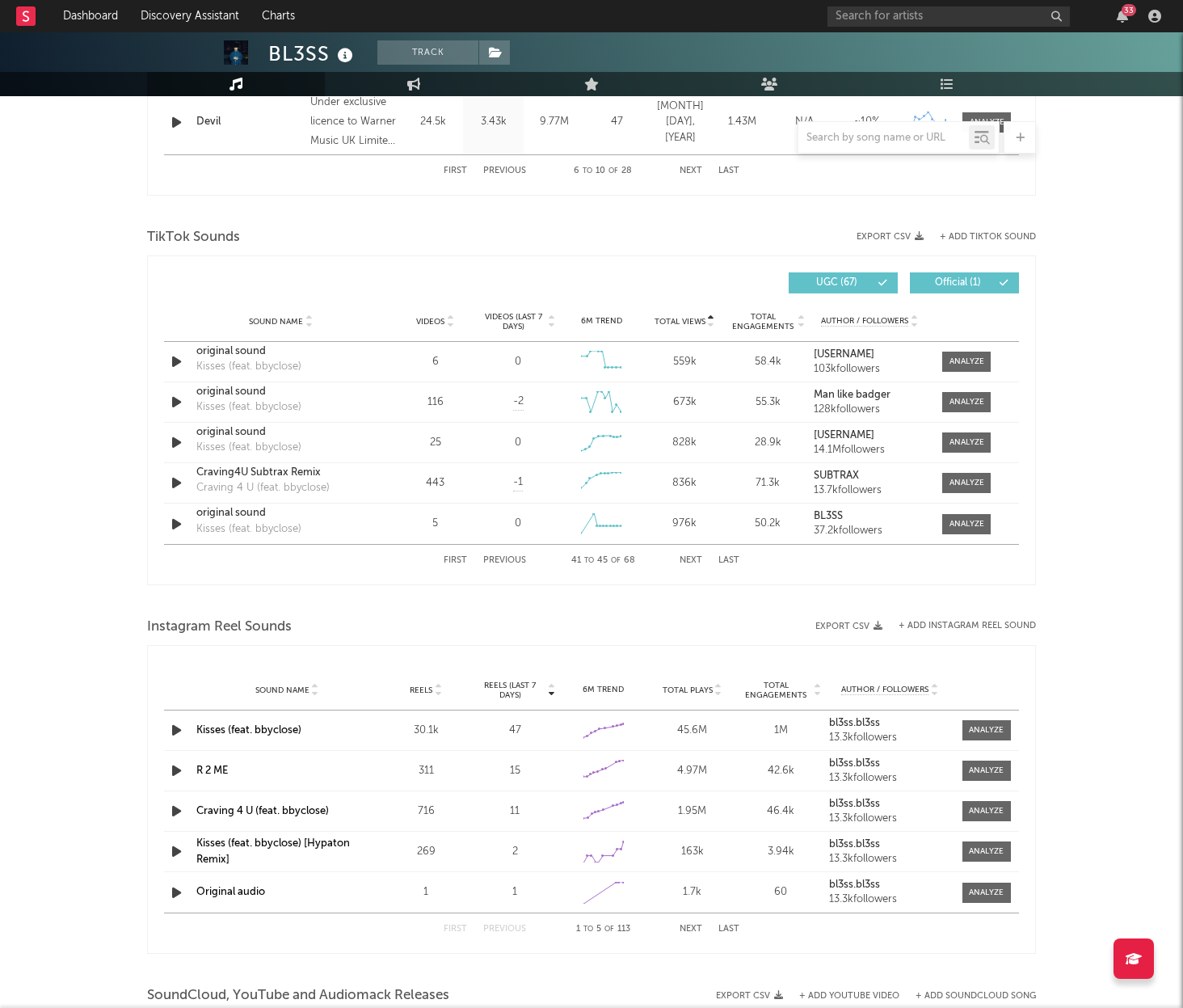 click on "Next" at bounding box center (691, 560) 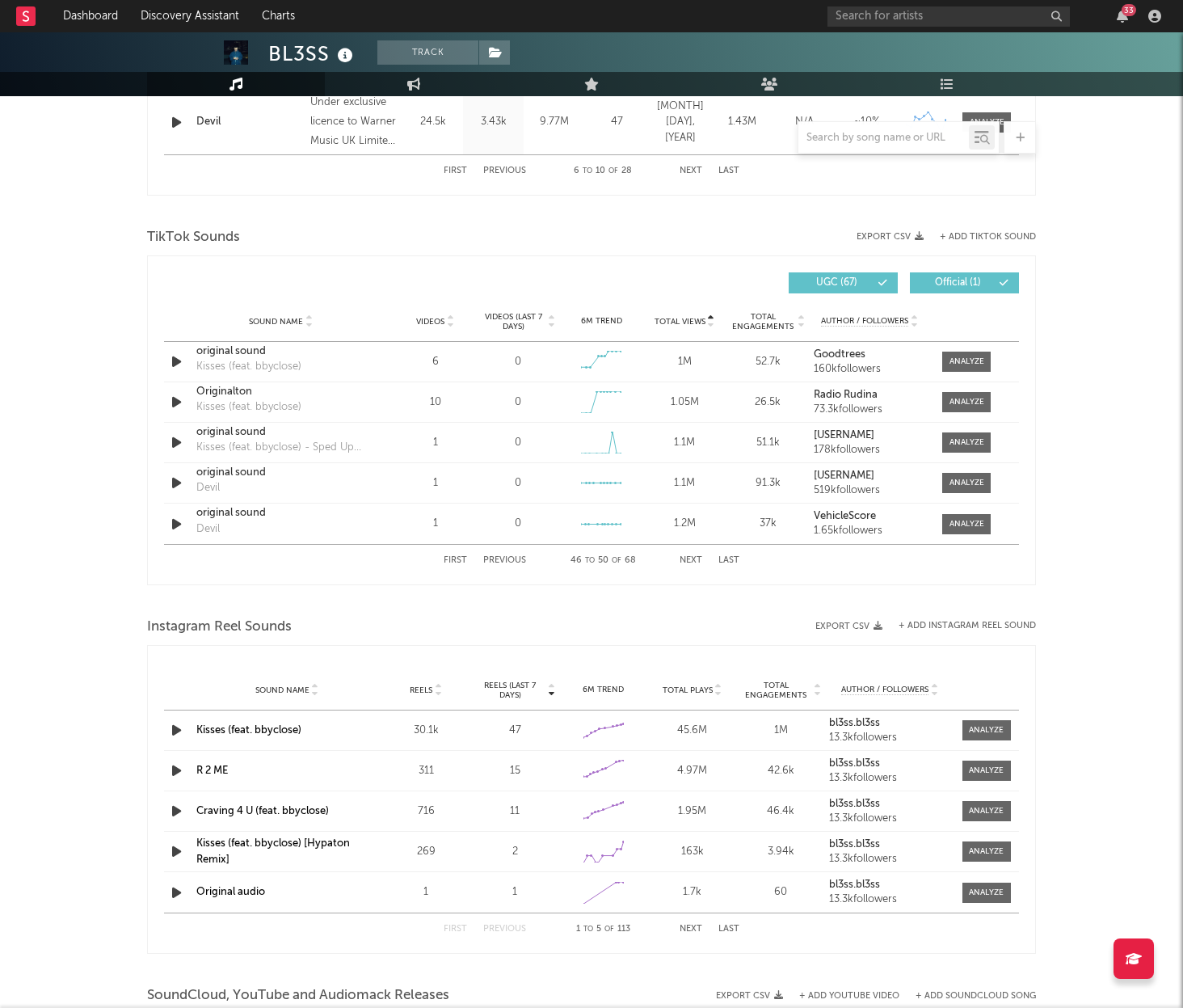 click on "Next" at bounding box center (691, 560) 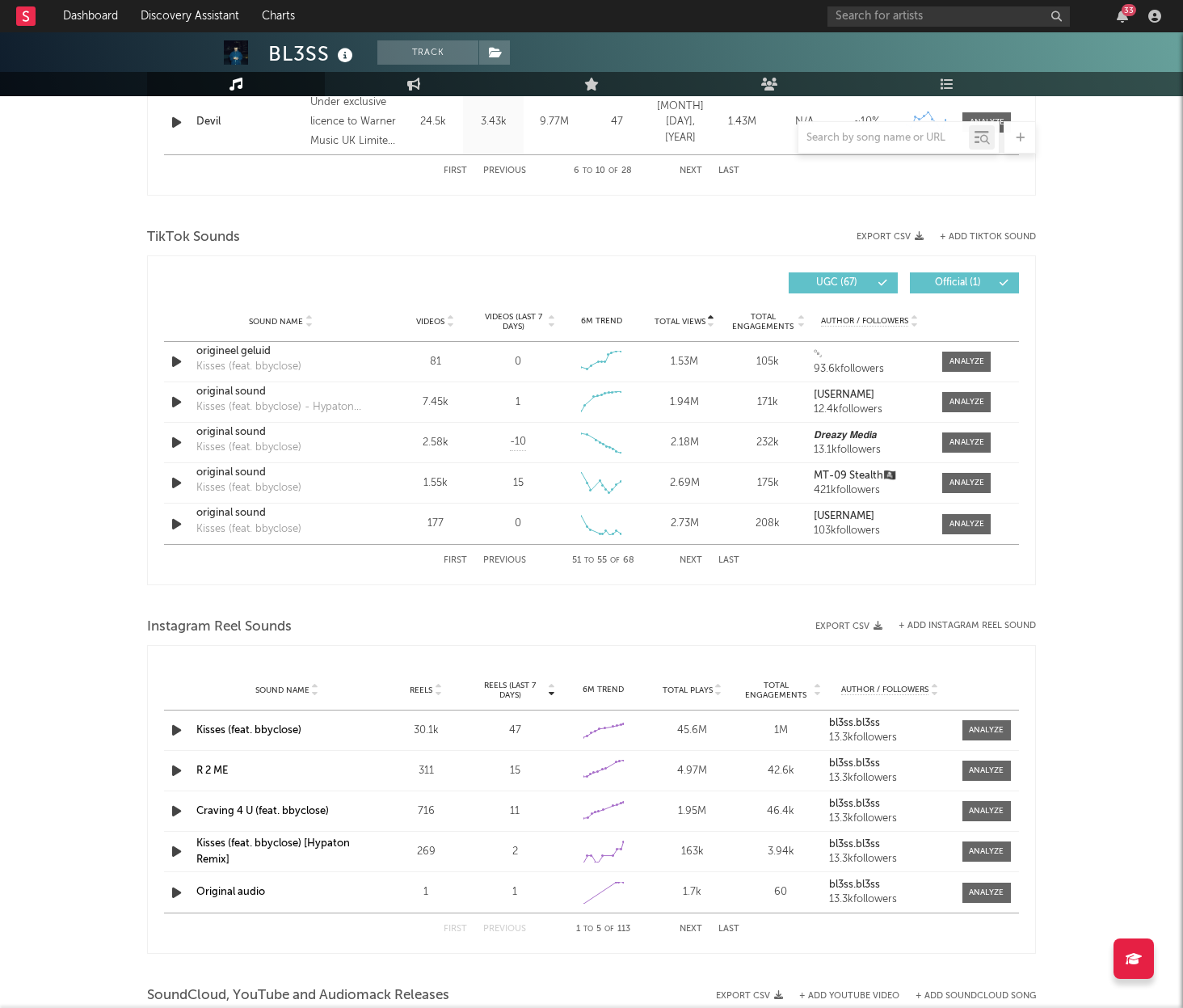 click on "Next" at bounding box center [691, 560] 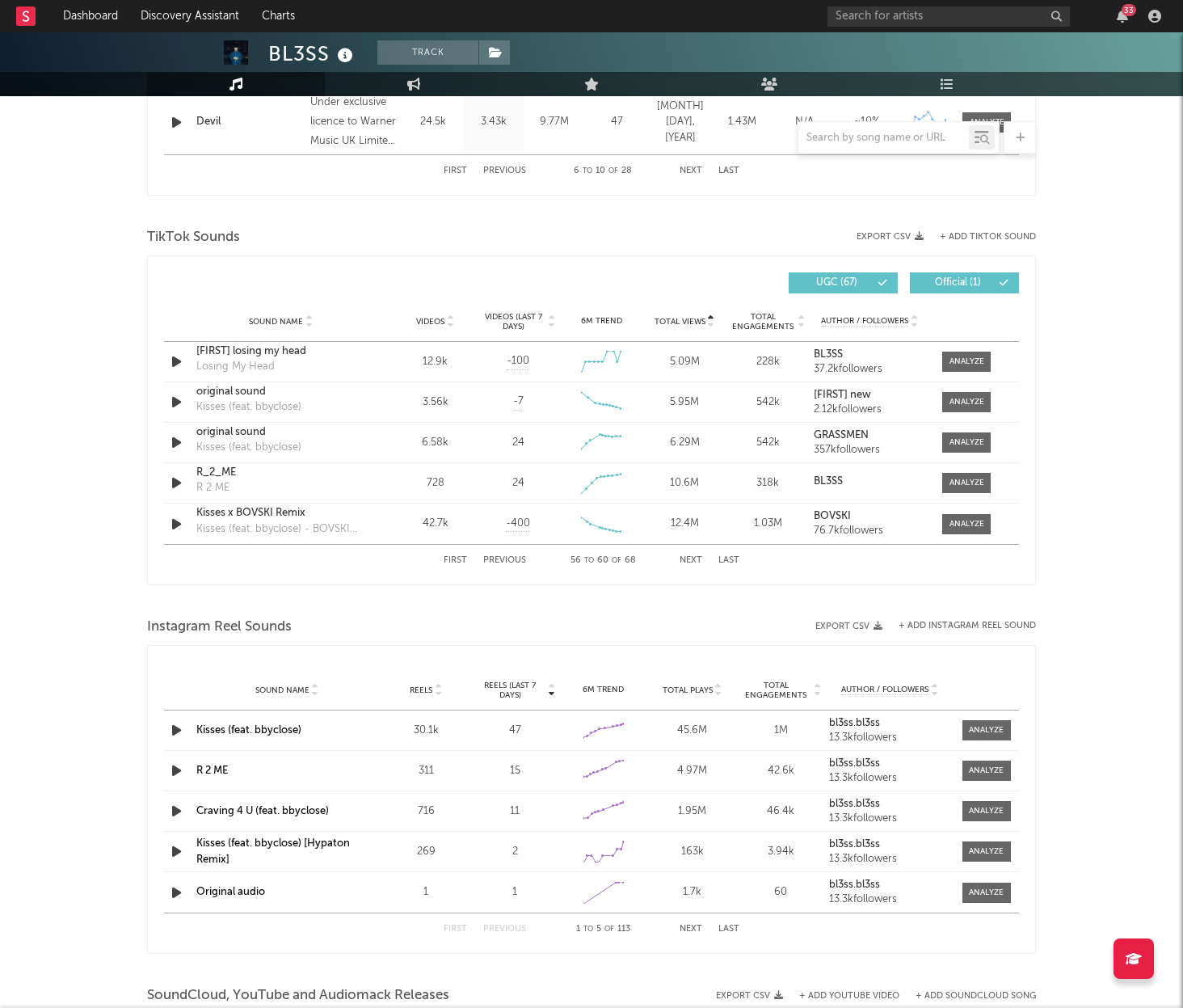 click on "Next" at bounding box center [691, 560] 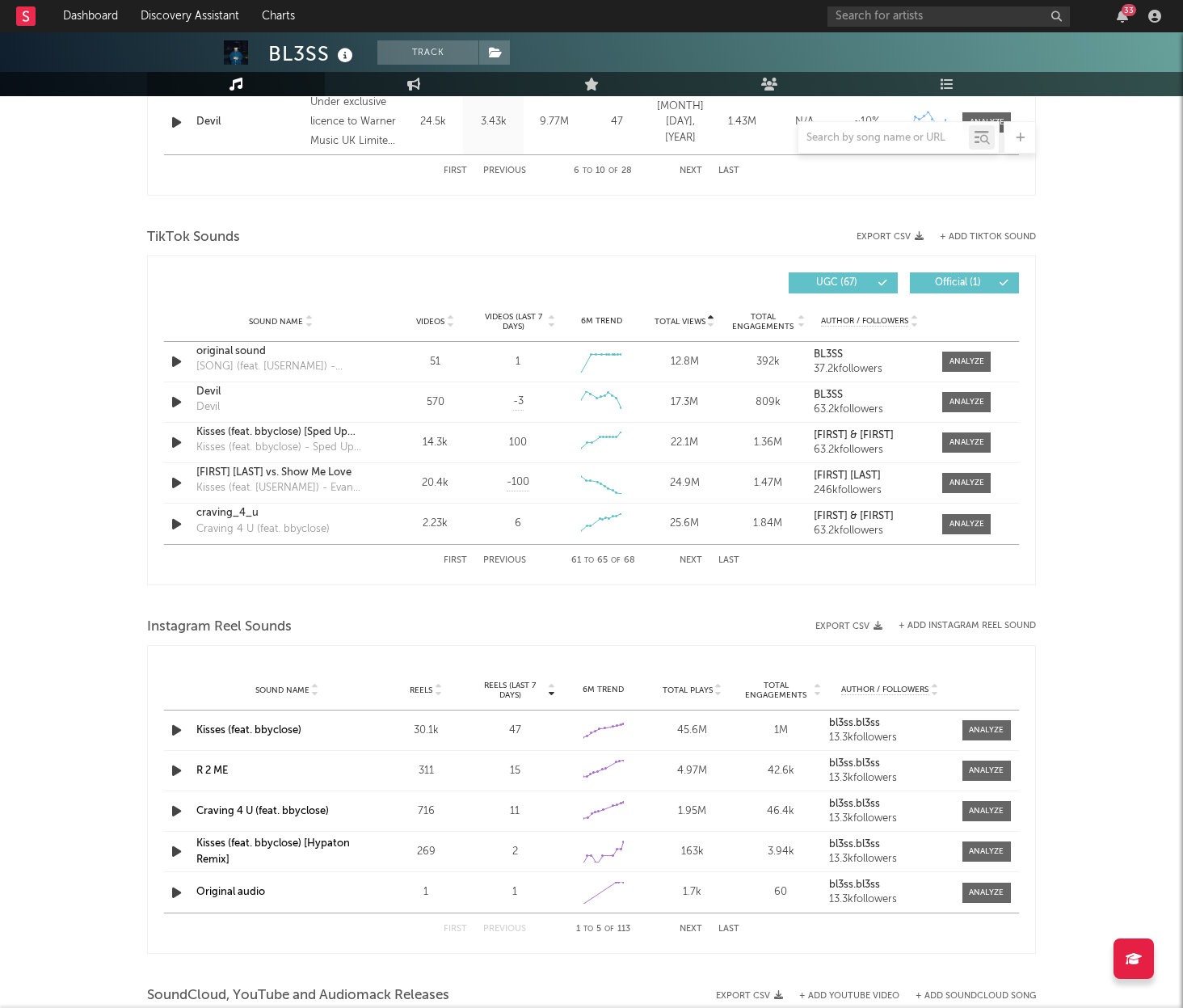 click on "Next" at bounding box center [691, 560] 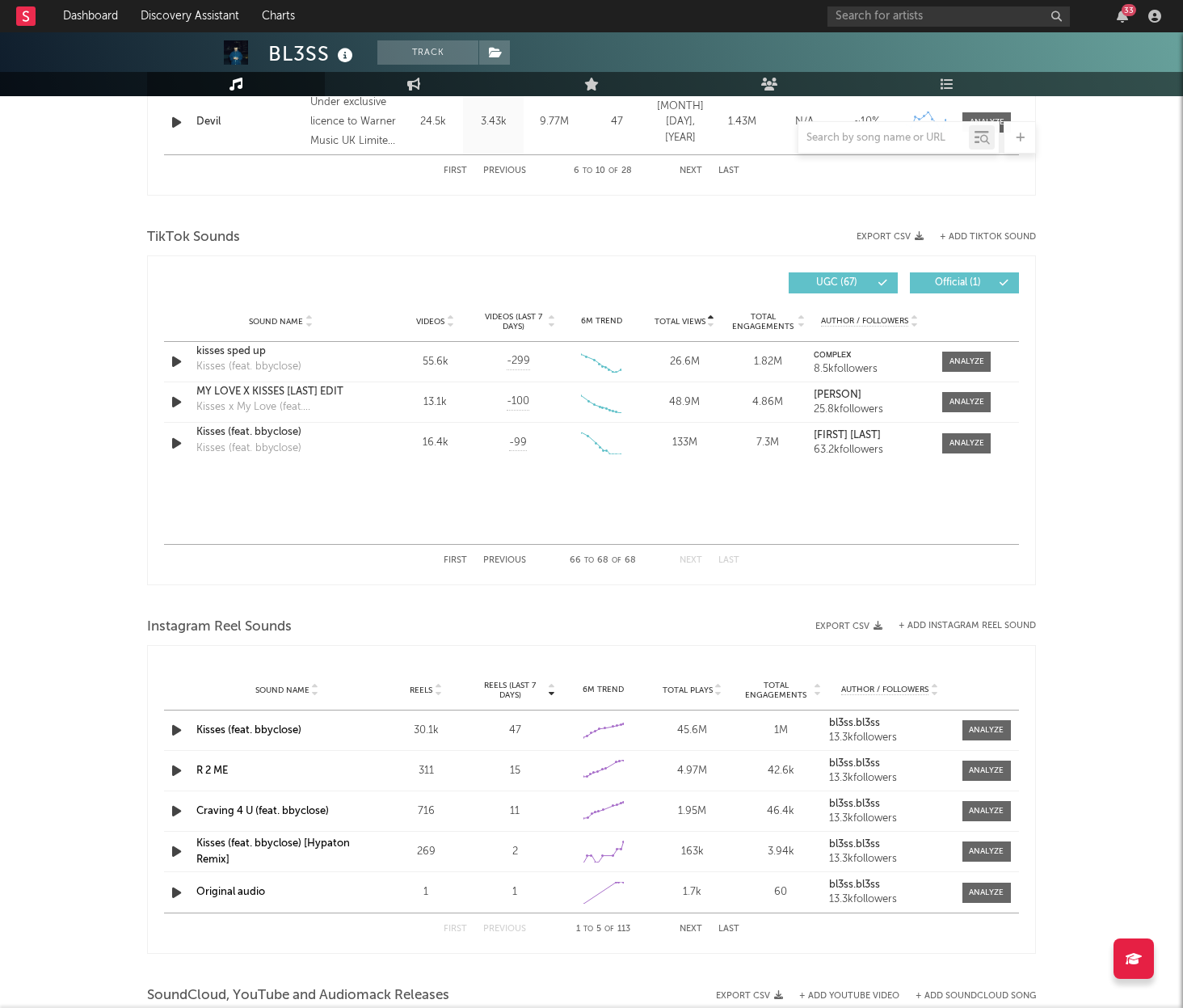 click on "Next" at bounding box center [691, 560] 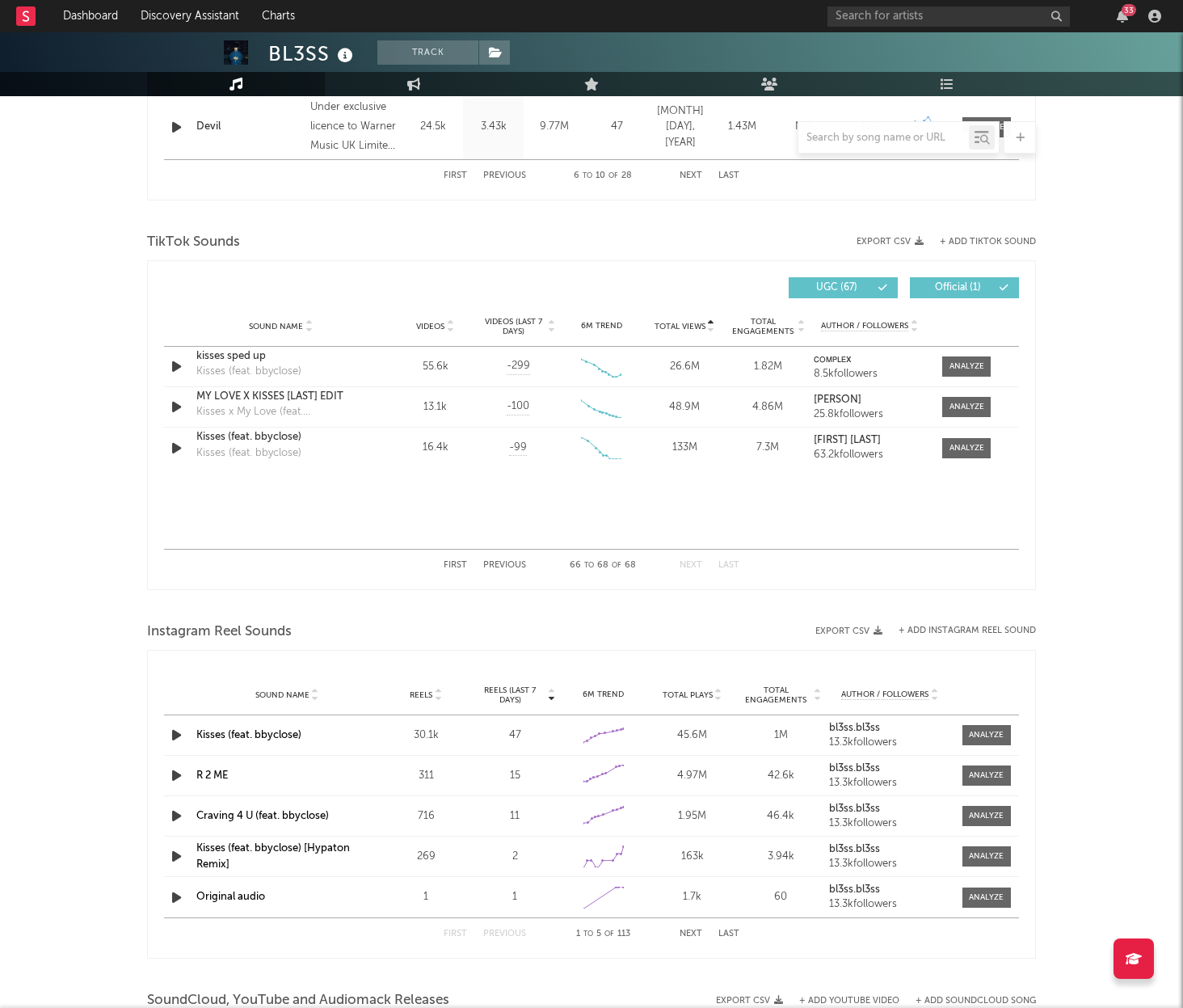 scroll, scrollTop: 969, scrollLeft: 0, axis: vertical 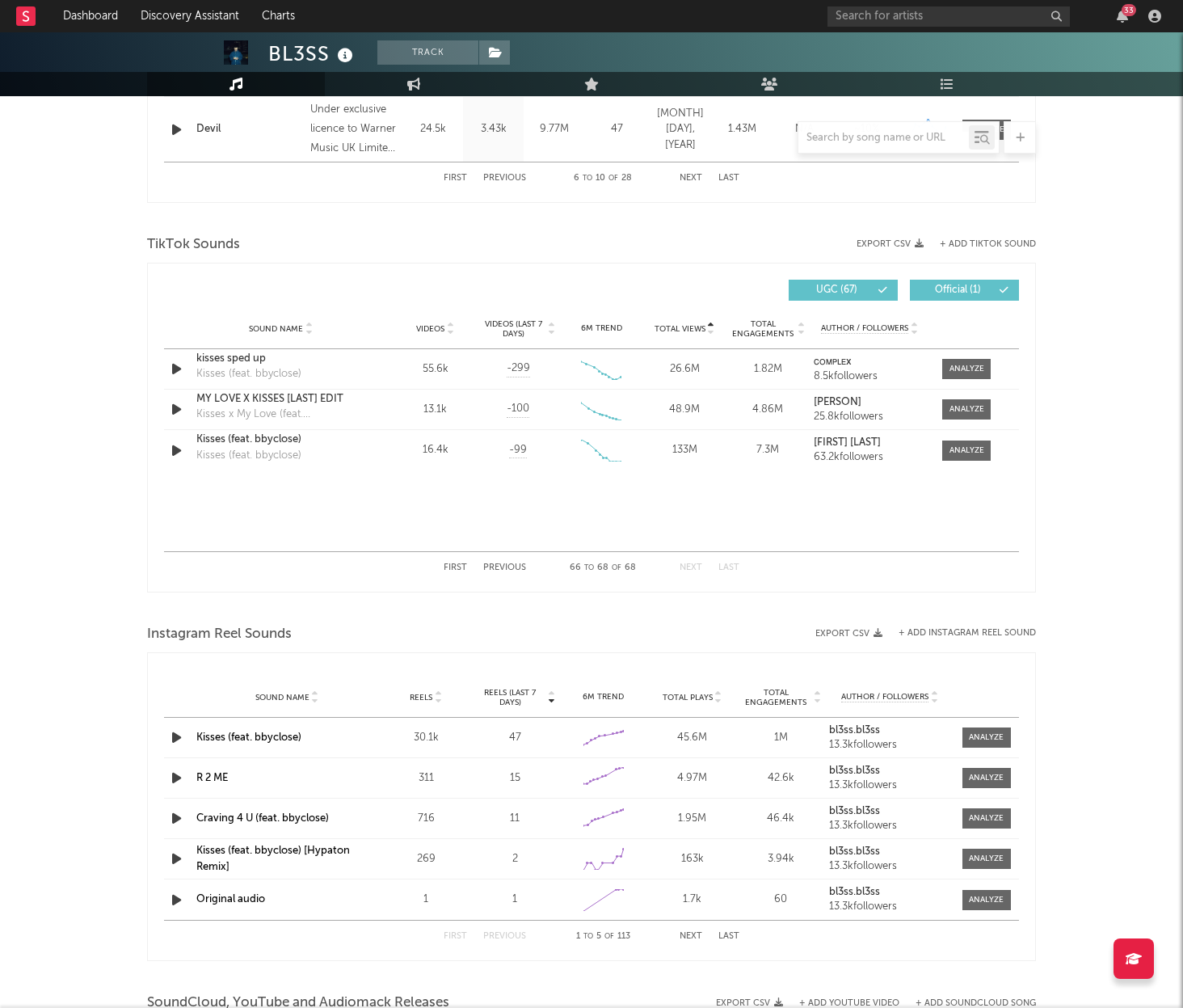 click on "Previous" at bounding box center [504, 567] 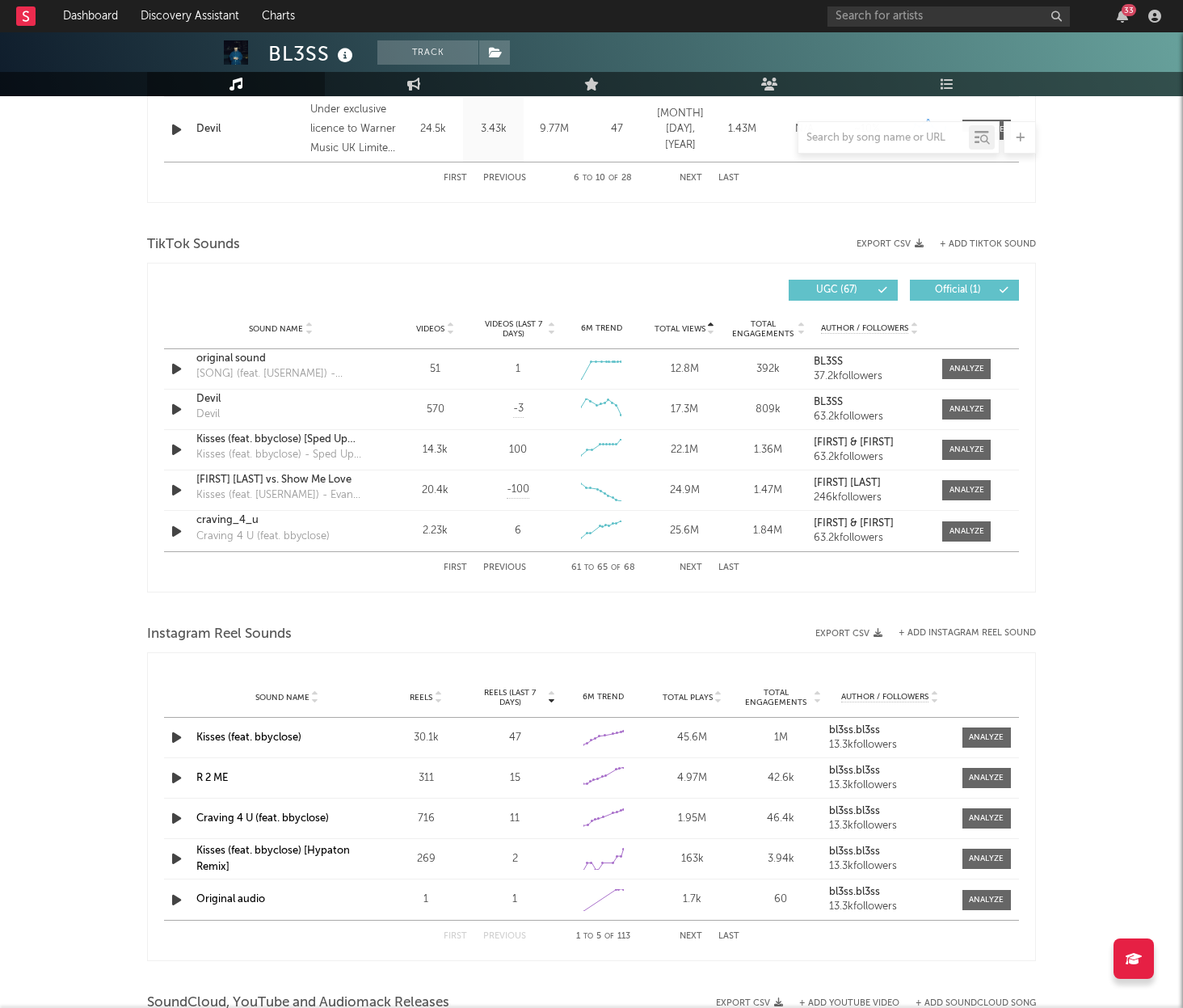 scroll, scrollTop: 974, scrollLeft: 0, axis: vertical 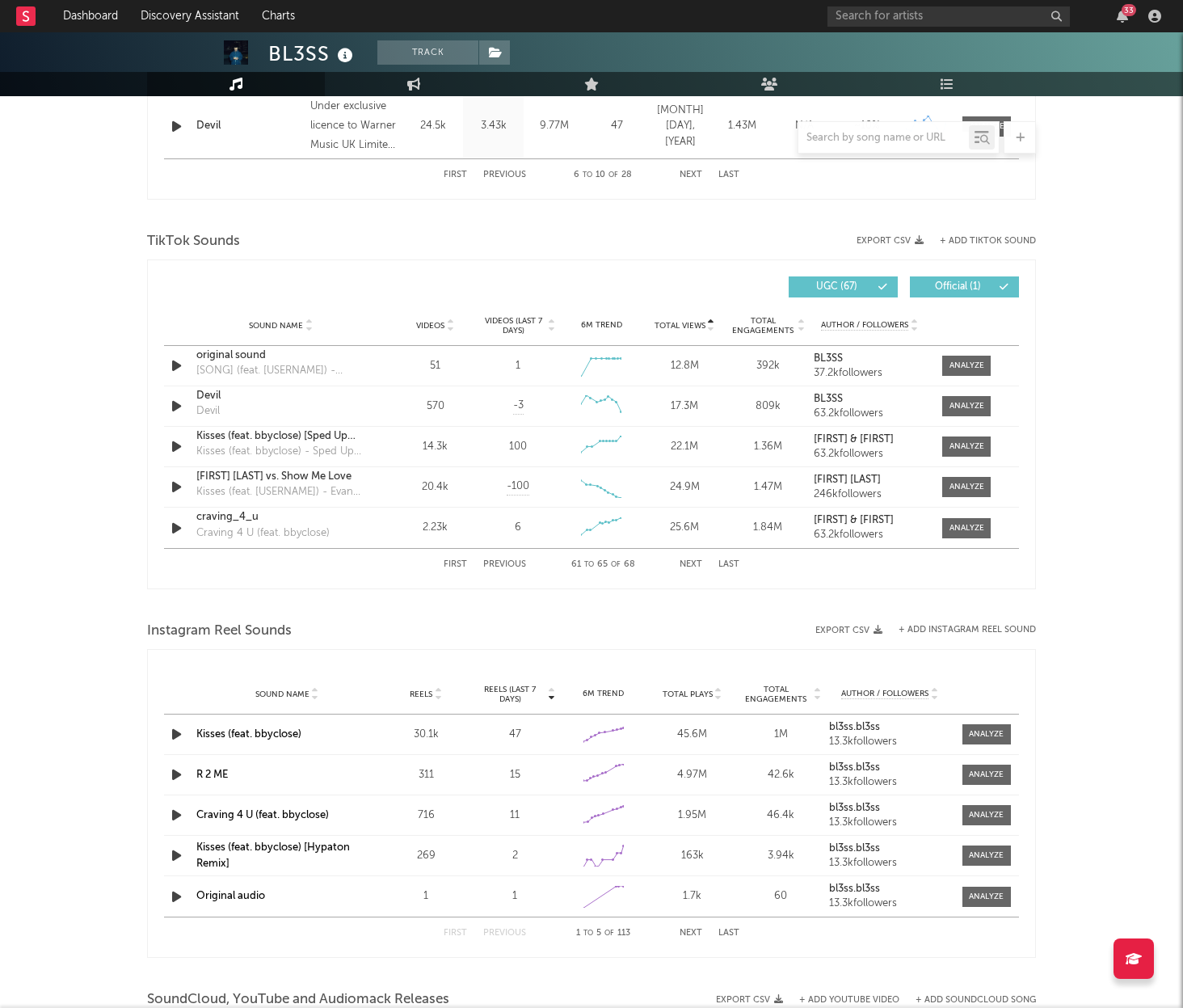 click on "Previous" at bounding box center (504, 564) 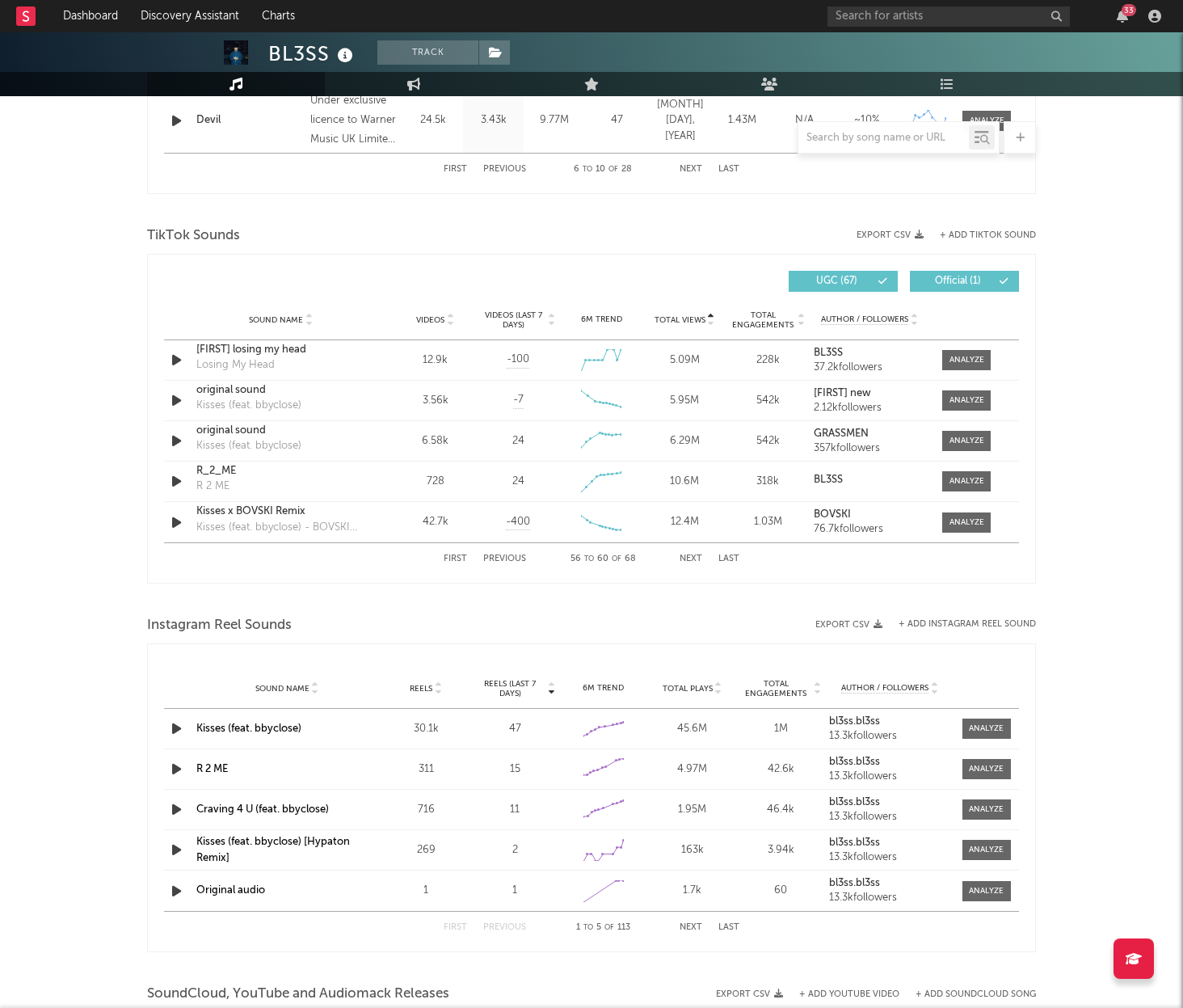 scroll, scrollTop: 979, scrollLeft: 0, axis: vertical 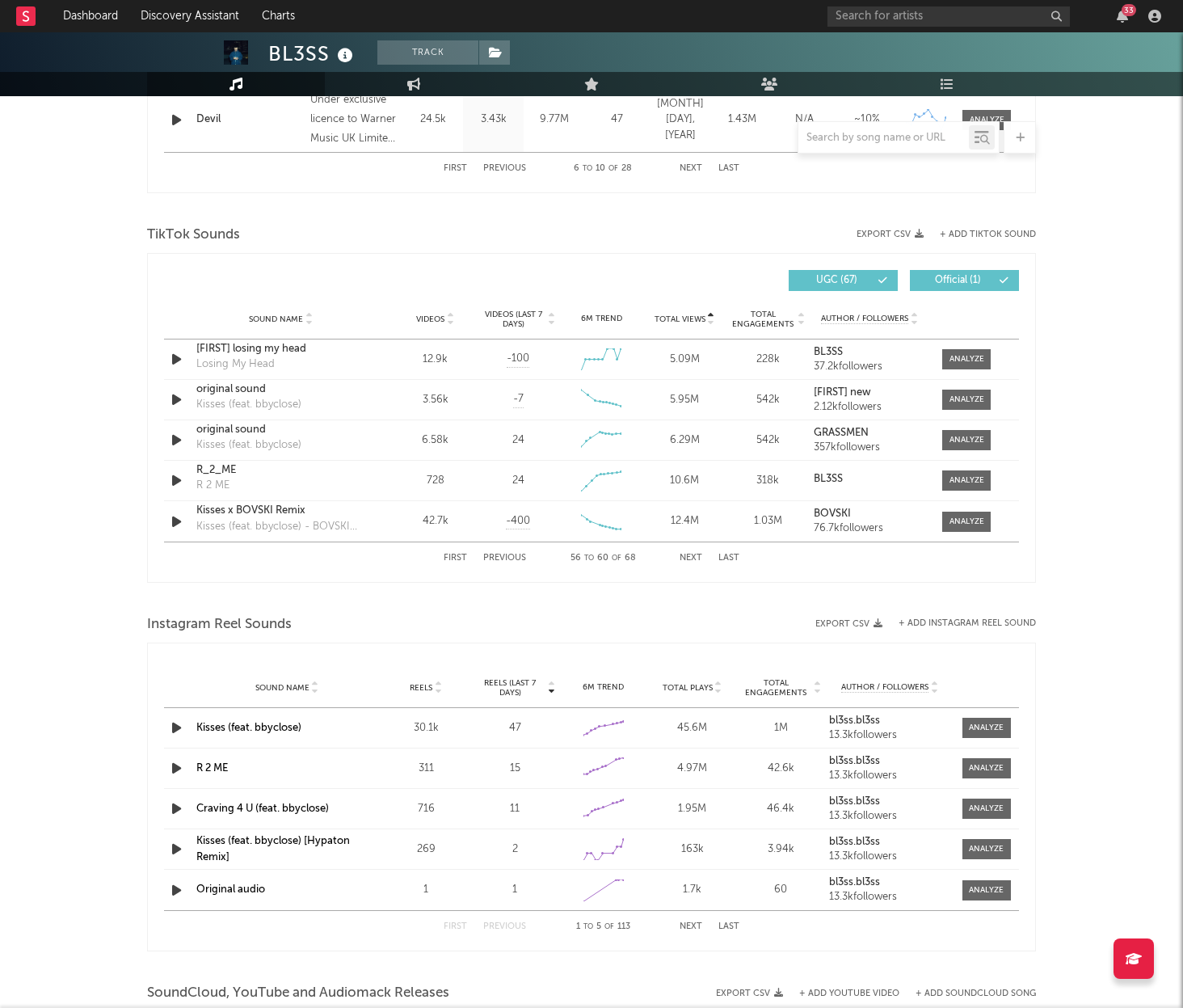 click on "First Previous 56   to   60   of   68 Next Last" at bounding box center [592, 558] 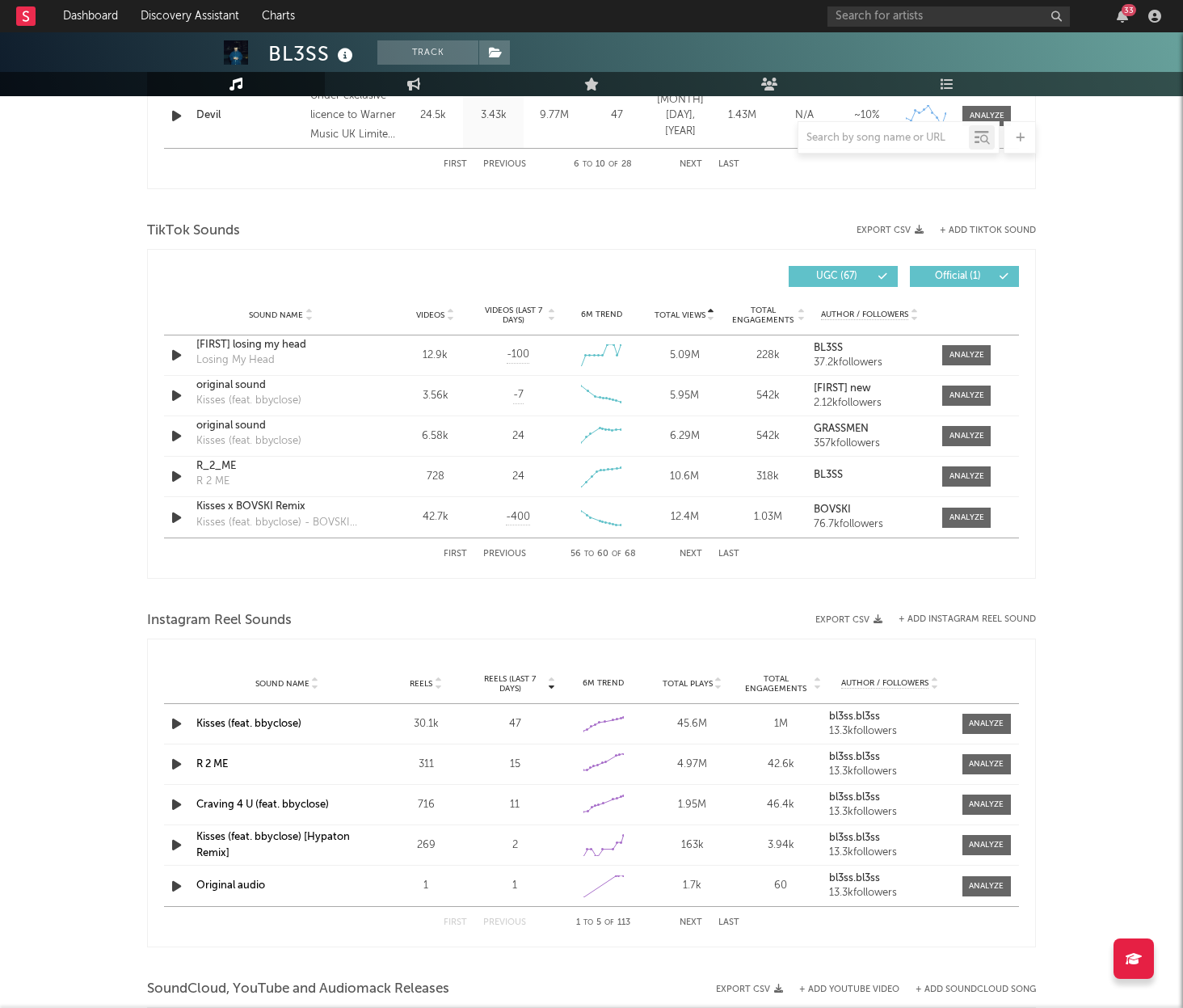 scroll, scrollTop: 980, scrollLeft: 0, axis: vertical 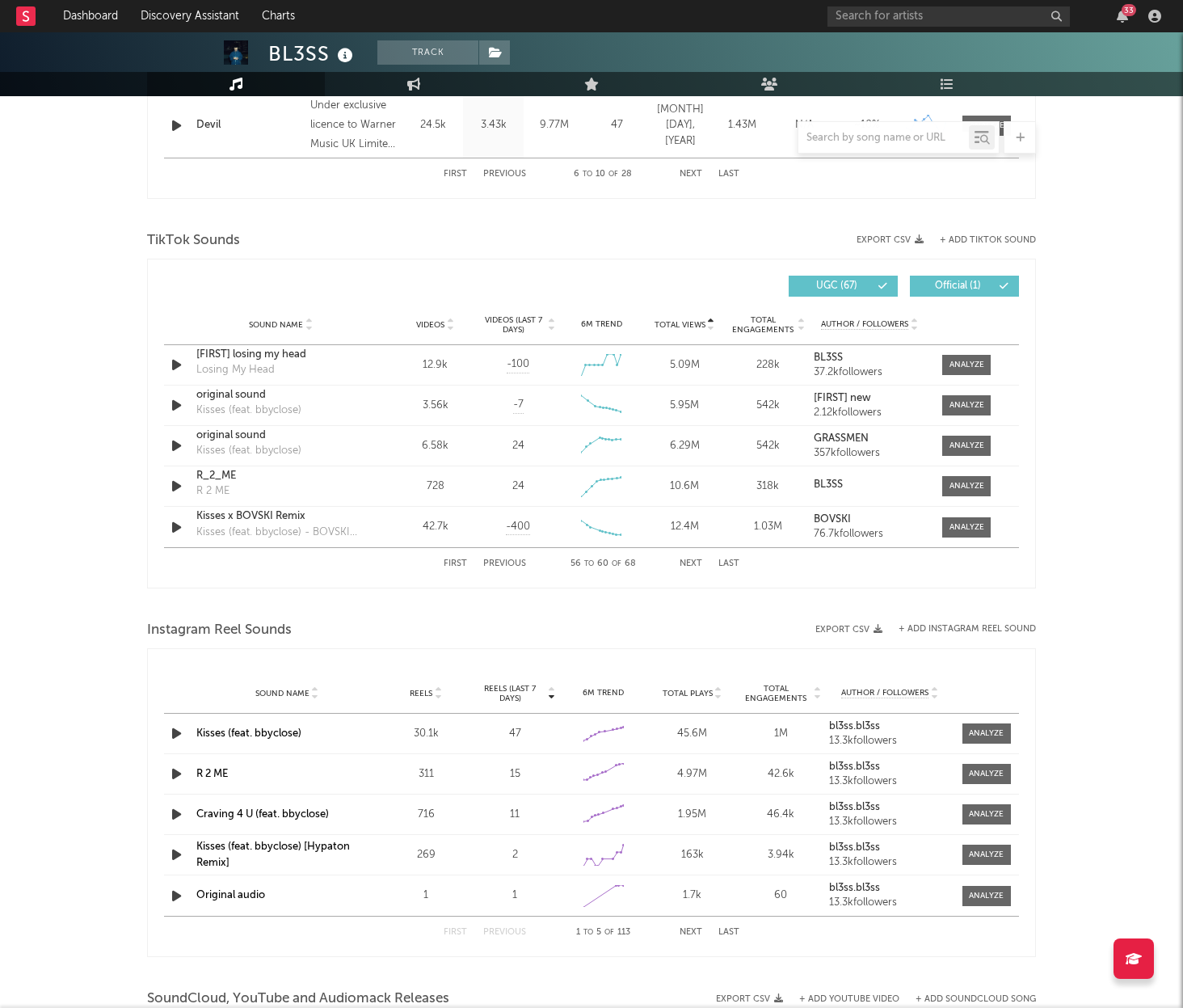 click on "First Previous 56   to   60   of   68 Next Last" at bounding box center (592, 563) 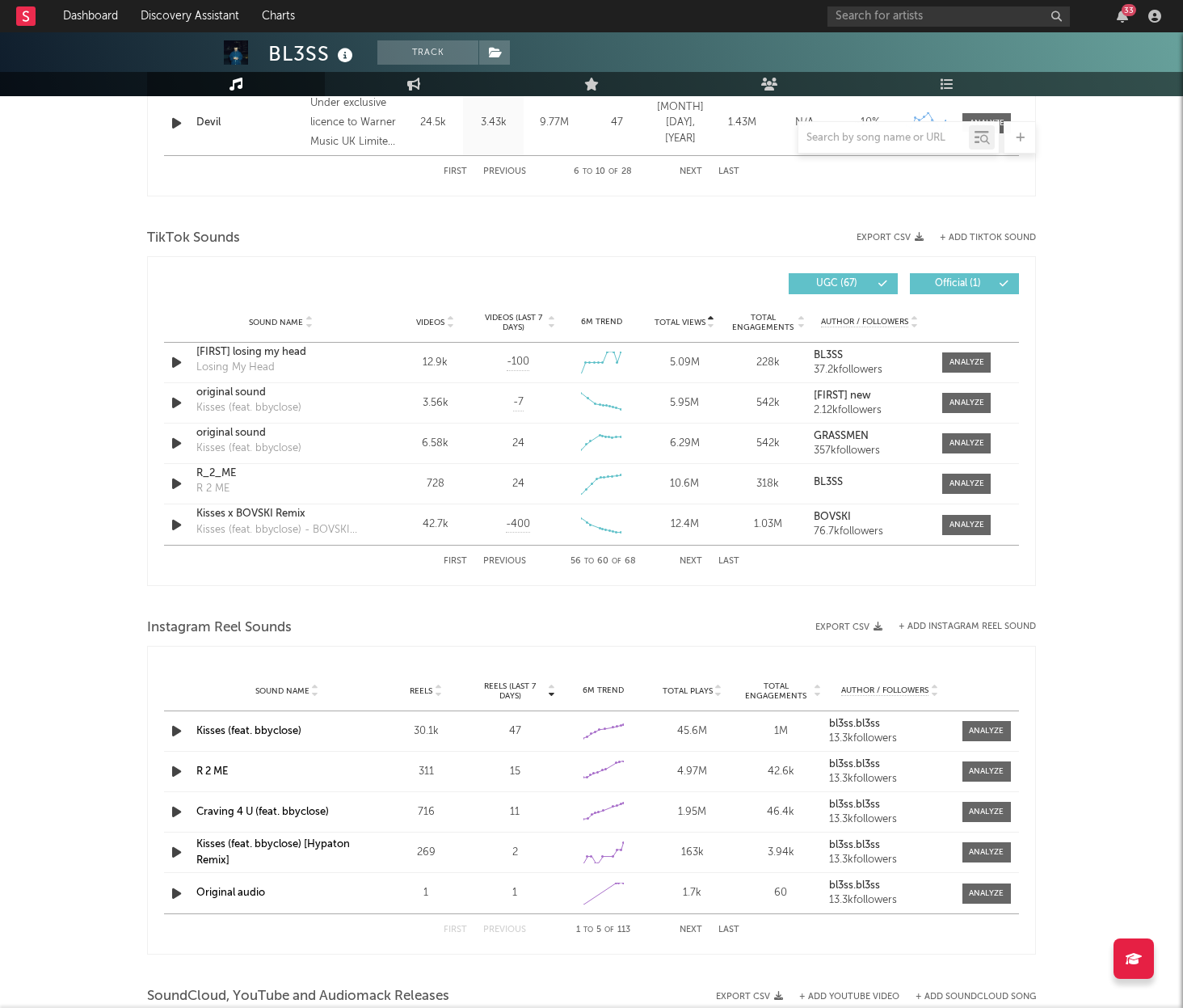 scroll, scrollTop: 973, scrollLeft: 0, axis: vertical 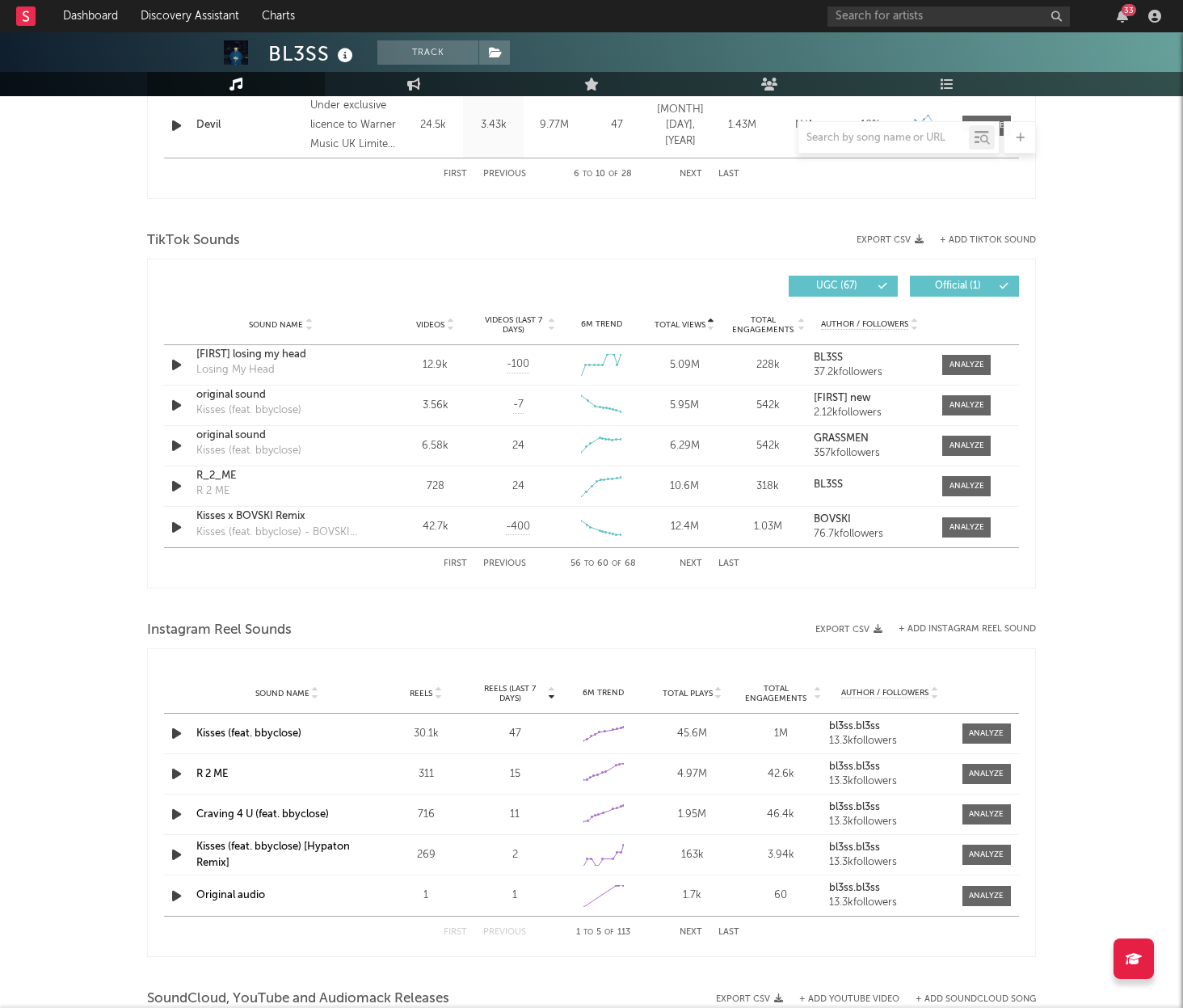 click on "First Previous 56   to   60   of   68 Next Last" at bounding box center (592, 563) 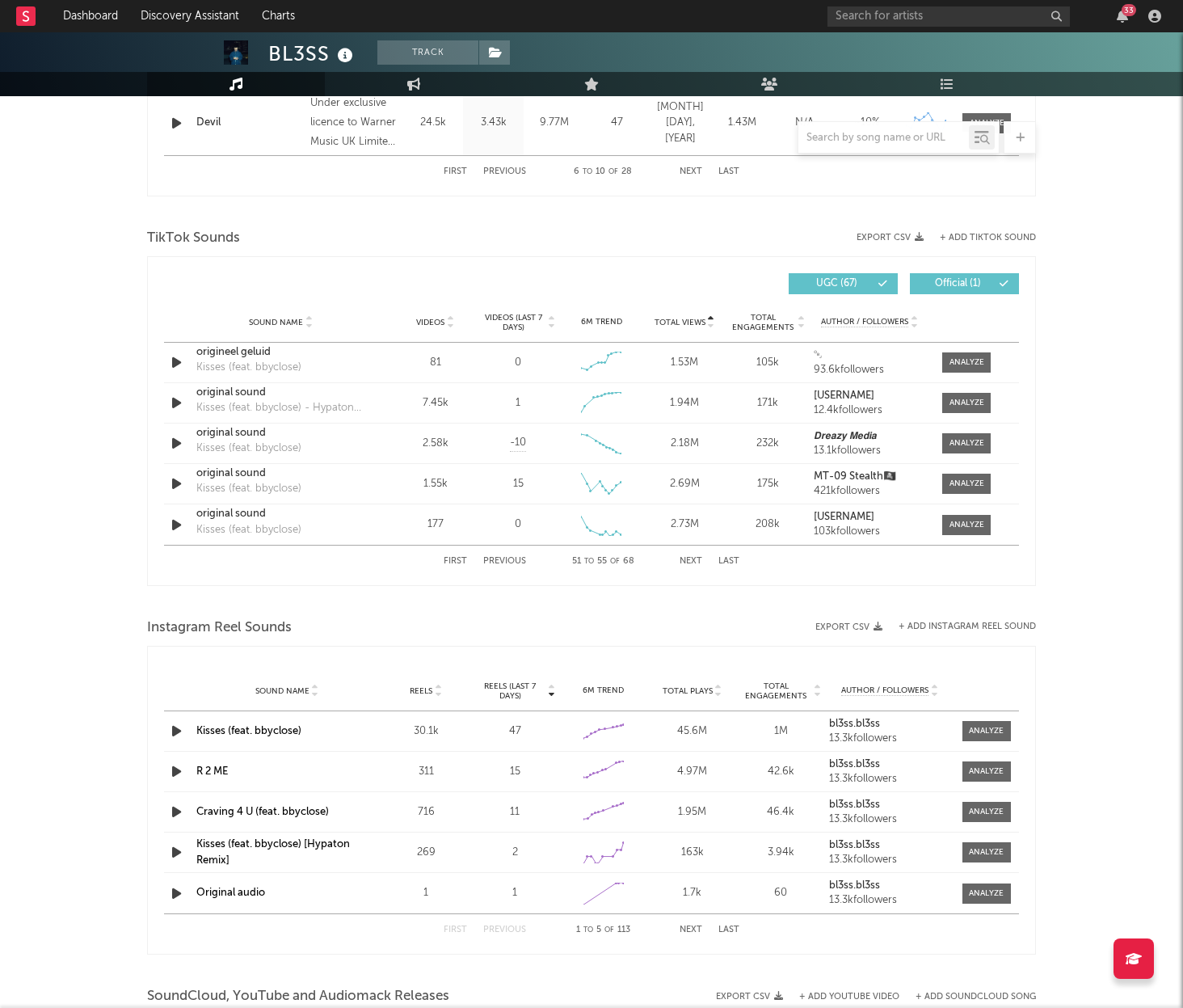 scroll, scrollTop: 977, scrollLeft: 0, axis: vertical 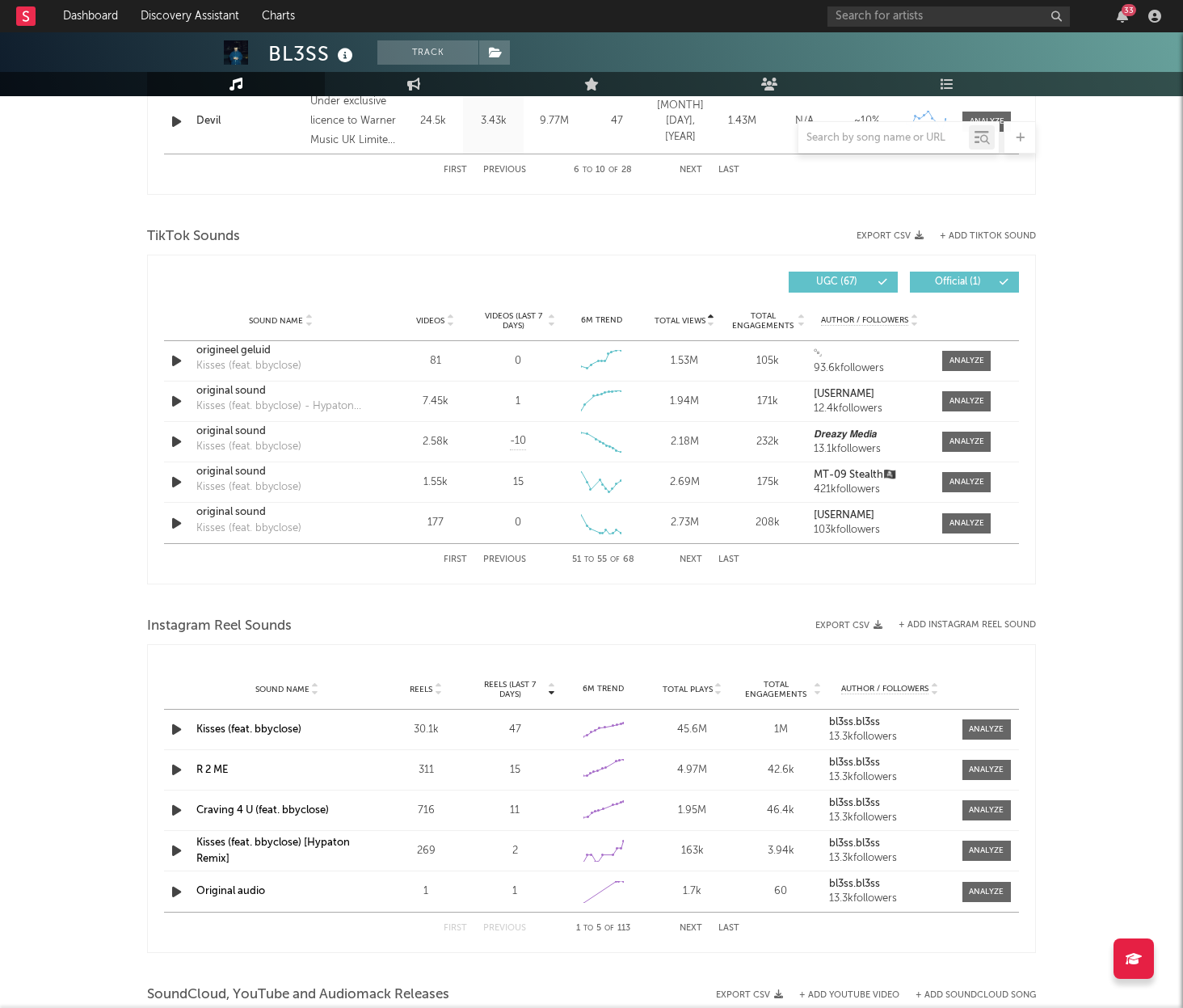click on "Previous" at bounding box center (504, 559) 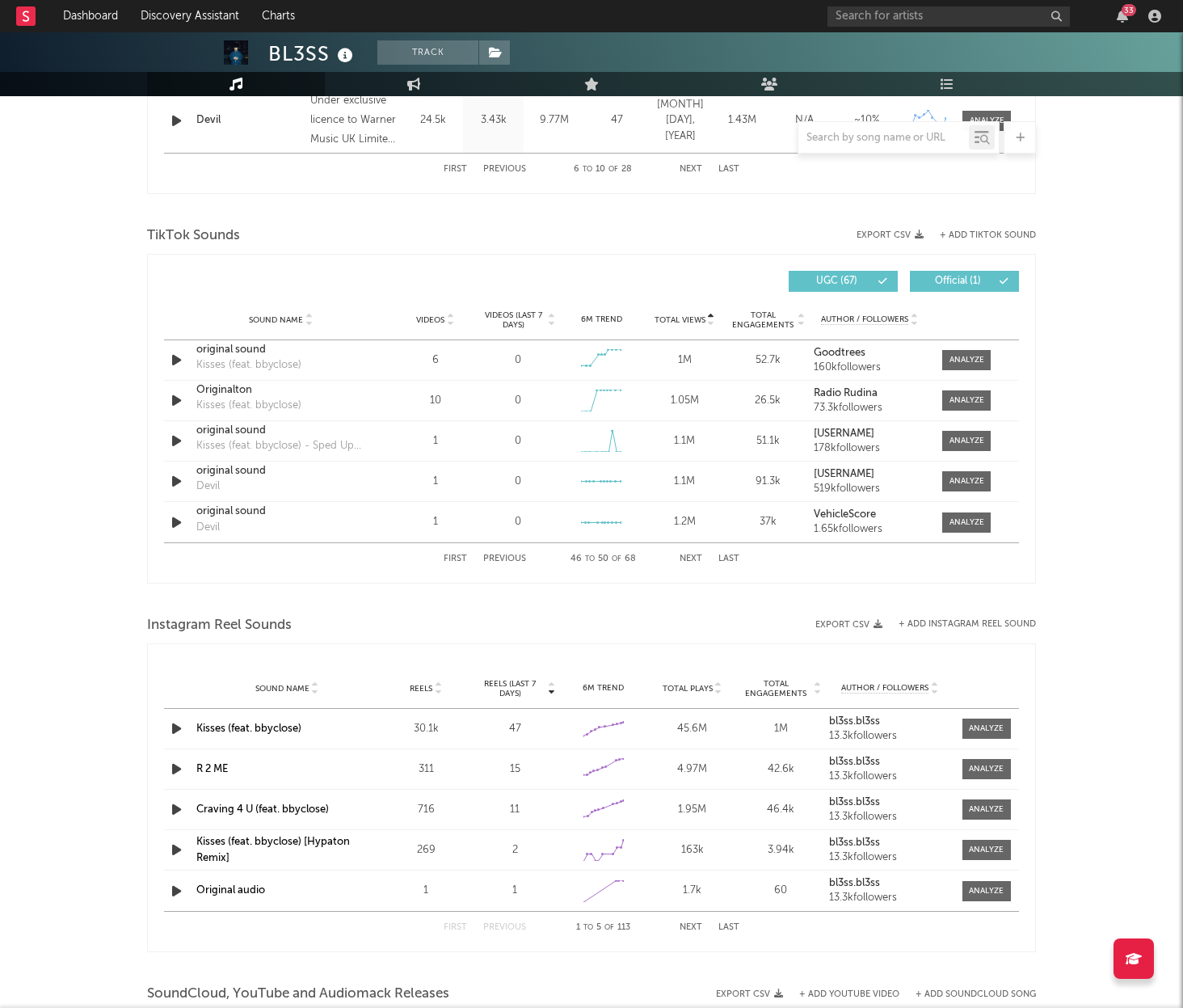 click on "Previous" at bounding box center [504, 559] 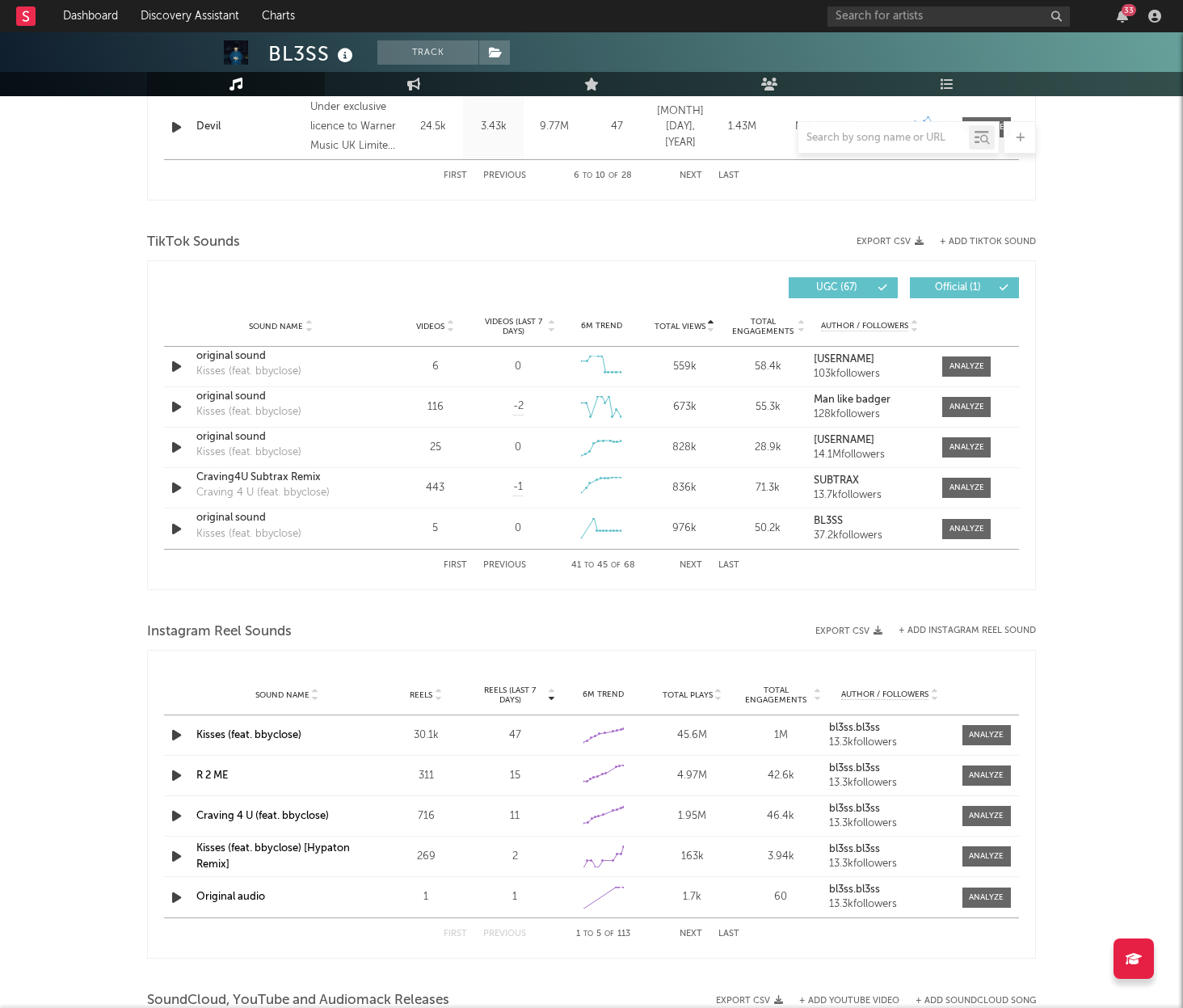 click on "First Previous 41   to   45   of   68 Next Last" at bounding box center [592, 565] 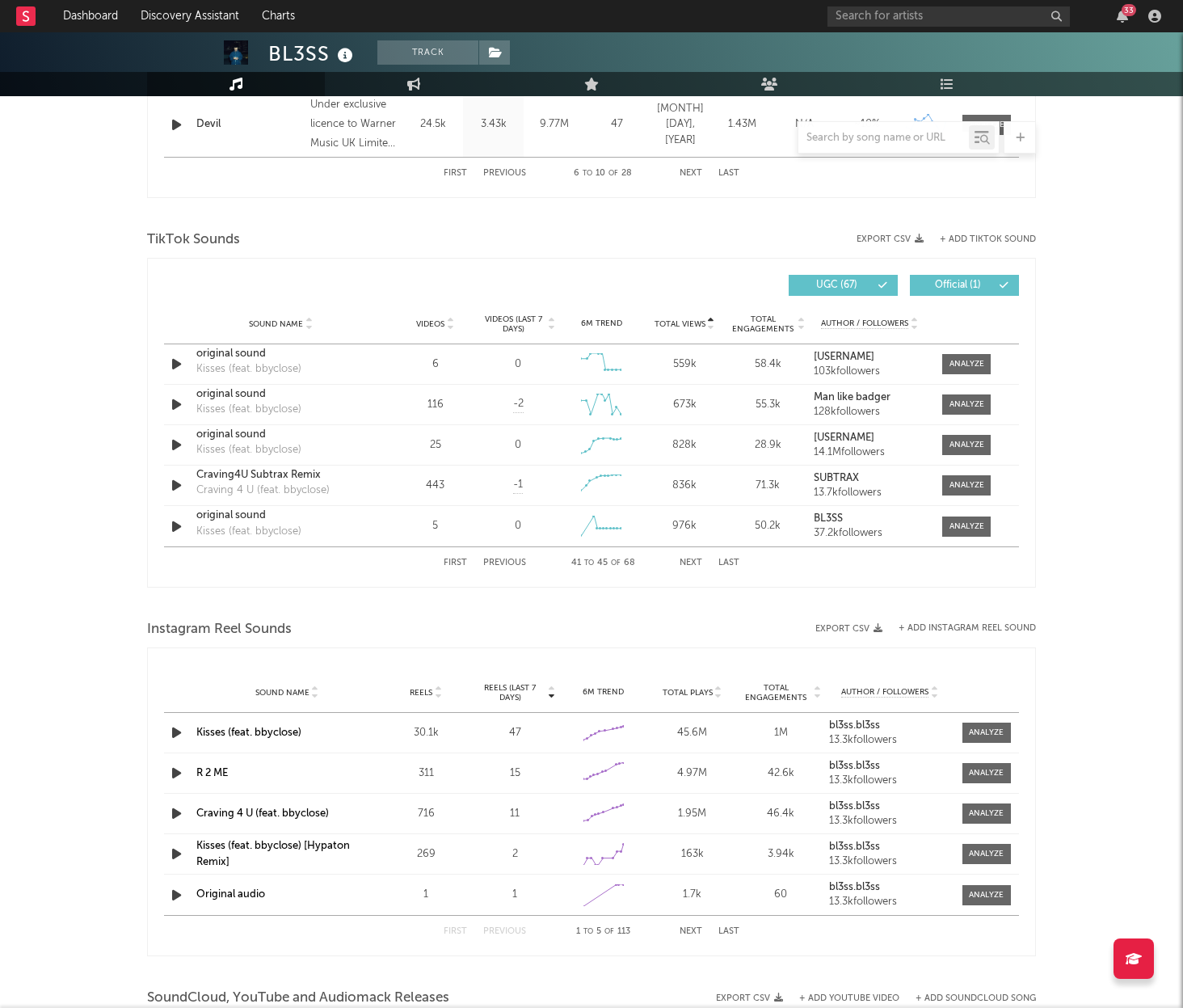 click on "First Previous 41   to   45   of   68 Next Last" at bounding box center [592, 563] 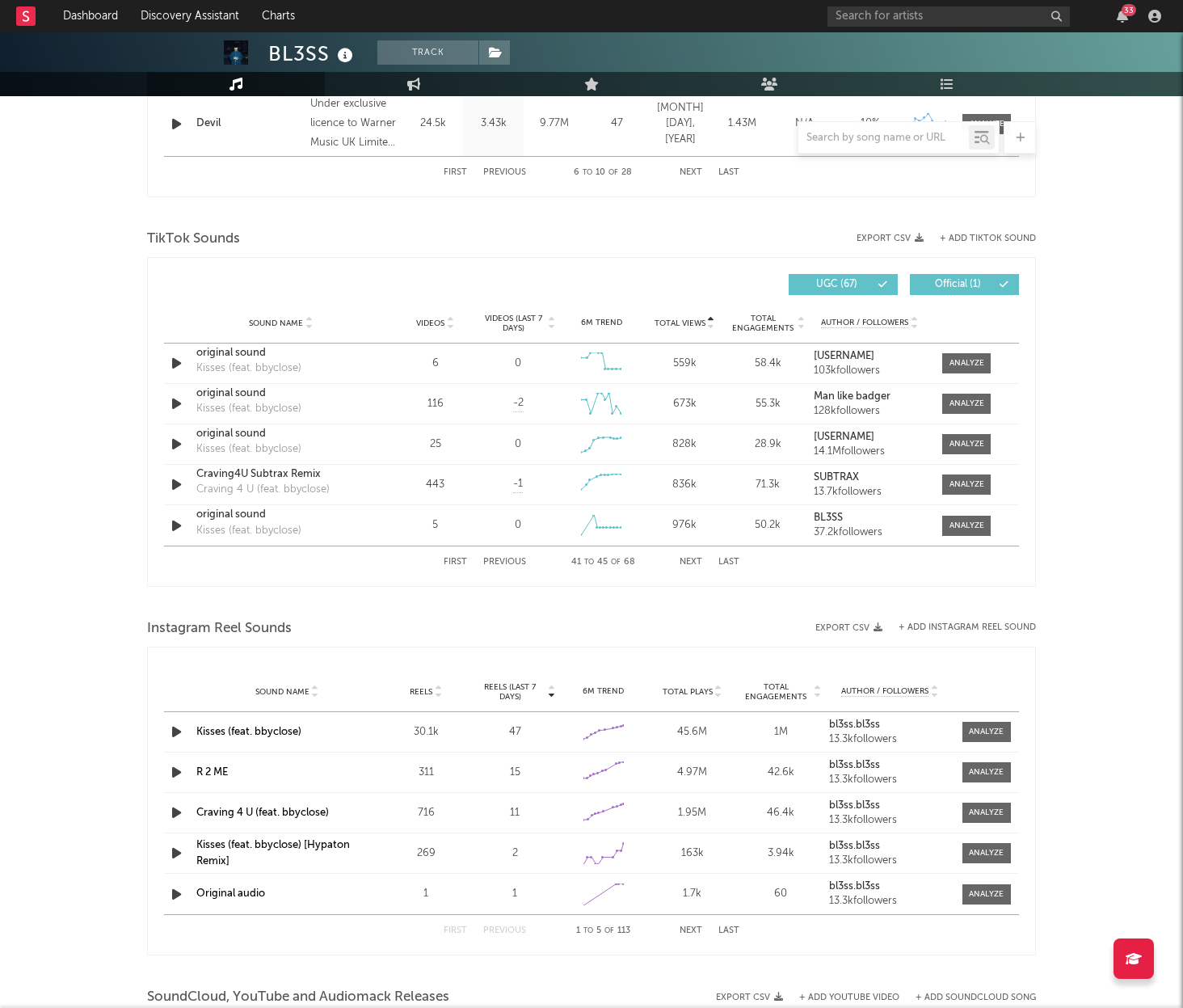 click on "Previous" at bounding box center [504, 562] 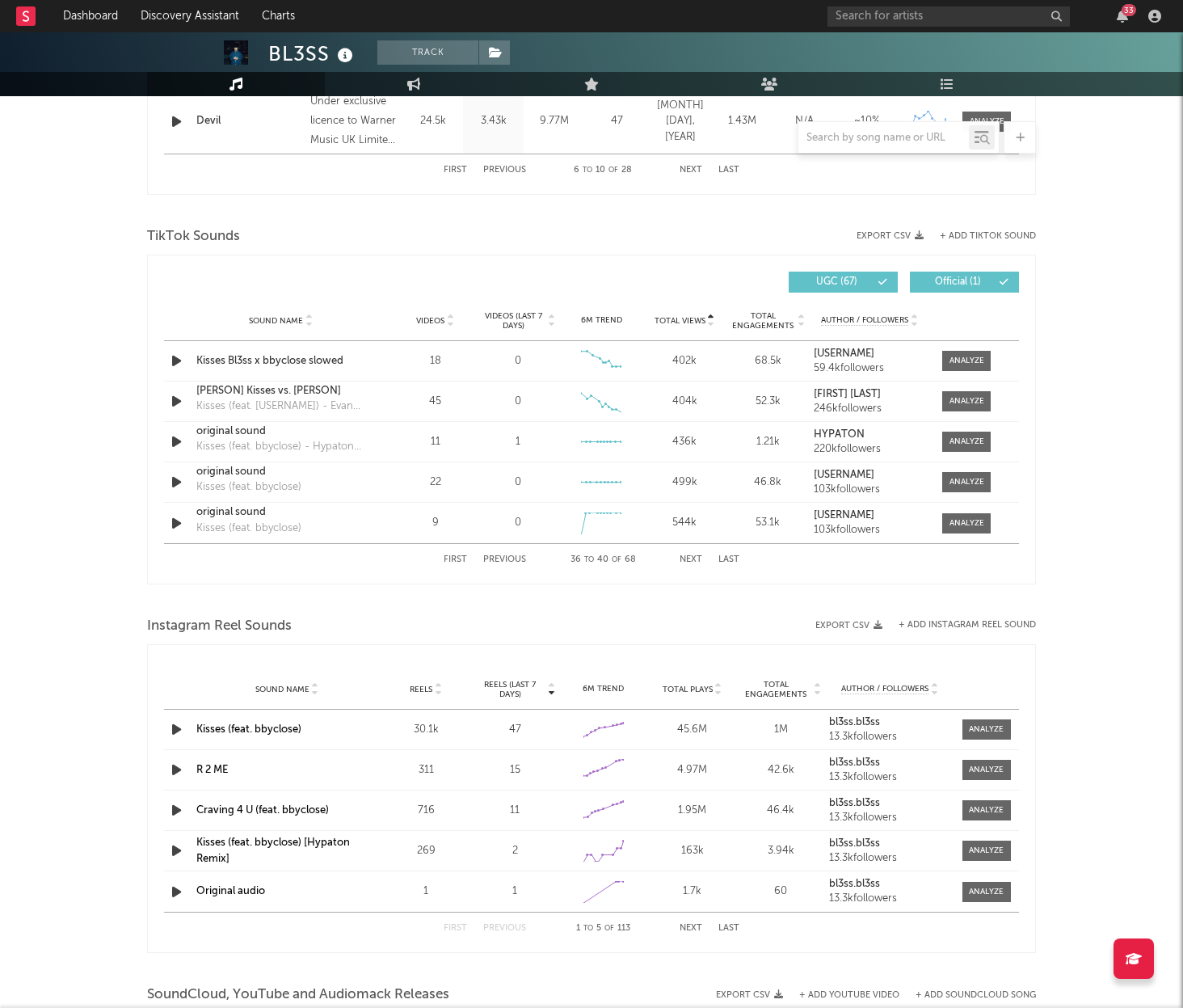 click on "First Previous 36   to   40   of   68 Next Last" at bounding box center (592, 559) 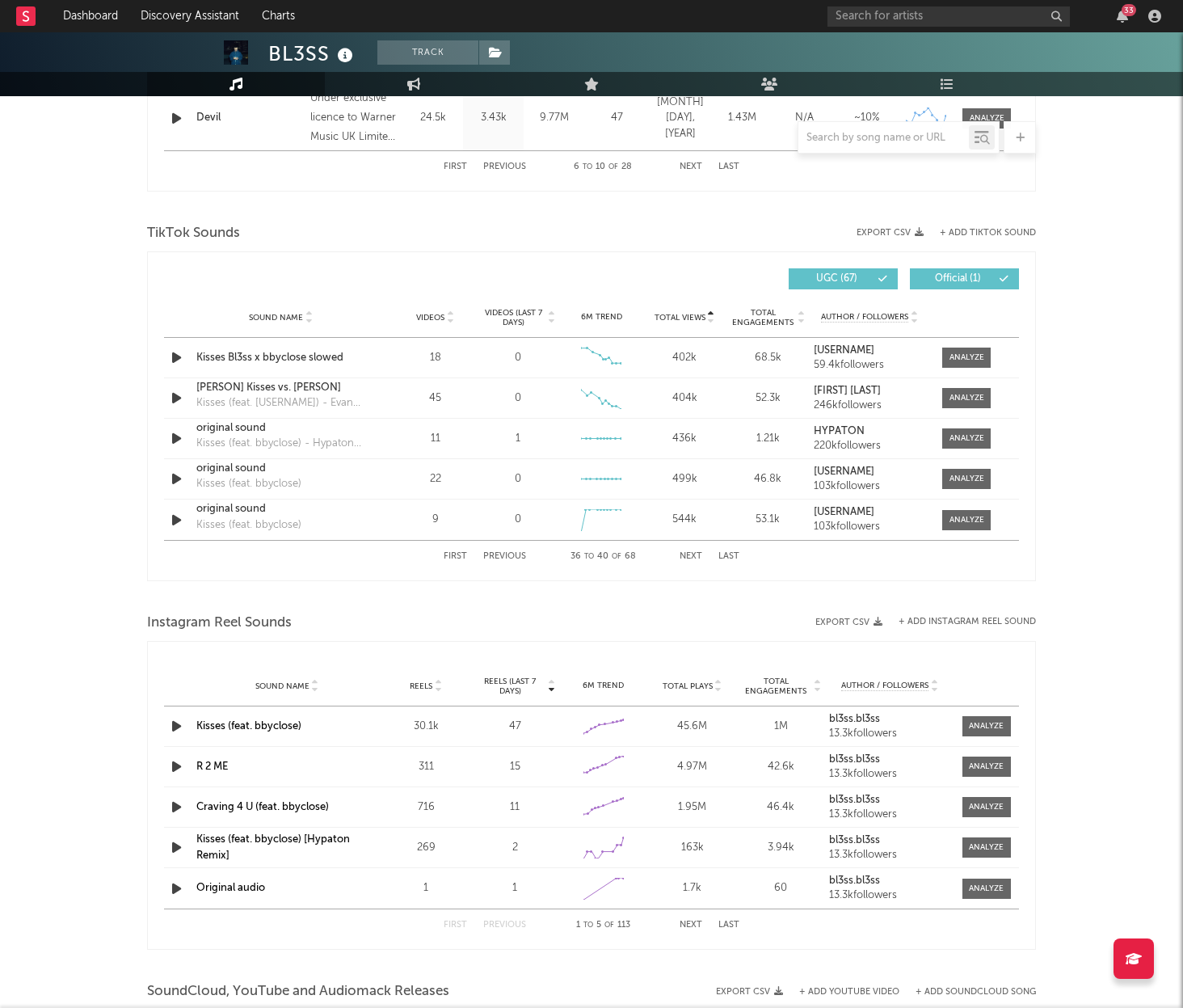 click on "First Previous 36   to   40   of   68 Next Last" at bounding box center (592, 556) 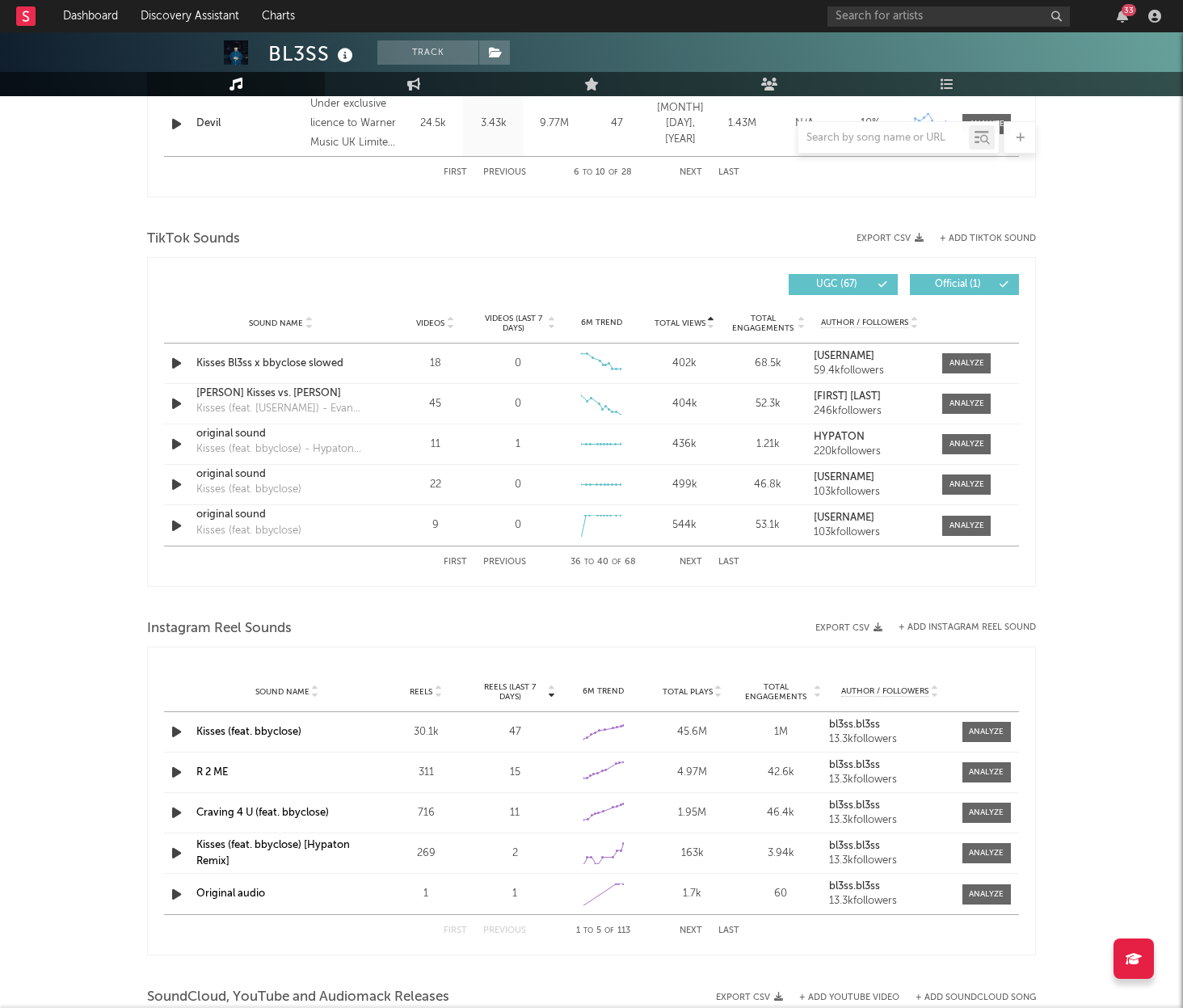 click on "Previous" at bounding box center [504, 562] 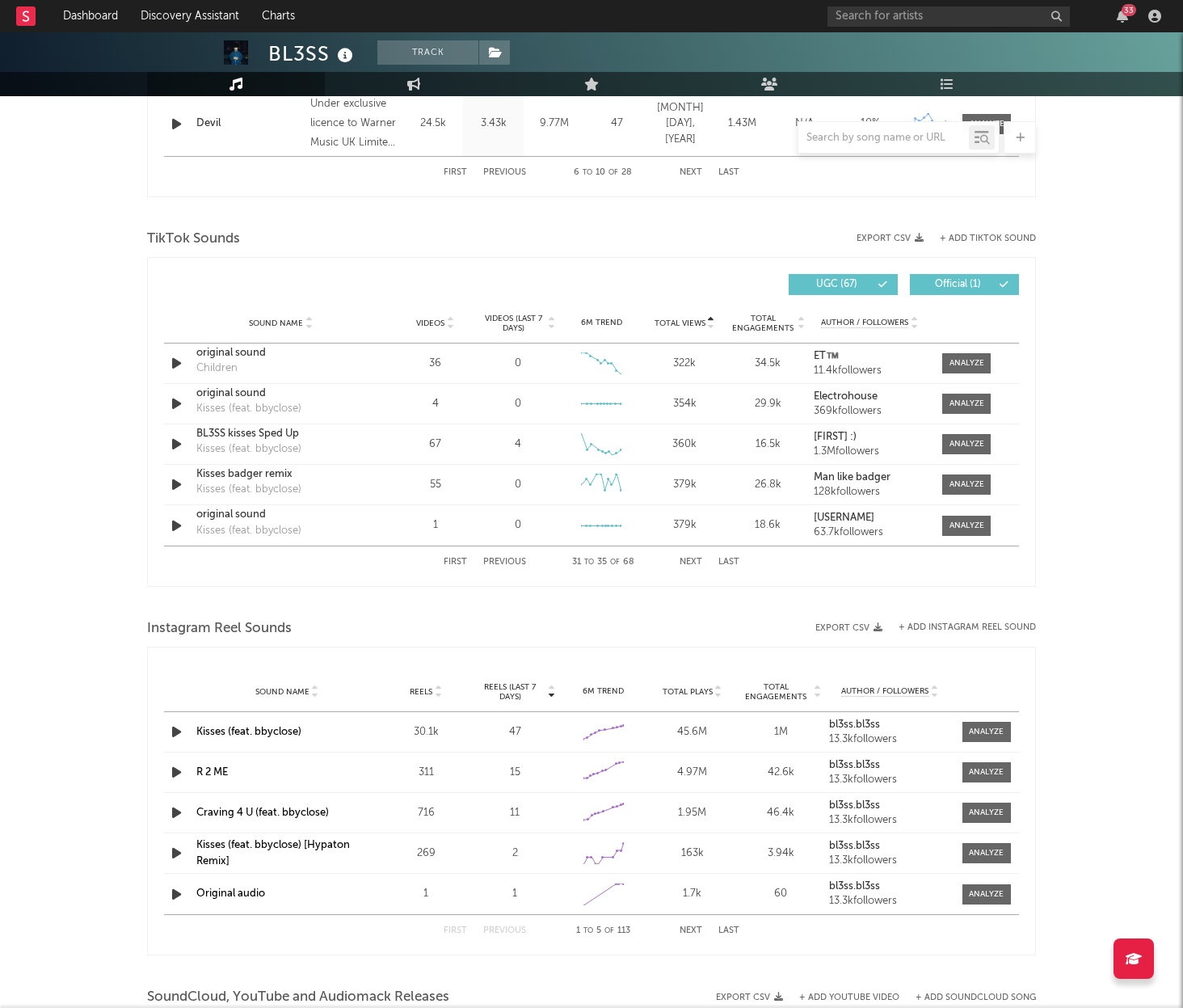 click on "Previous" at bounding box center (504, 562) 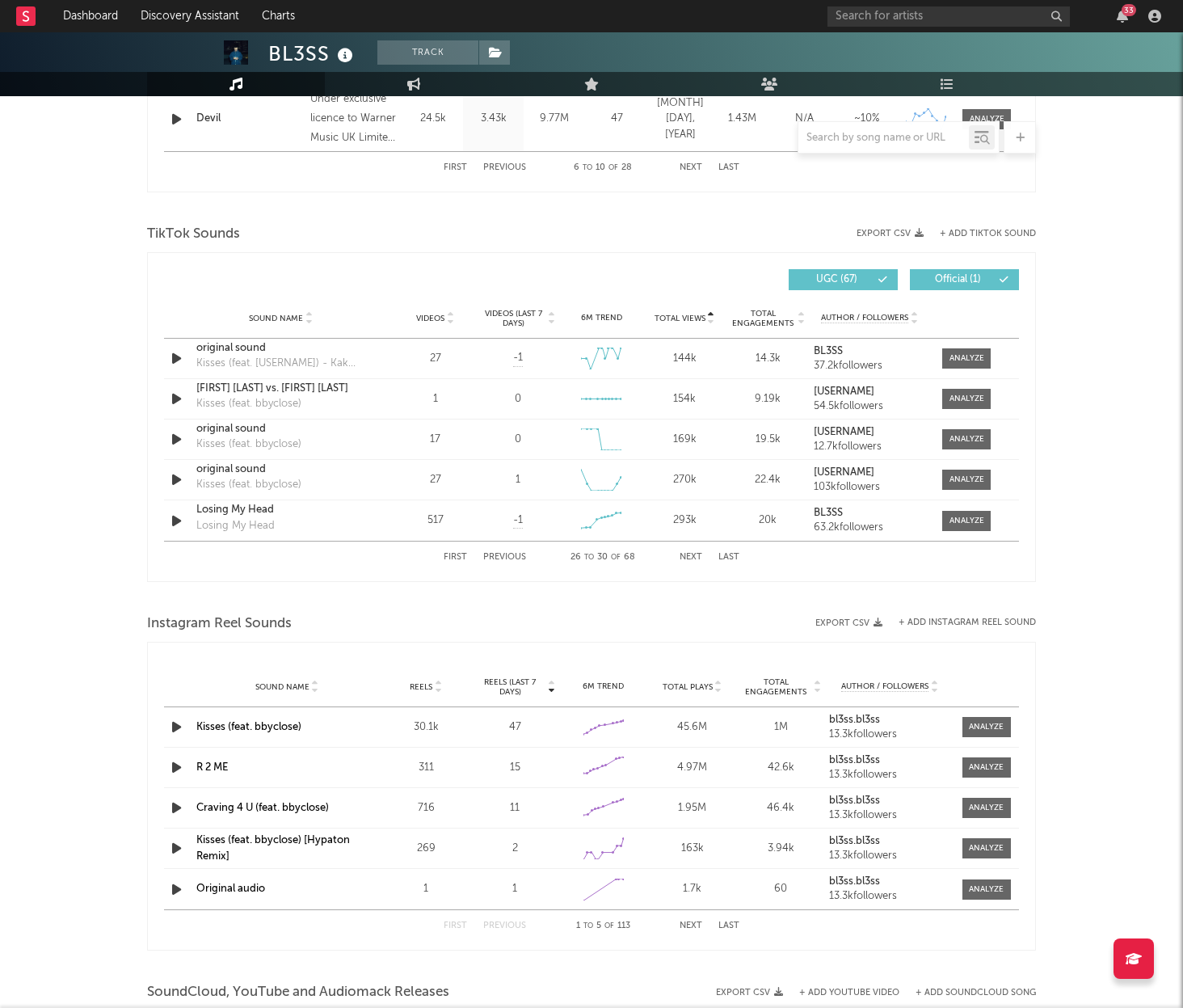 click on "Previous" at bounding box center [504, 557] 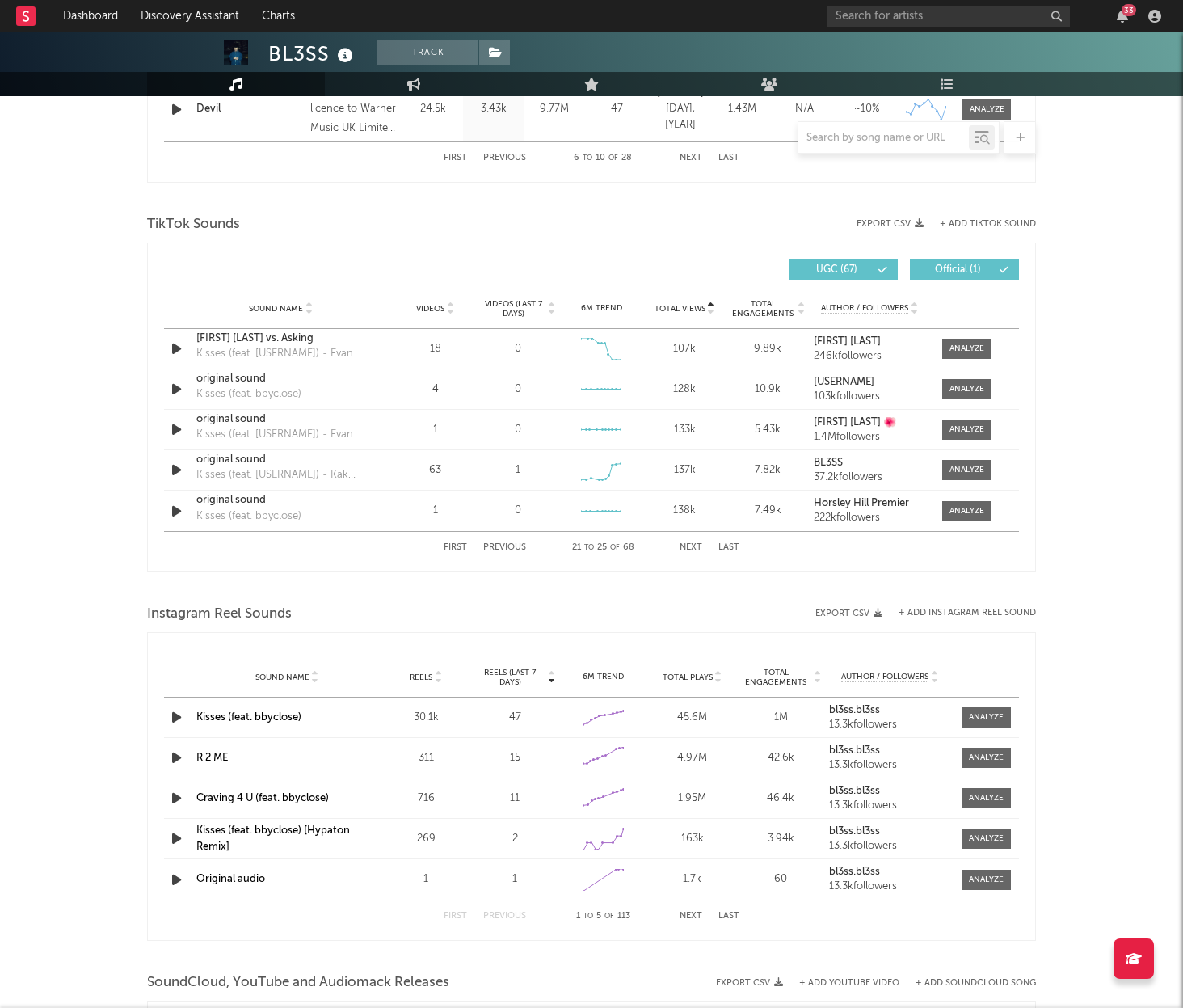 click on "First Previous 21   to   25   of   68 Next Last" at bounding box center (592, 547) 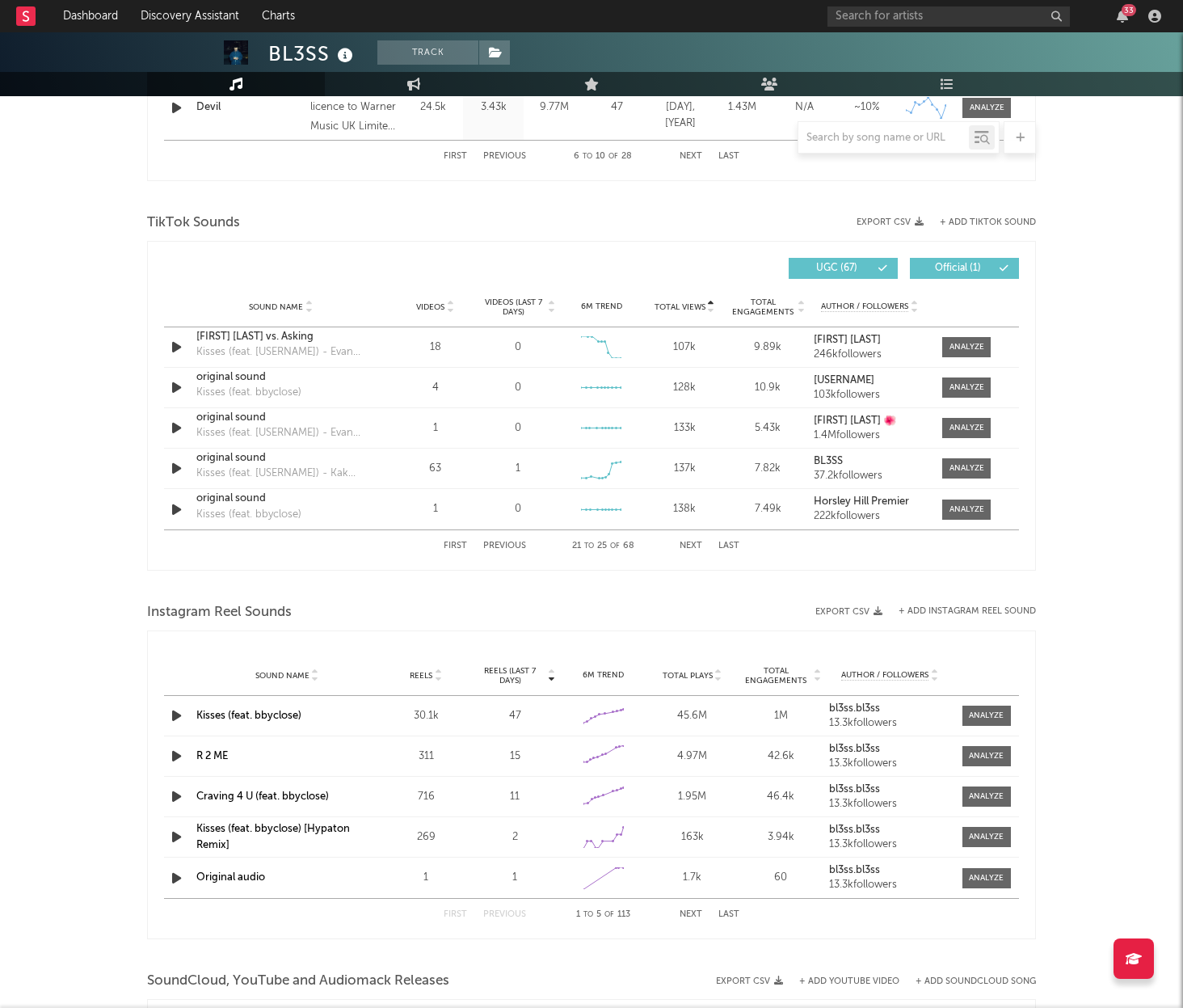 scroll, scrollTop: 985, scrollLeft: 0, axis: vertical 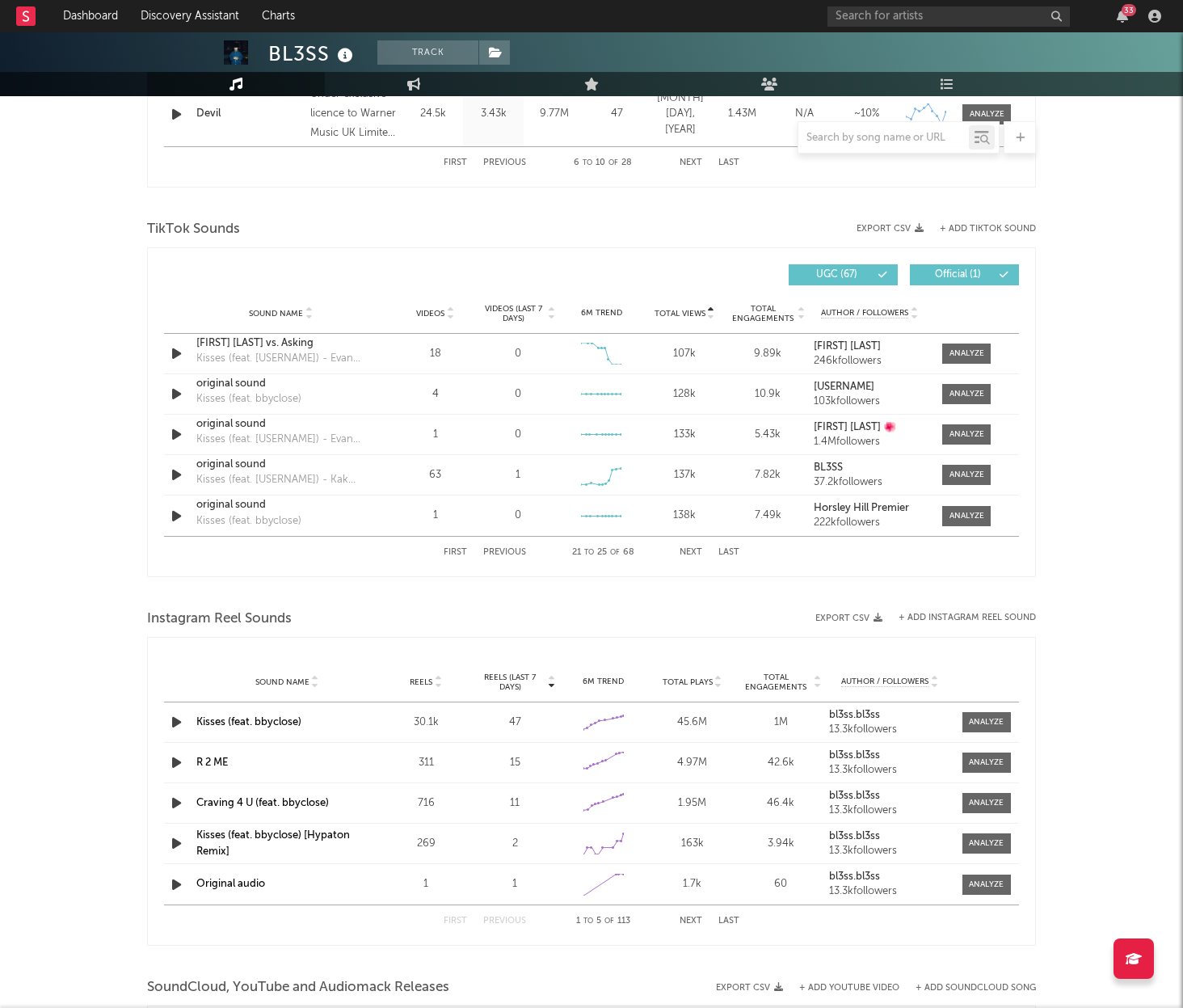 click at bounding box center [711, 317] 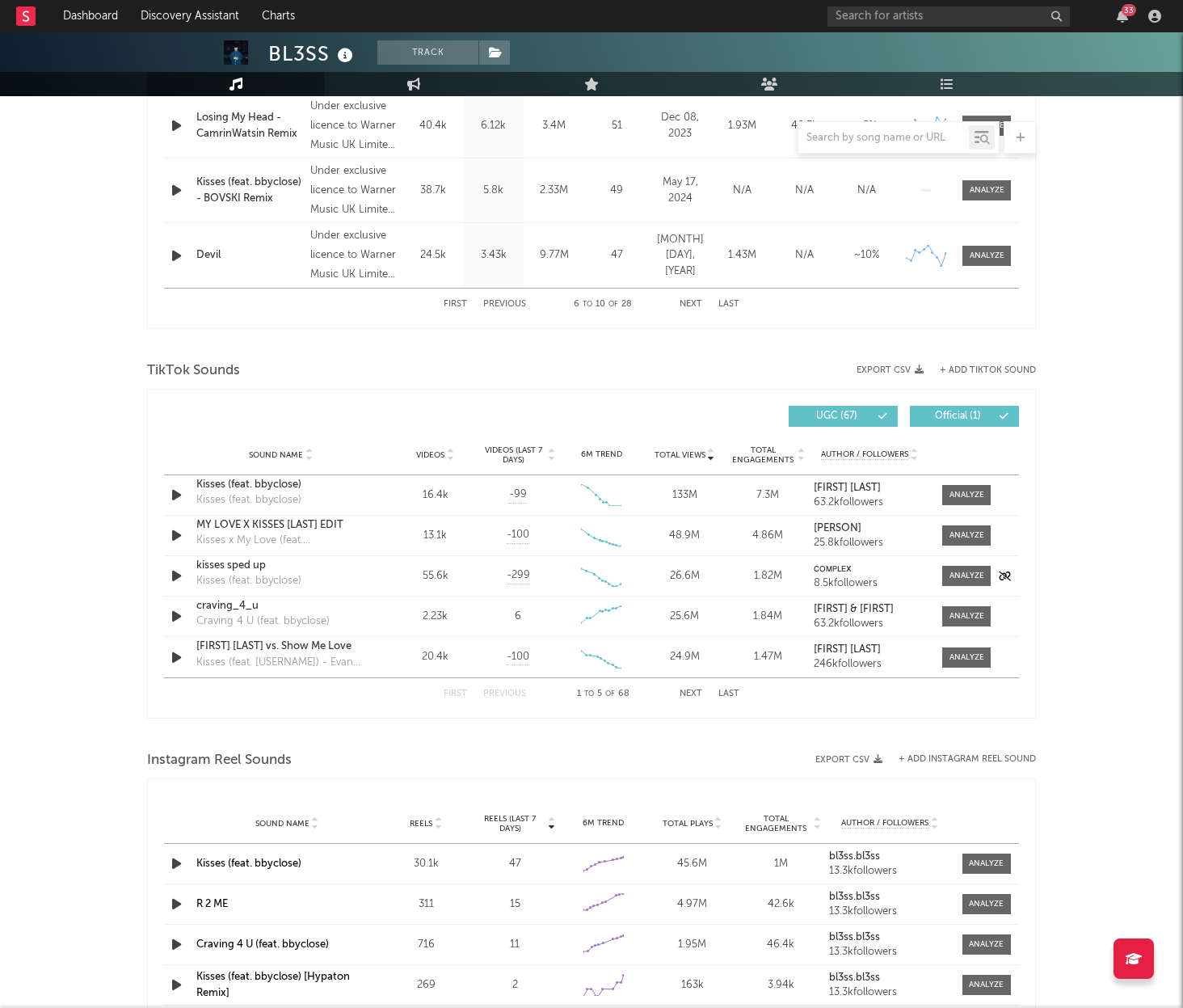 scroll, scrollTop: 817, scrollLeft: 0, axis: vertical 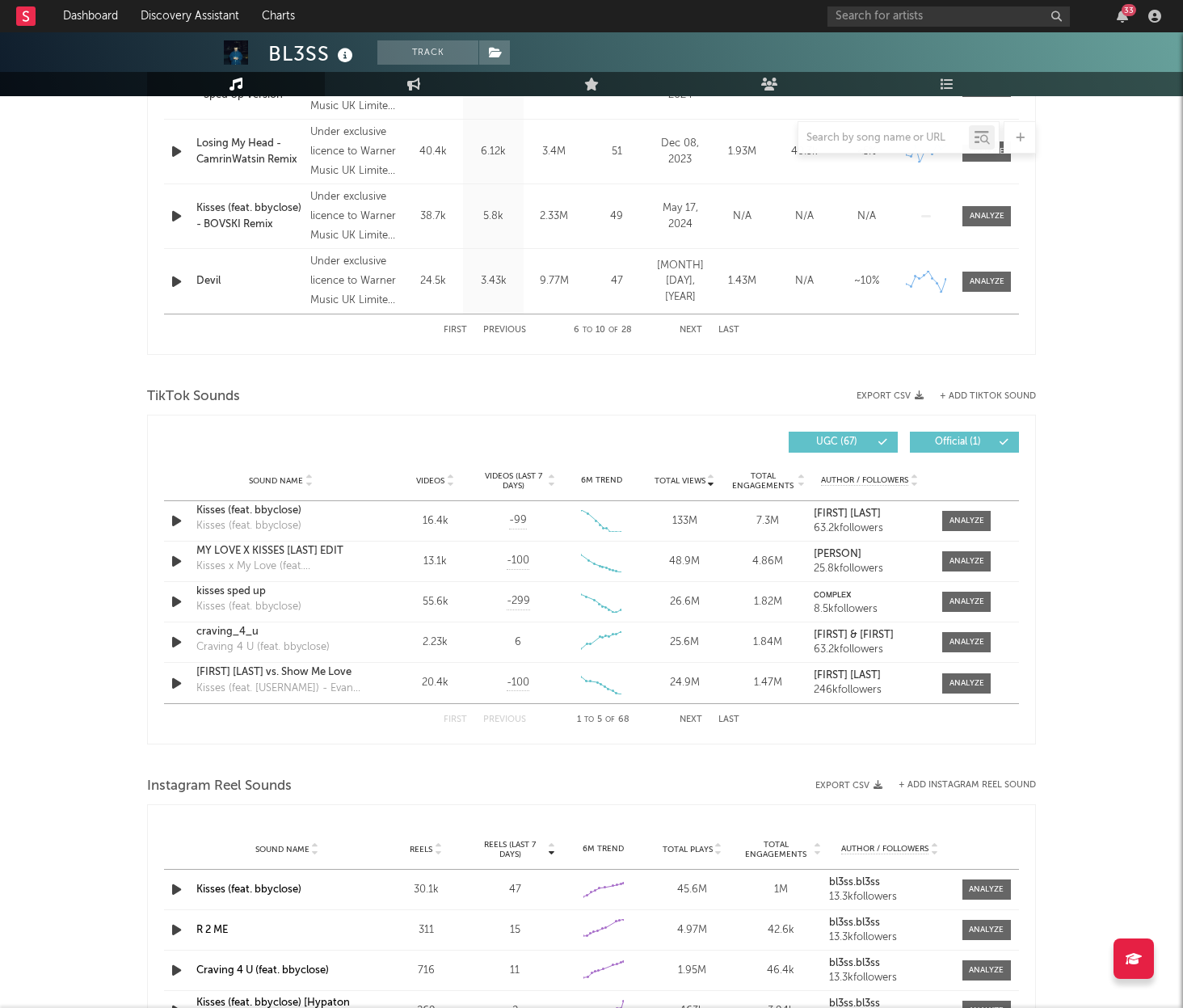 click at bounding box center [711, 478] 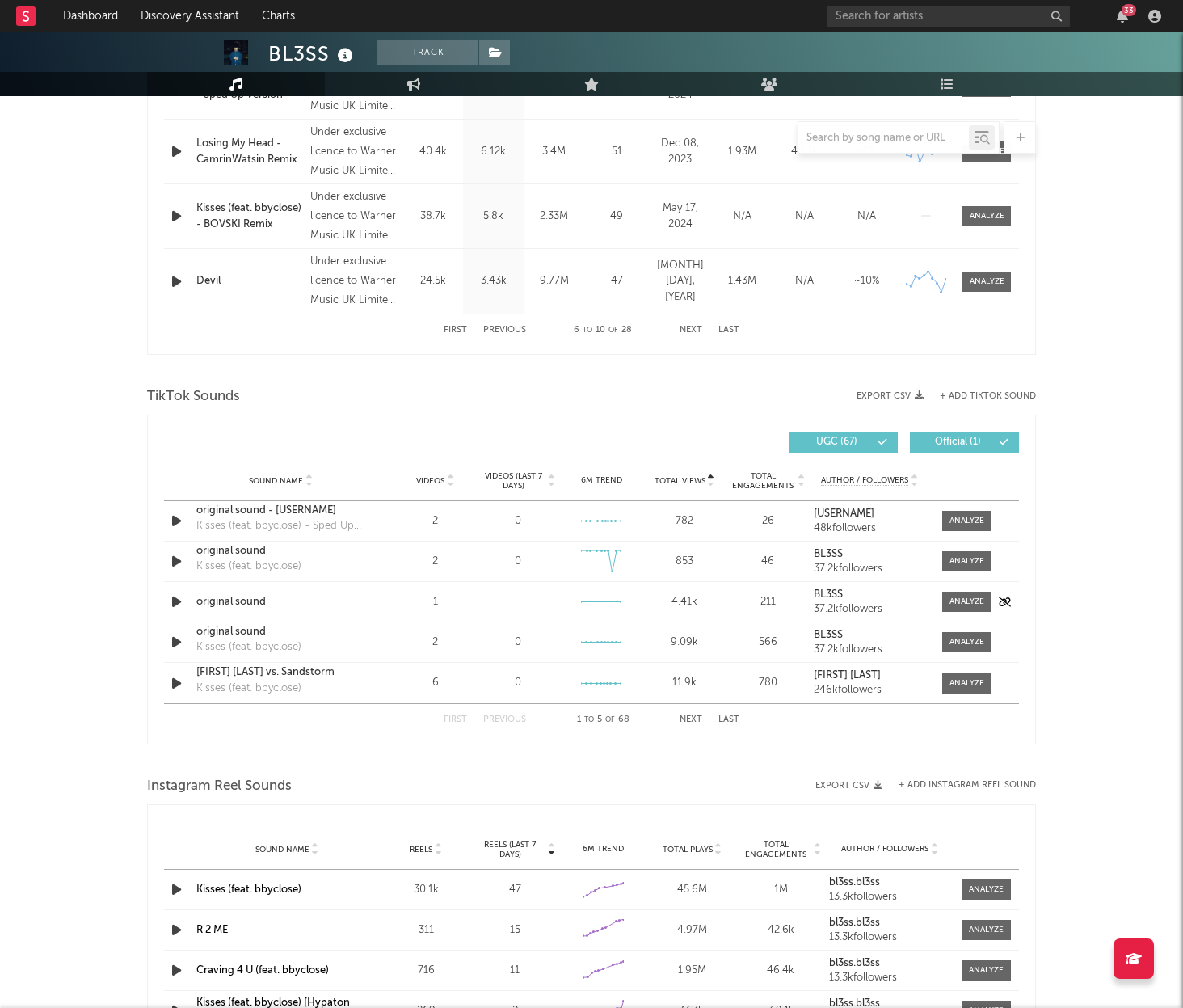 click on "original sound" at bounding box center (280, 602) 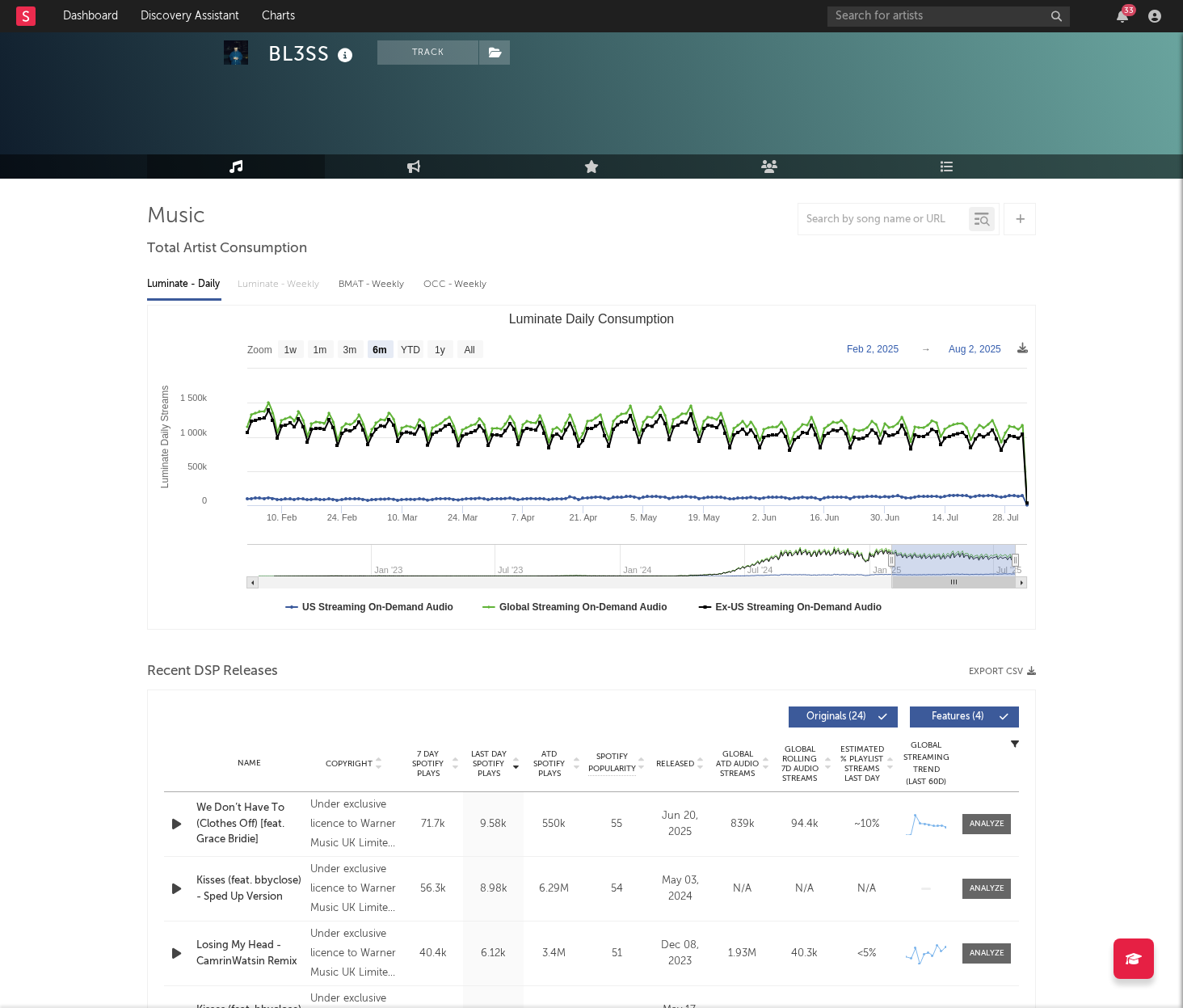 scroll, scrollTop: 0, scrollLeft: 0, axis: both 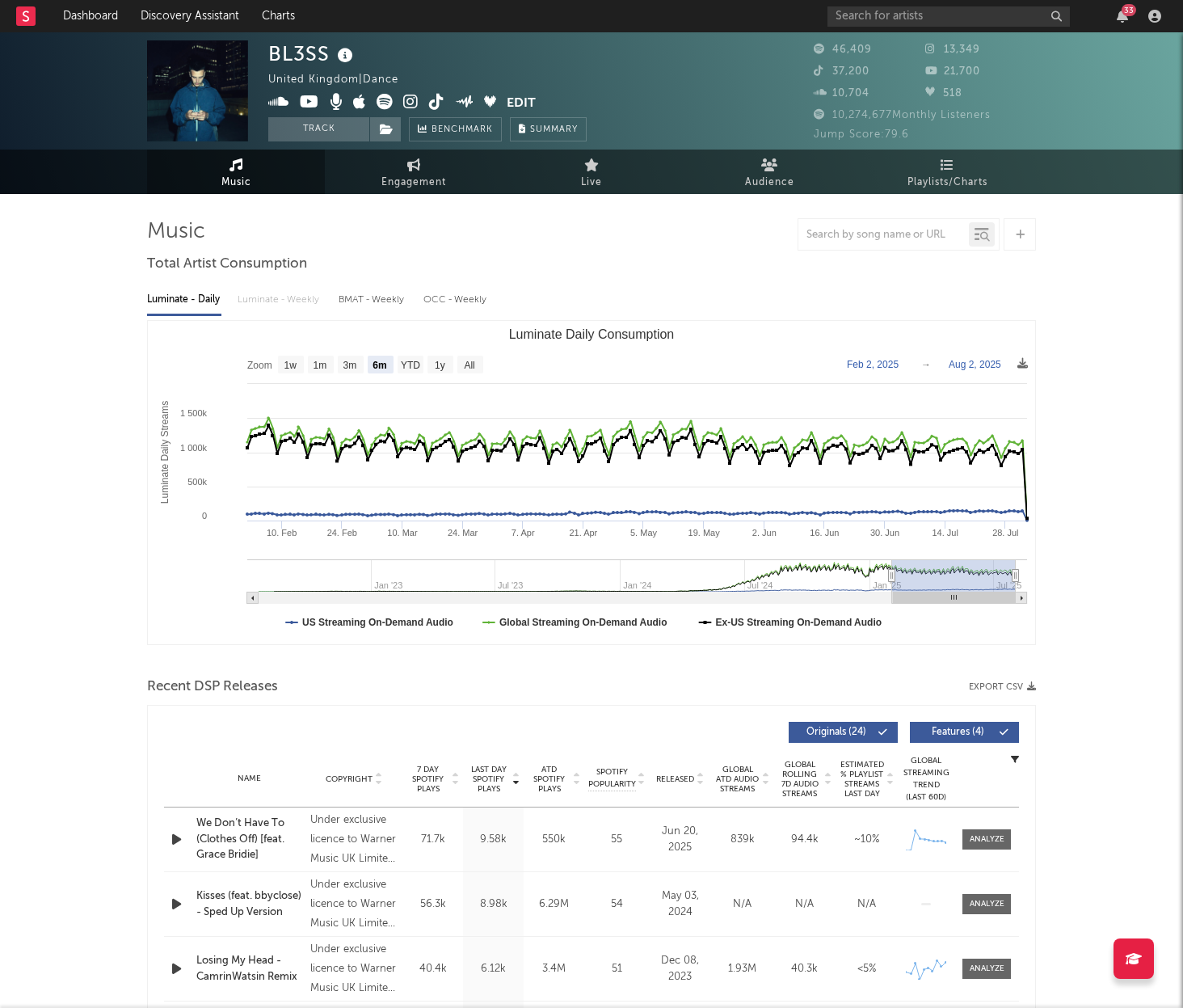 click on "Feb  2, 2025" 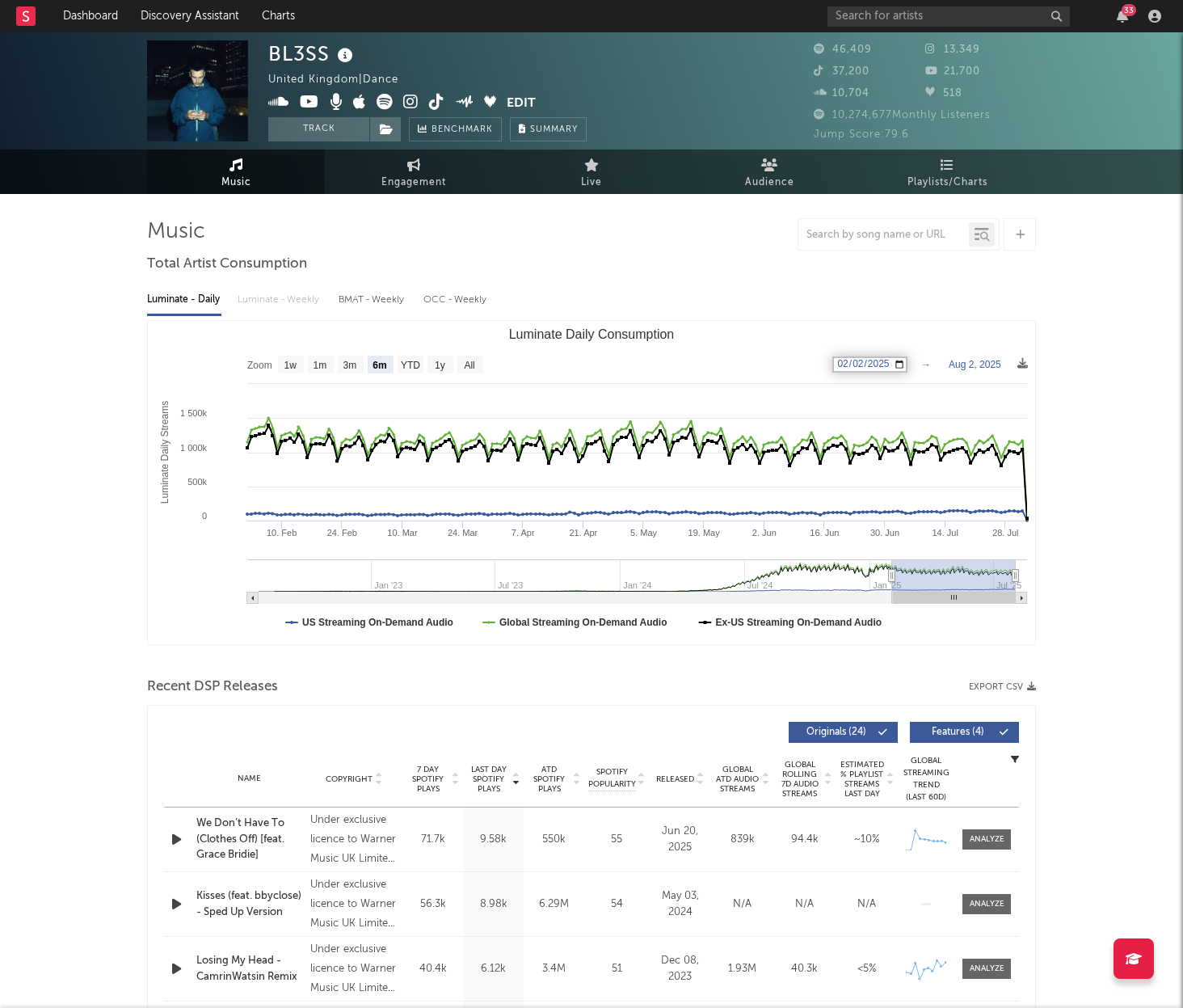 click on "2025-02-02" at bounding box center [869, 365] 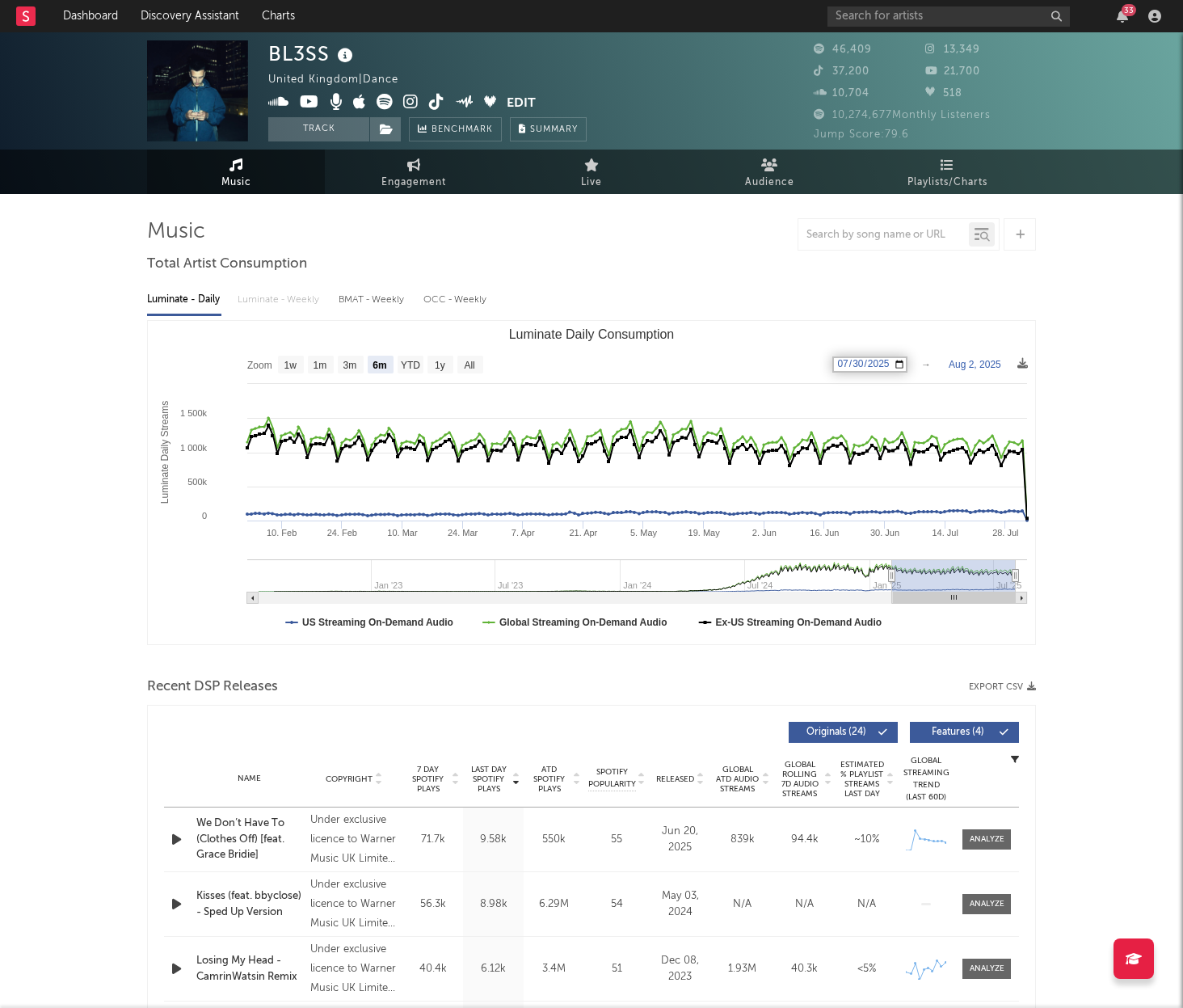 type on "2025-07-30" 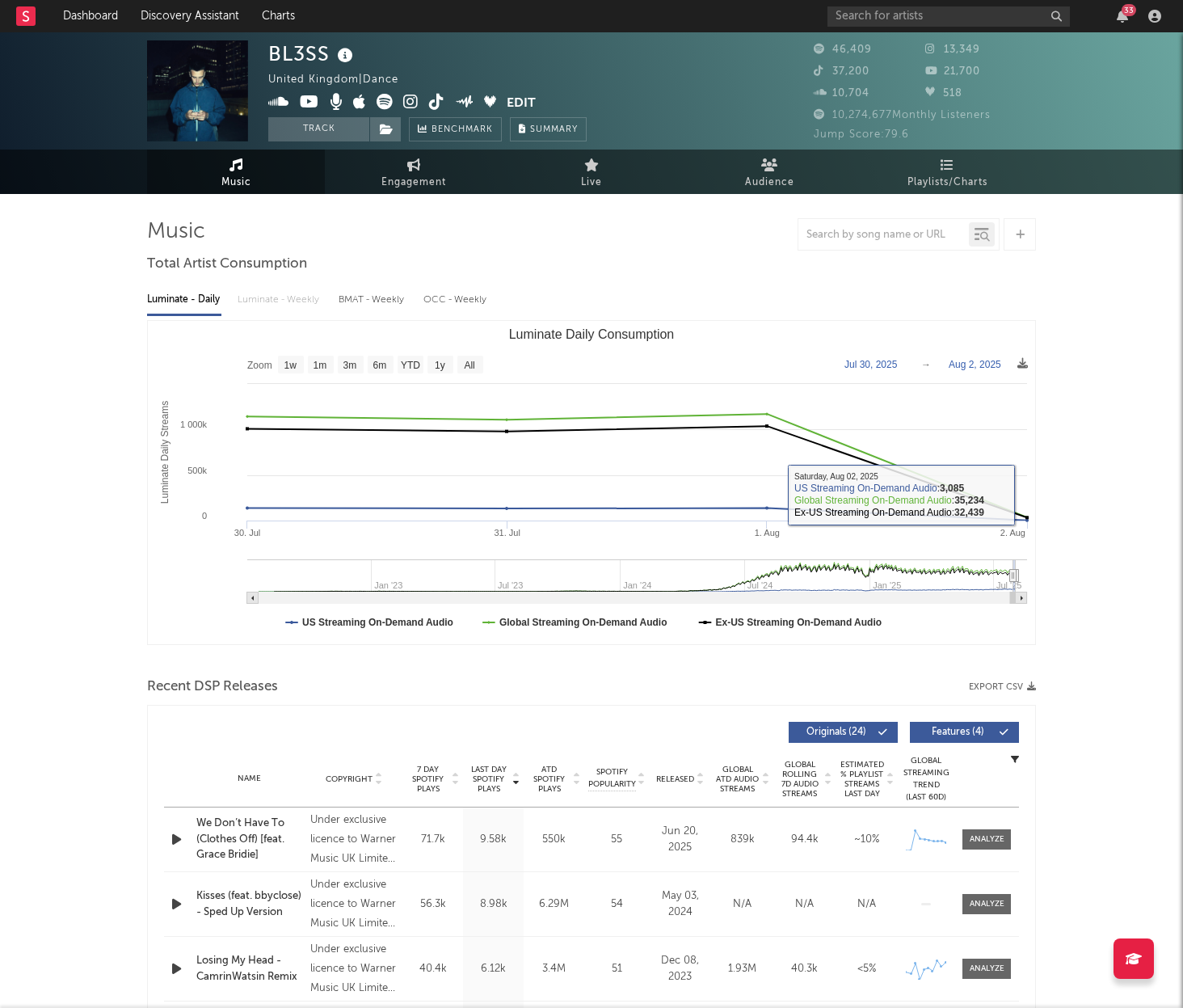 click on "[FIRST] [LAST] United Kingdom  |  Dance Edit Track Benchmark Summary 46,409 13,349 37,200 21,700 10,704 518 10,274,677  Monthly Listeners Jump Score:  79.6 Music Engagement Live Audience Playlists/Charts Music Total Artist Consumption Luminate - Daily Luminate - Weekly BMAT - Weekly OCC - Weekly Zoom 1w 1m 3m 6m YTD 1y All [YEAR]-[MONTH]-[DAY] [YEAR]-[MONTH]-[DAY] Created with Highcharts 10.3.3 Luminate Daily Streams Luminate Daily Consumption 30. [MONTH] 31. [MONTH] 1. [MONTH] 2. [MONTH] Jan '[YEAR] Jul '[YEAR] Jan '[YEAR] Jul '[YEAR] 0 500k 1 000k 1 500k Zoom 1w 1m 3m 6m YTD 1y All [MONTH] 30, [YEAR] → [MONTH]  2, [YEAR] US Streaming On-Demand Audio Global Streaming On-Demand Audio Ex-US Streaming On-Demand Audio Saturday, [MONTH] 02, [YEAR] ​ US Streaming On-Demand Audio :  [NUMBER] ​ Global Streaming On-Demand Audio :  [NUMBER] ​ Ex-US Streaming On-Demand Audio :  [NUMBER] ​ Recent DSP Releases Export CSV  Last Day Spotify Plays Copyright 7 Day Spotify Plays Last Day Spotify Plays ATD Spotify Plays Spotify Popularity Released Global ATD Audio Streams Originals" at bounding box center (592, 1253) 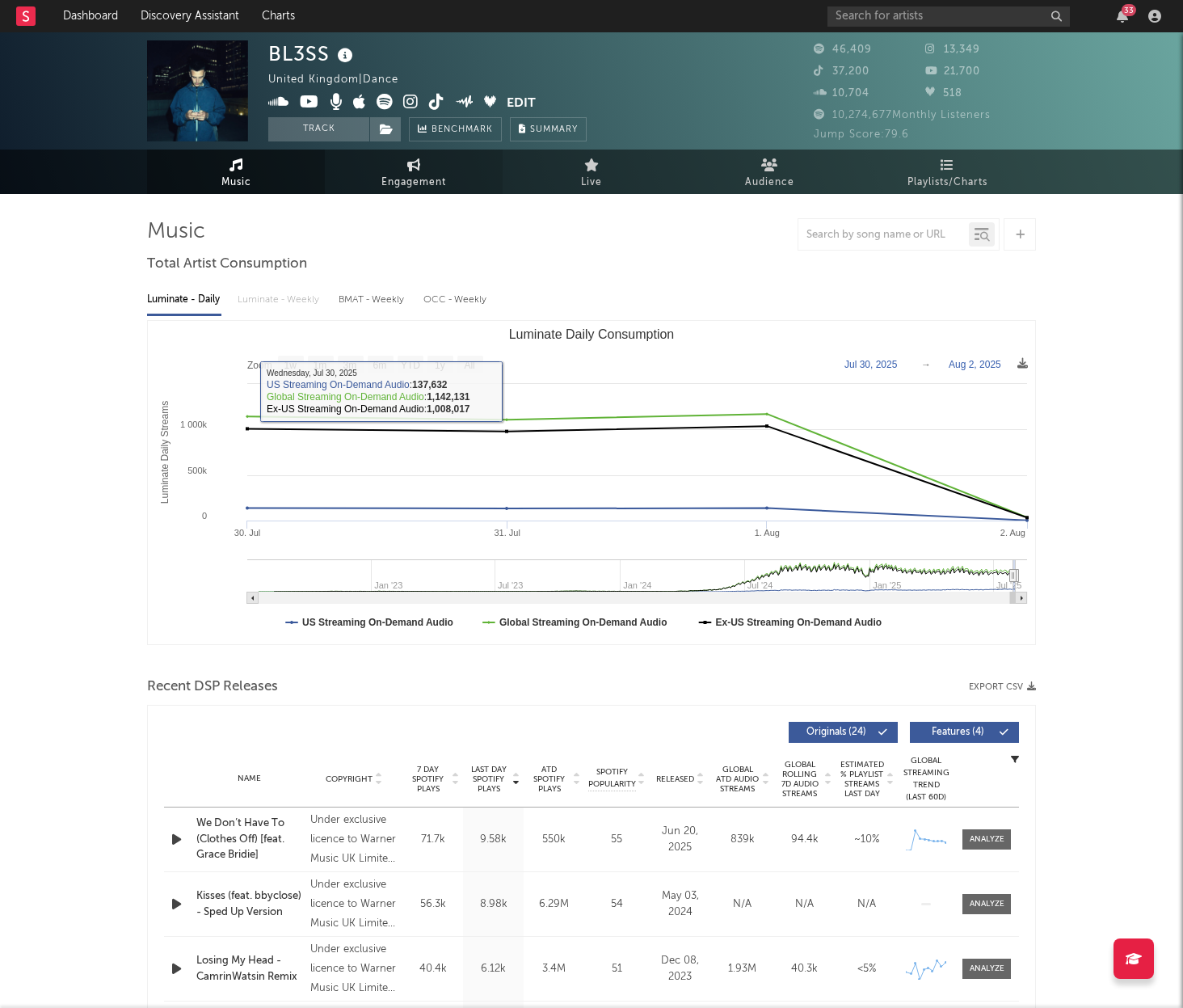 click on "Engagement" at bounding box center [414, 183] 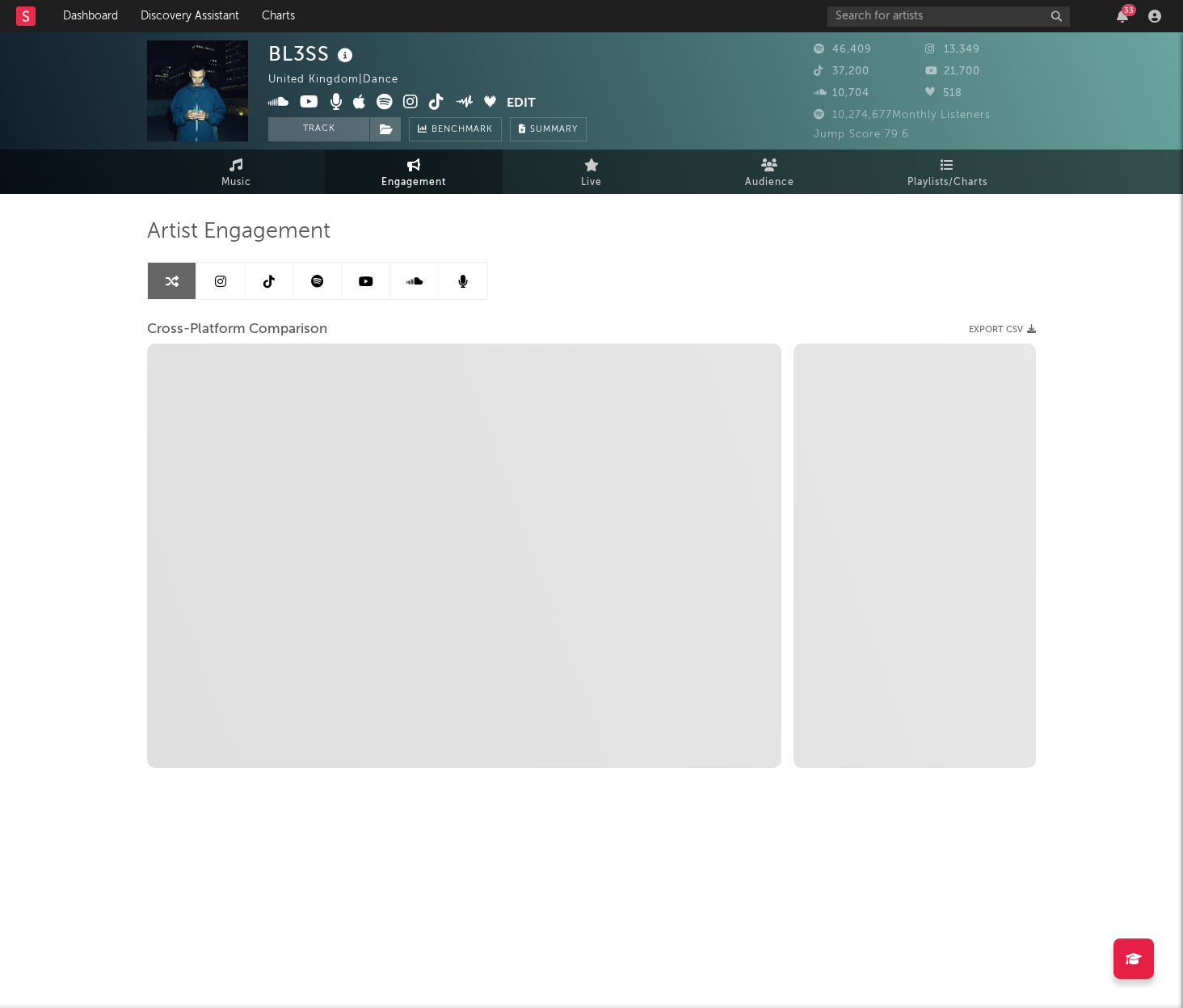 click at bounding box center [269, 280] 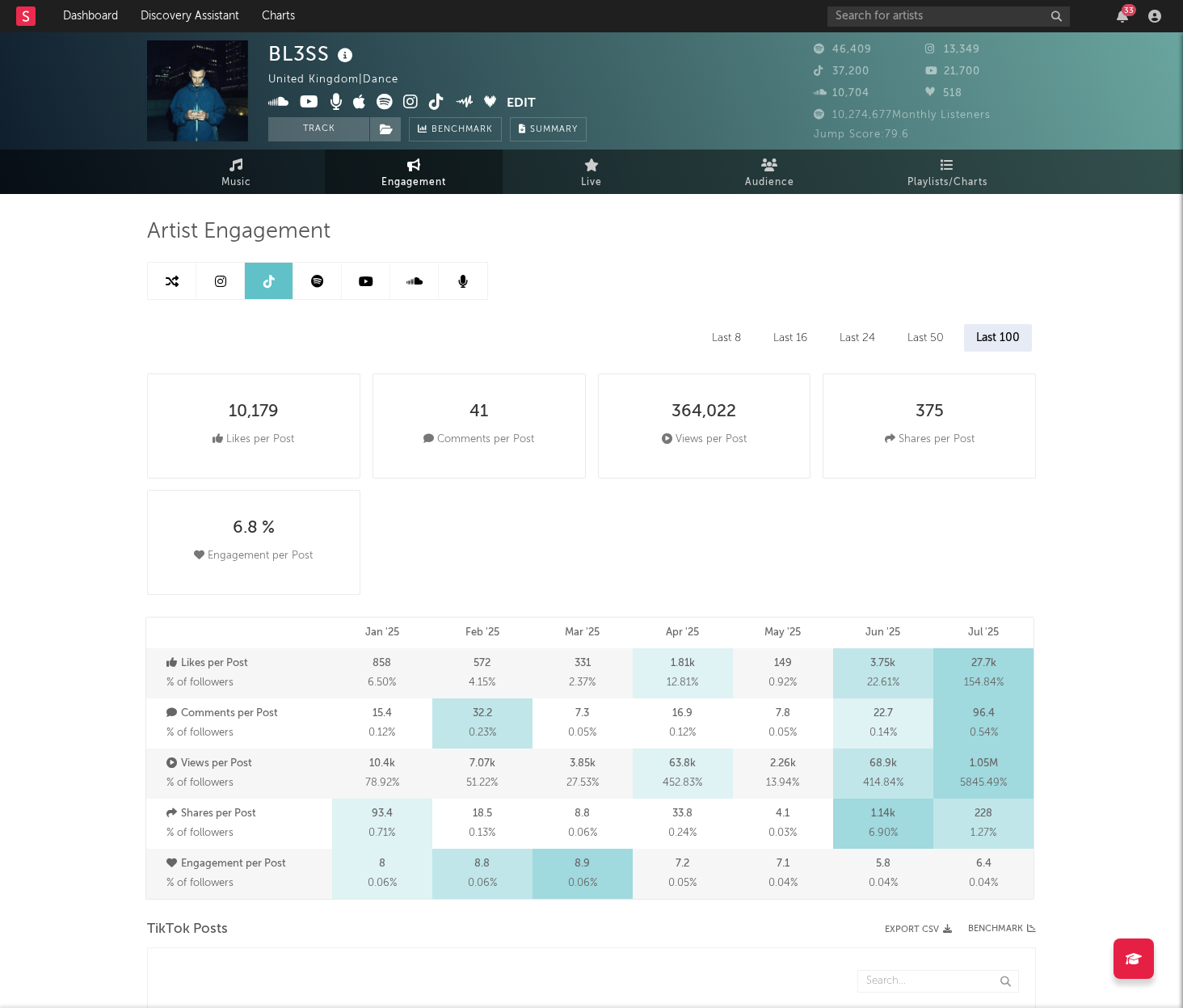 select on "6m" 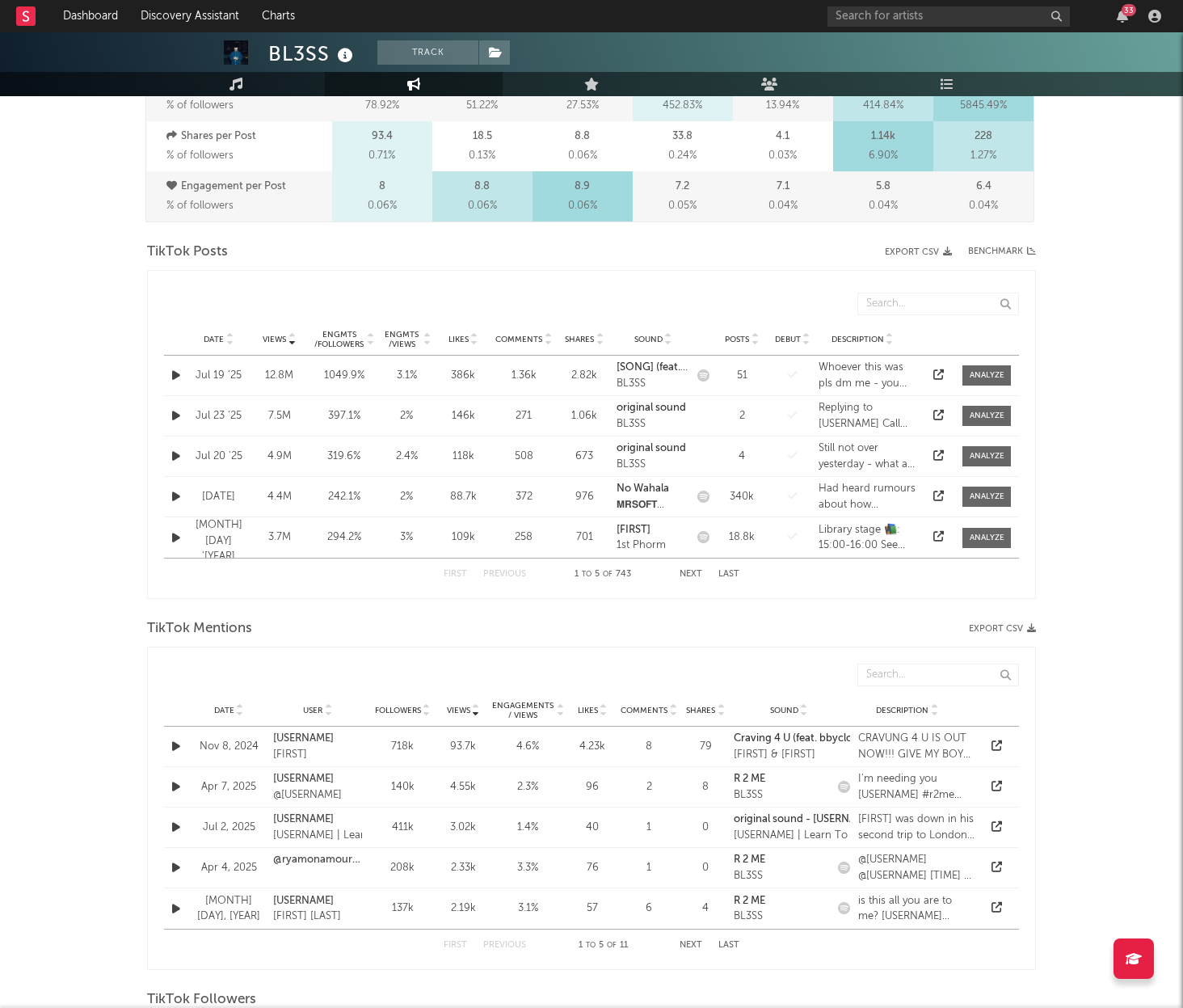 scroll, scrollTop: 678, scrollLeft: 0, axis: vertical 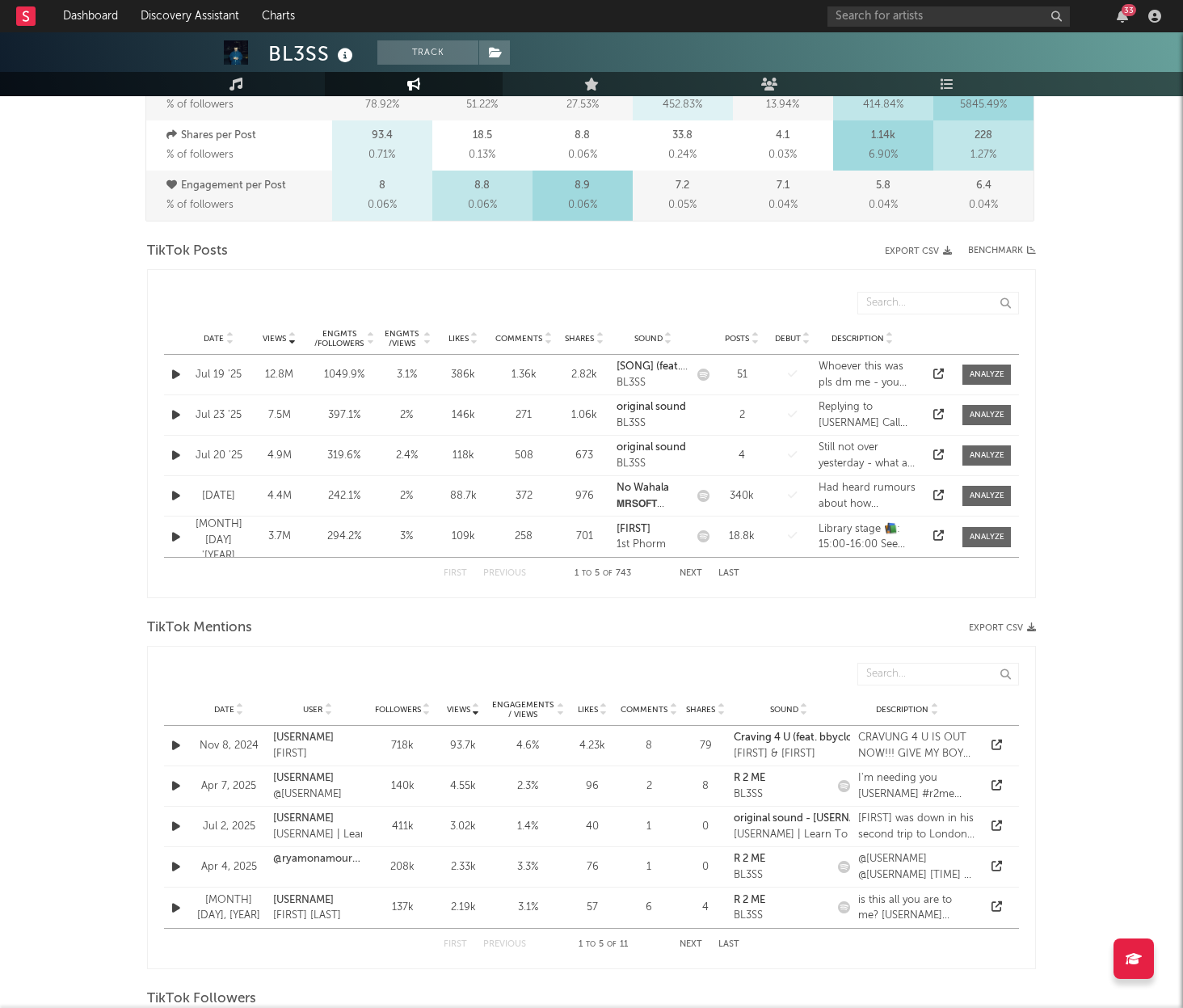 click at bounding box center (229, 335) 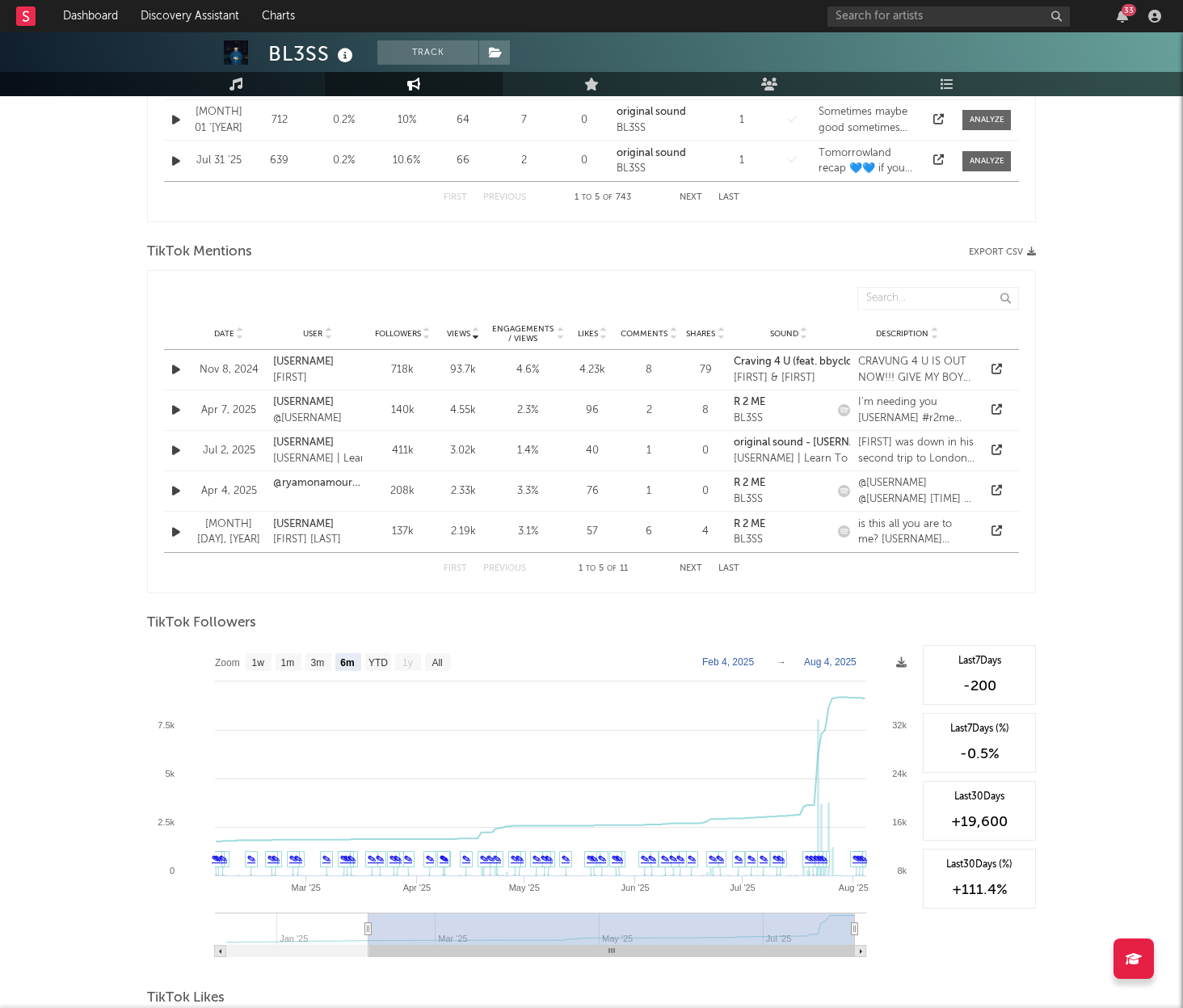 scroll, scrollTop: 20, scrollLeft: 0, axis: vertical 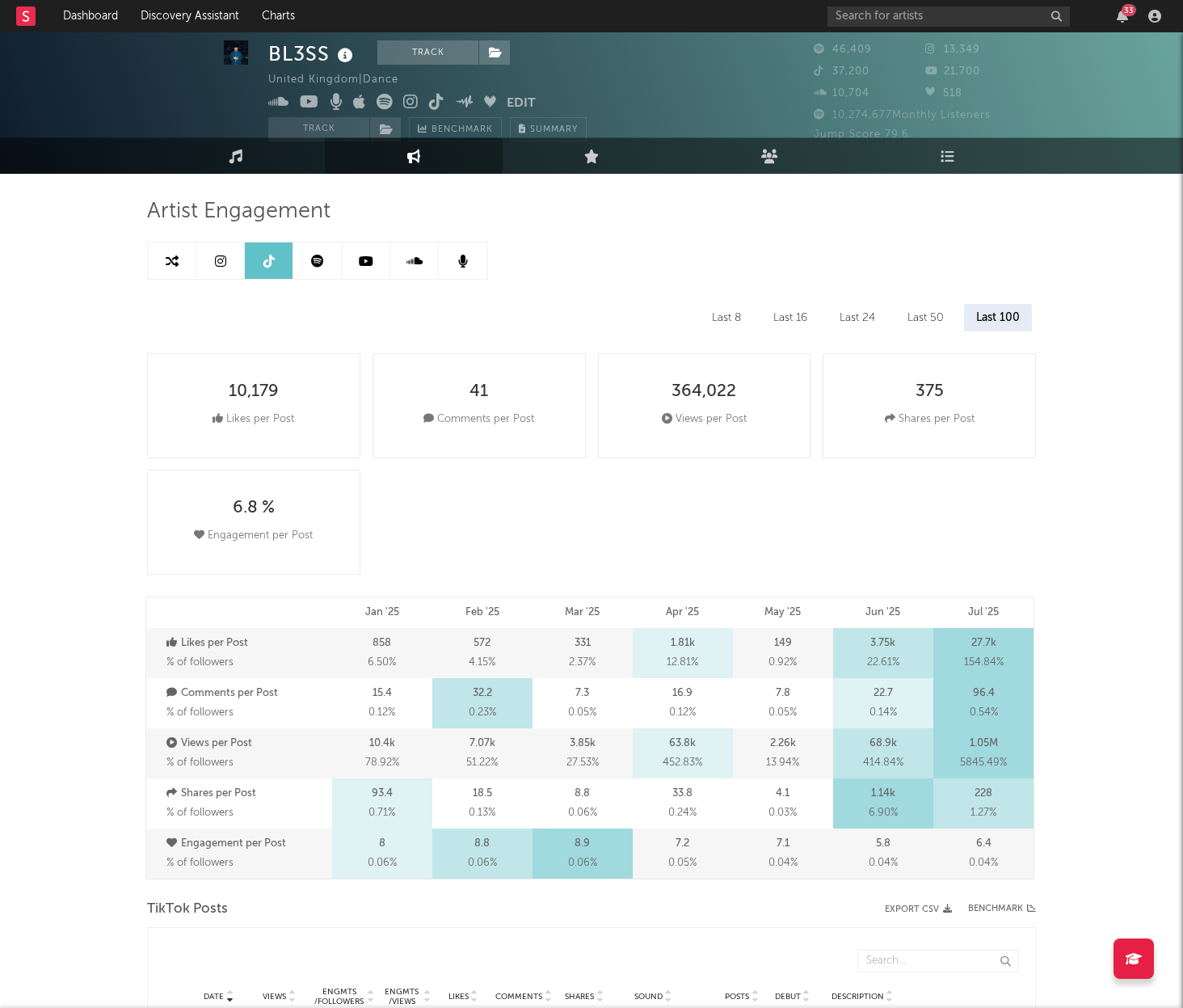 click on "BL3SS Track United Kingdom  |  Dance Edit Track Benchmark Summary 46,409 13,349 37,200 21,700 10,704 518 10,274,677  Monthly Listeners Jump Score:  79.6 Music Engagement Live Audience Playlists/Charts Artist Engagement Last 8 Last 16 Last 24 Last 50 Last 100 10,179   Likes per Post 41   Comments per Post 364,022   Views per Post 375   Shares per Post 6.8 %   Engagement per Post Per Post Stats (% of followers) Jan '25 Feb '25 Mar '25 Apr '25 May '25 Jun '25 Jul '25   Likes per Post % of followers 858 6.50 % 572 4.15 % 331 2.37 % 1.81k 12.81 % 149 0.92 % 3.75k 22.61 % 27.7k 154.84 %   Comments per Post % of followers 15.4 0.12 % 32.2 0.23 % 7.3 0.05 % 16.9 0.12 % 7.8 0.05 % 22.7 0.14 % 96.4 0.54 %   Views per Post % of followers 10.4k 78.92 % 7.07k 51.22 % 3.85k 27.53 % 63.8k 452.83 % 2.26k 13.94 % 68.9k 414.84 % 1.05M 5845.49 %   Shares per Post % of followers 93.4 0.71 % 18.5 0.13 % 8.8 0.06 % 33.8 0.24 % 4.1 0.03 % 1.14k 6.90 % 228 1.27 %   Engagement per Post % of followers 8 0.06 % 8.8 0.06 % 8.9 0.06 %" at bounding box center (592, 1251) 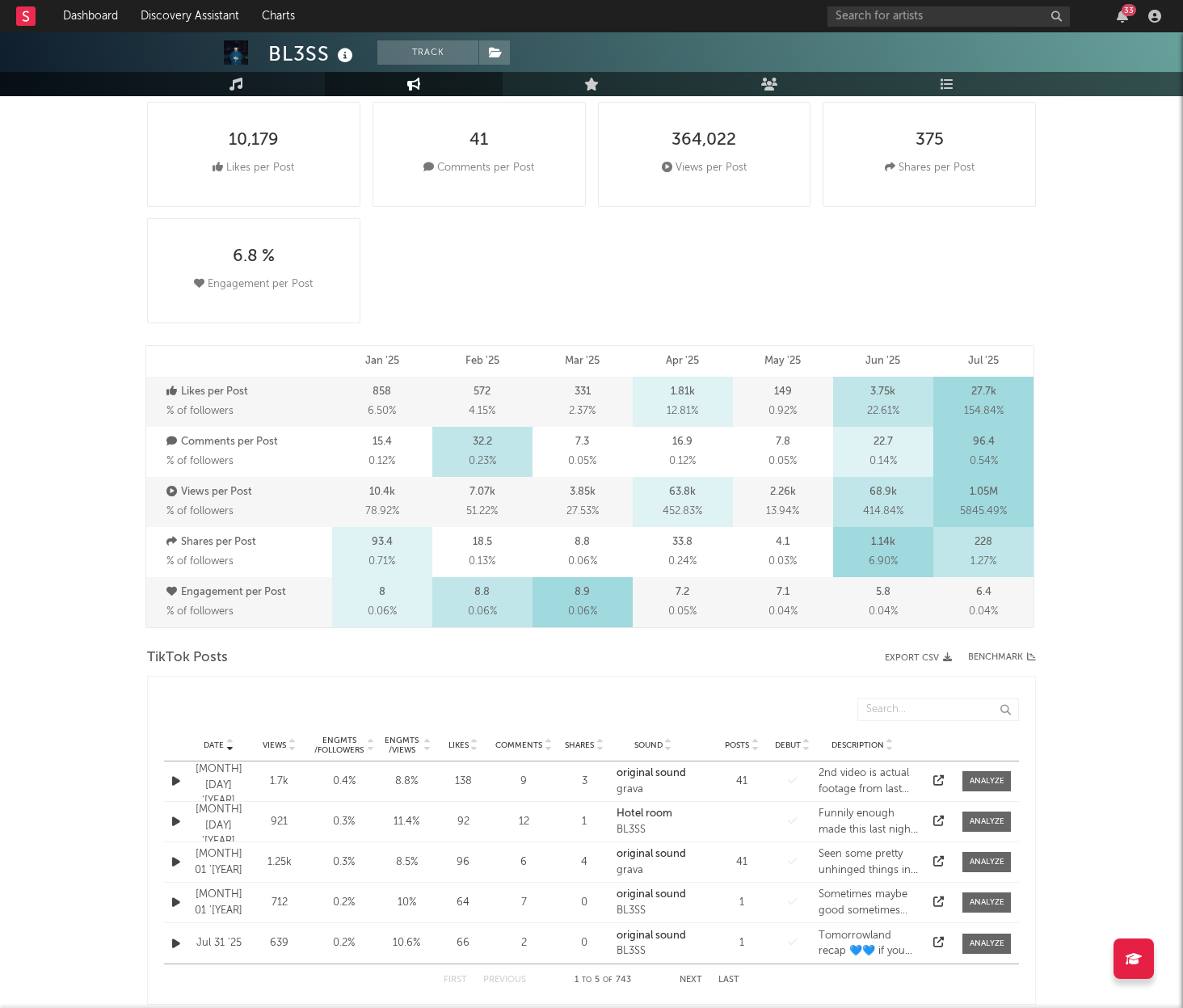 scroll, scrollTop: 312, scrollLeft: 0, axis: vertical 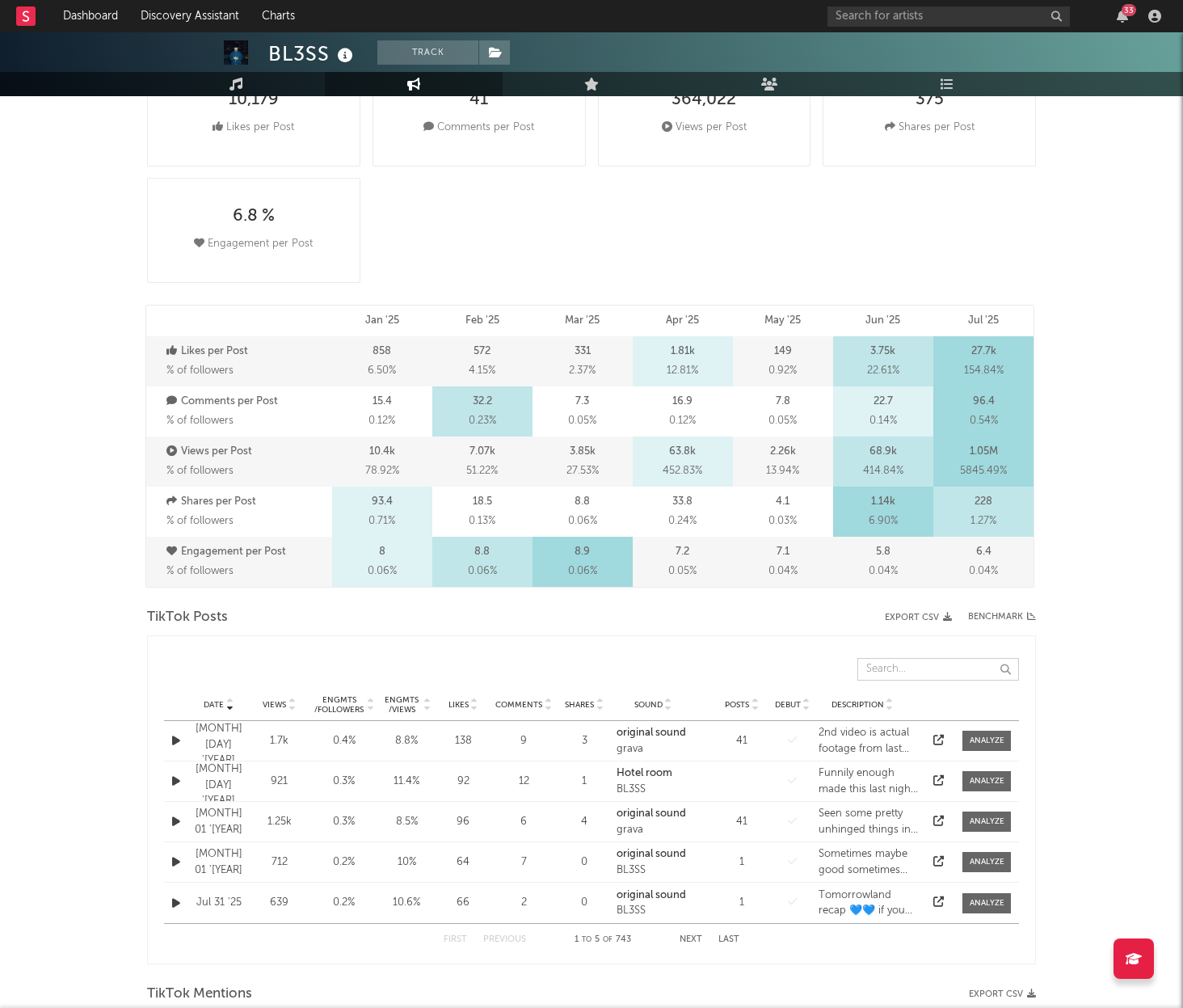 click at bounding box center [938, 669] 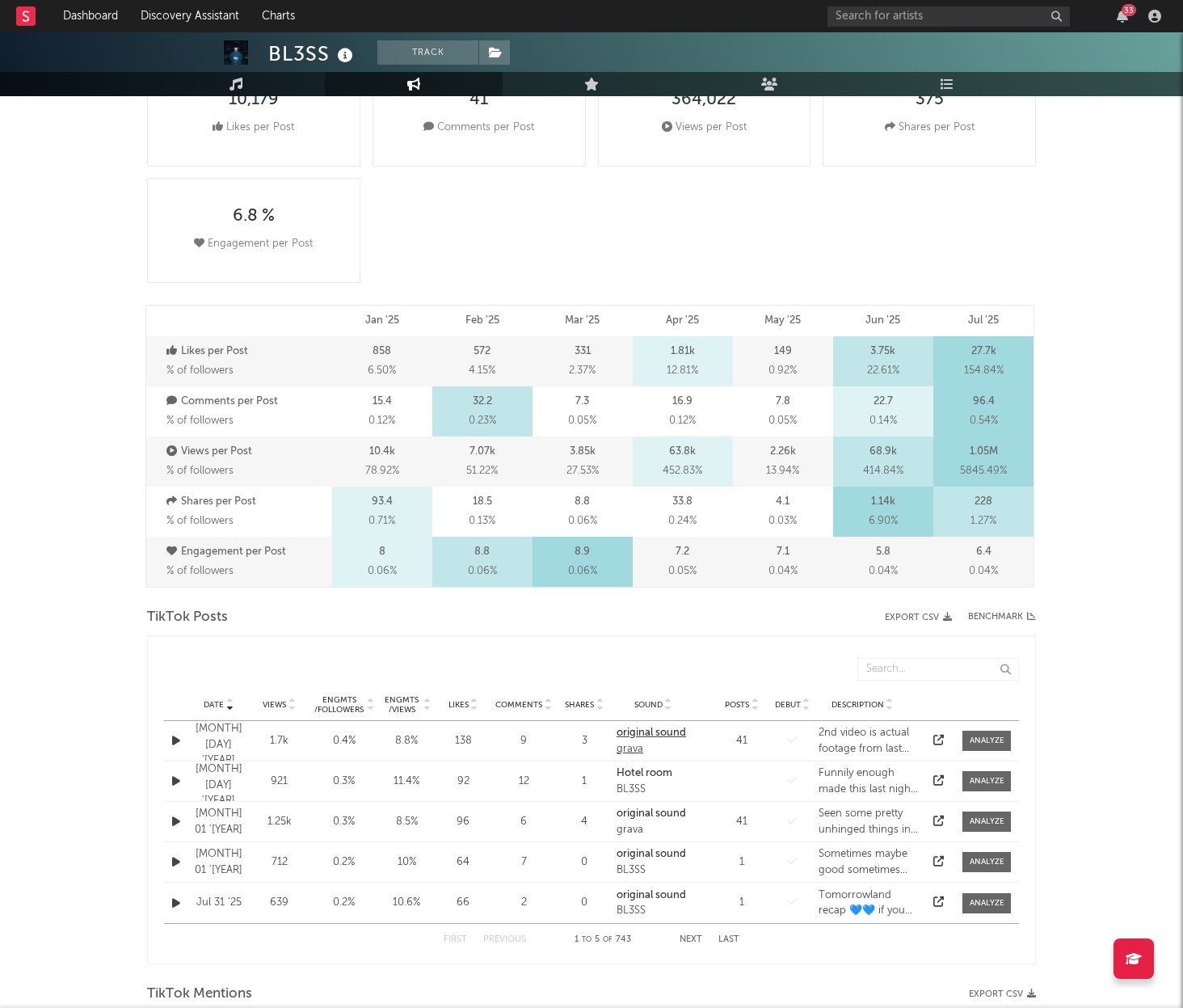 click on "original sound" at bounding box center [651, 732] 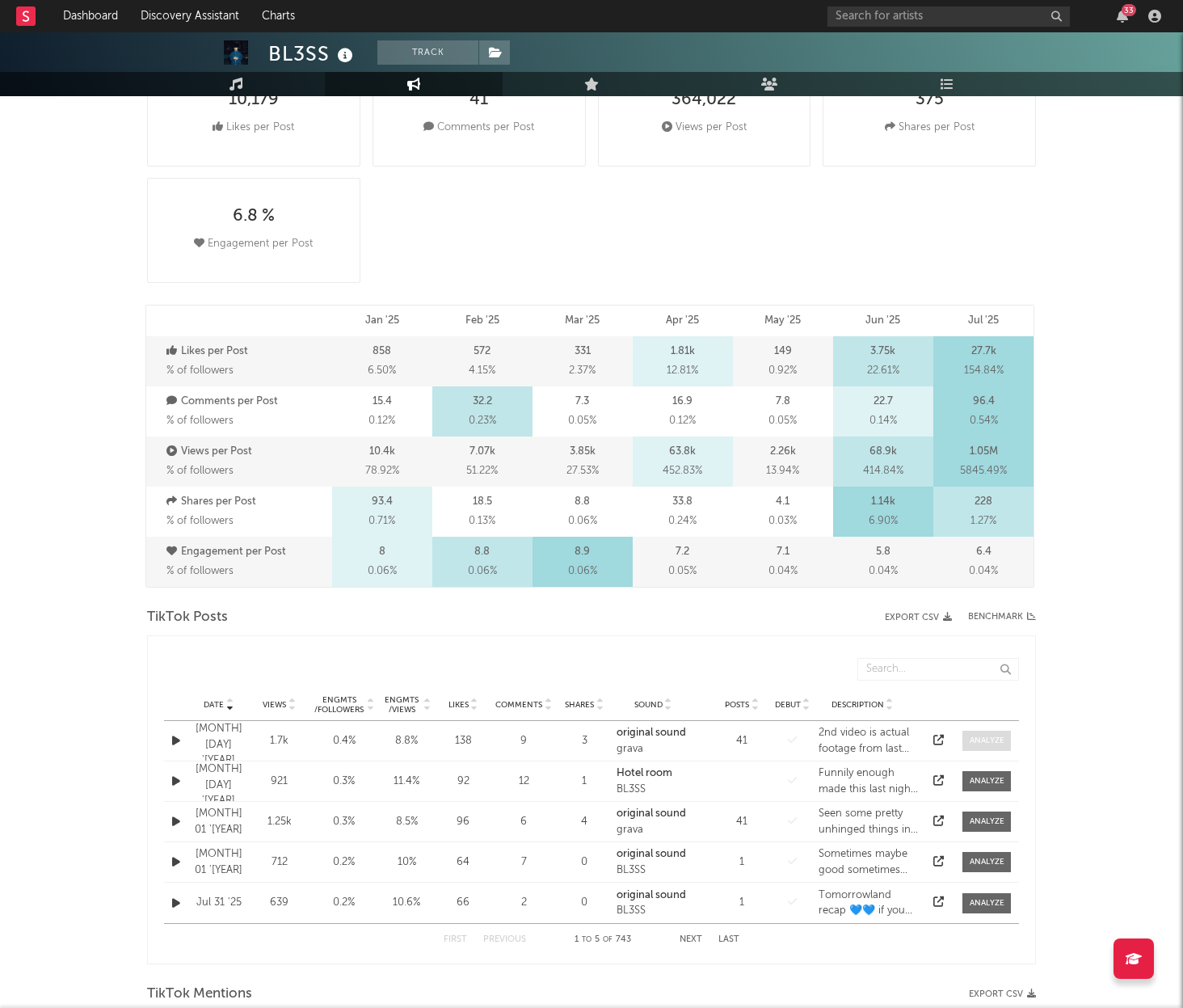 click at bounding box center [987, 740] 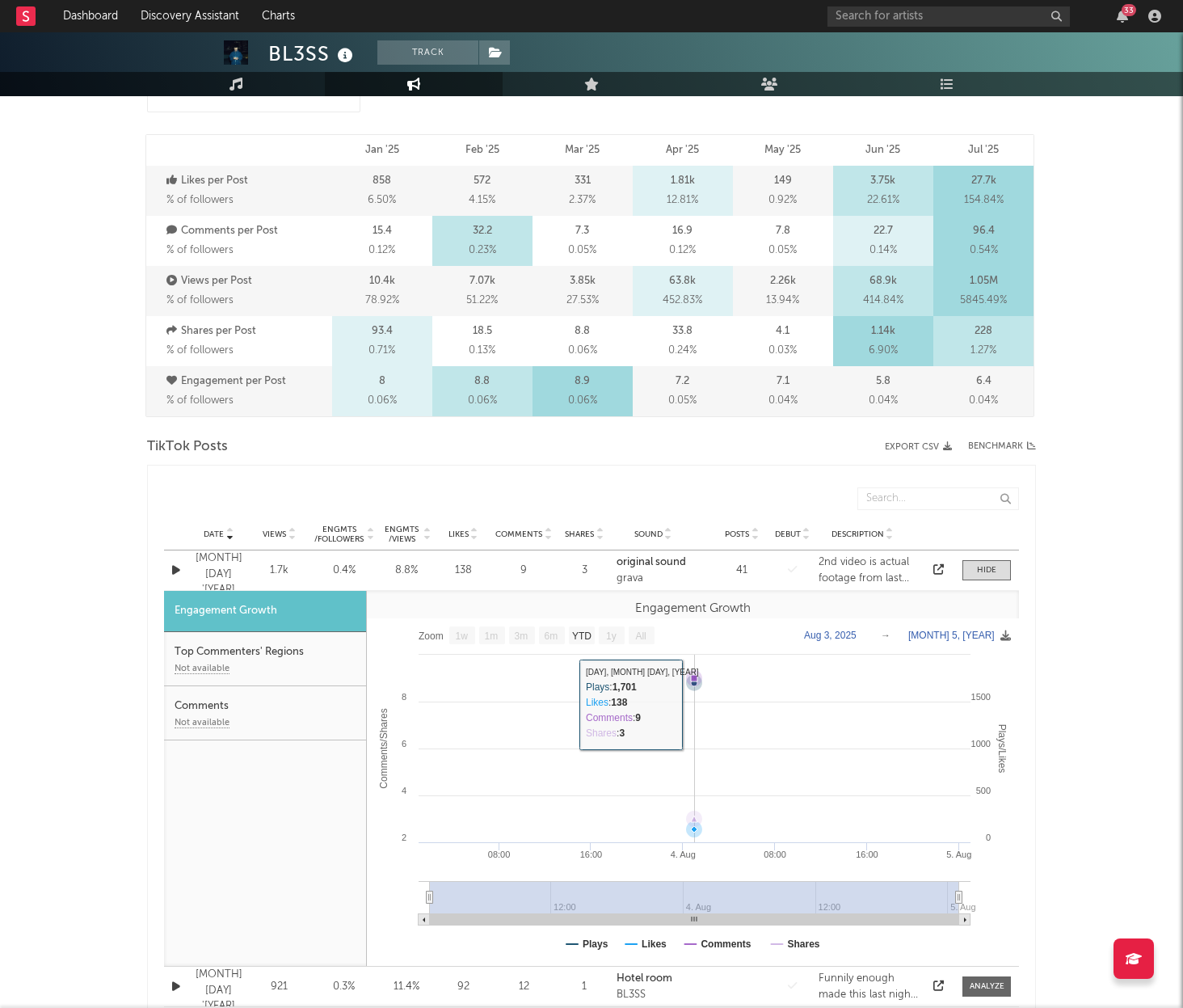 scroll, scrollTop: 483, scrollLeft: 0, axis: vertical 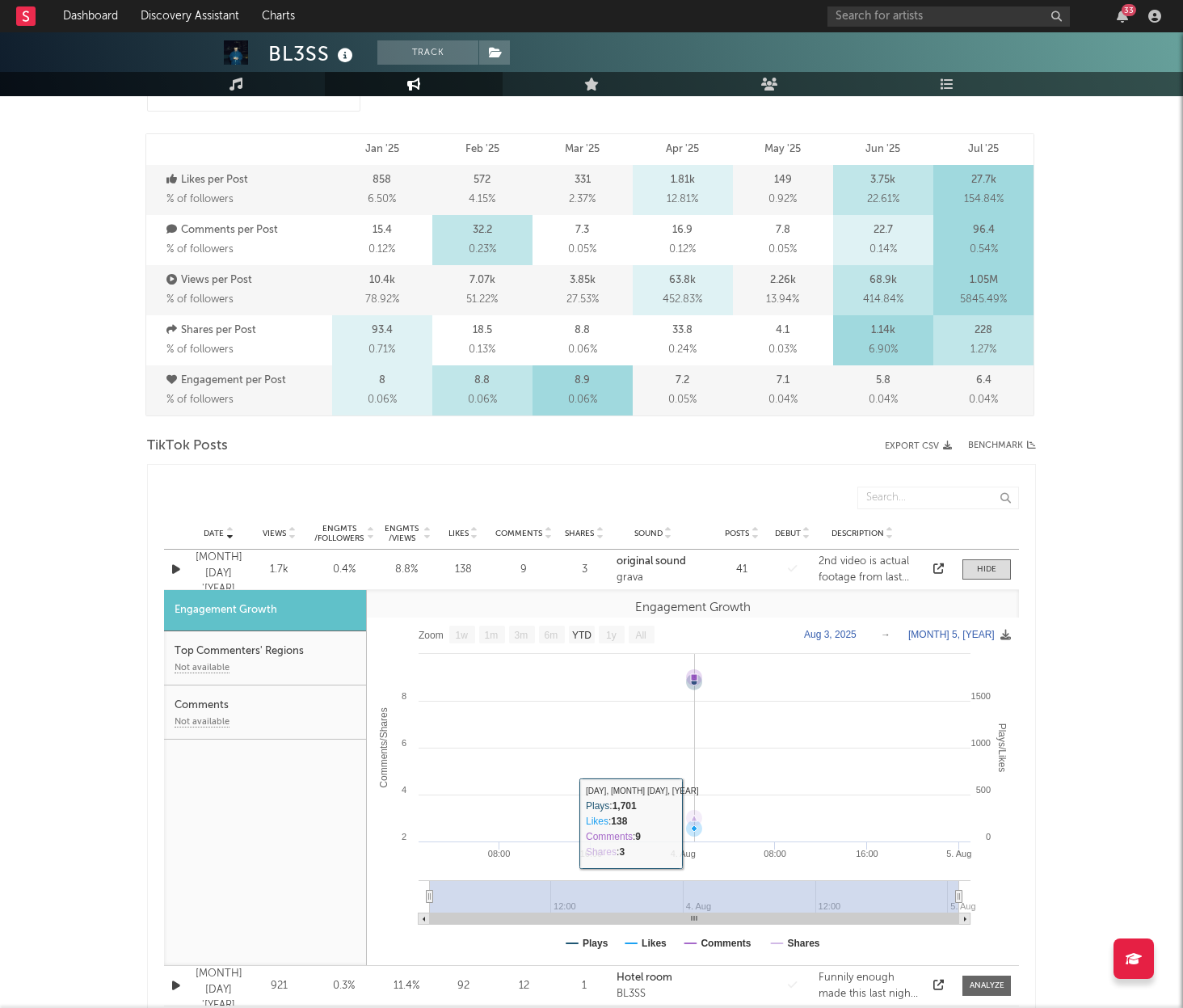 click 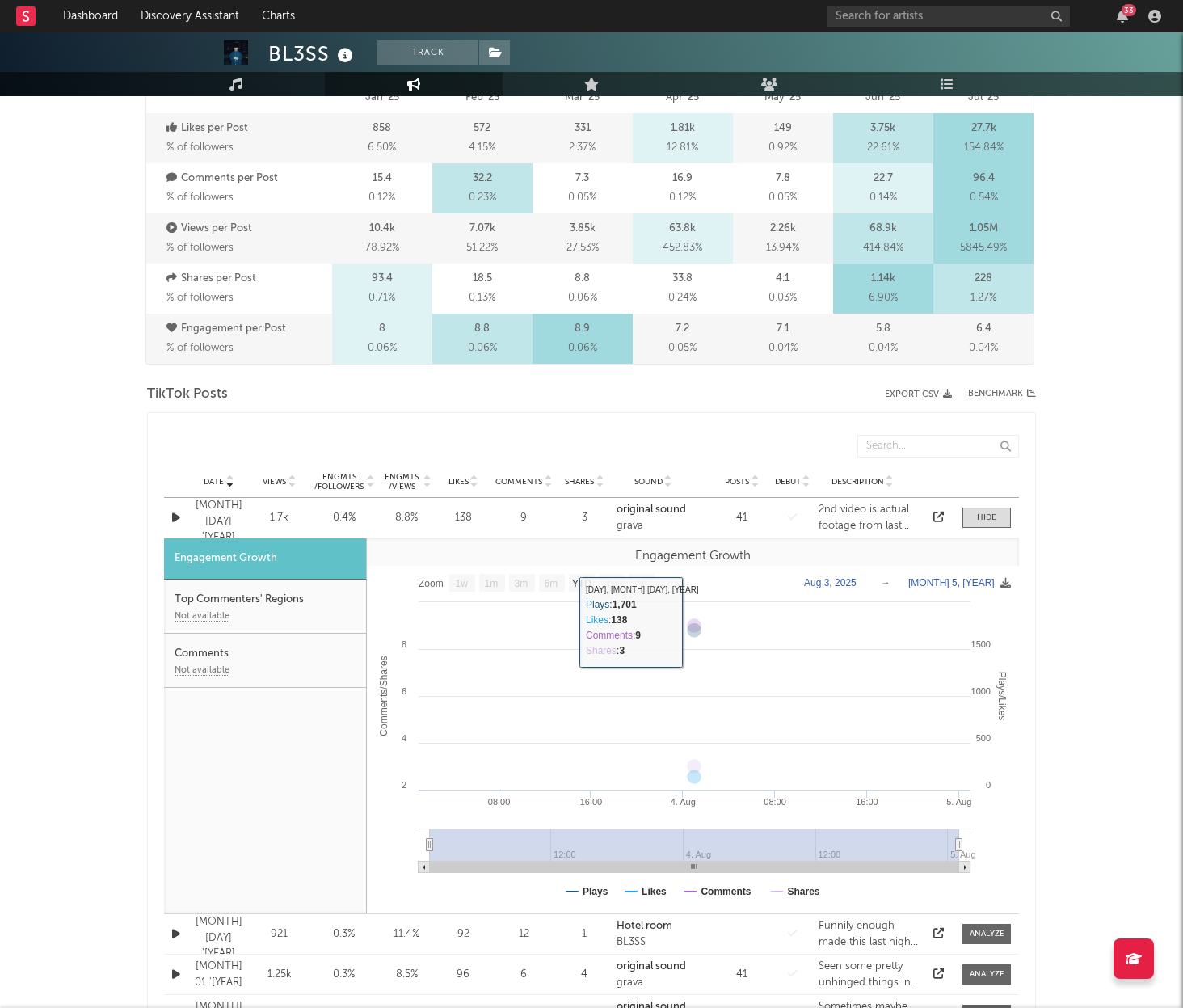 click on "Aug  3, 2025" 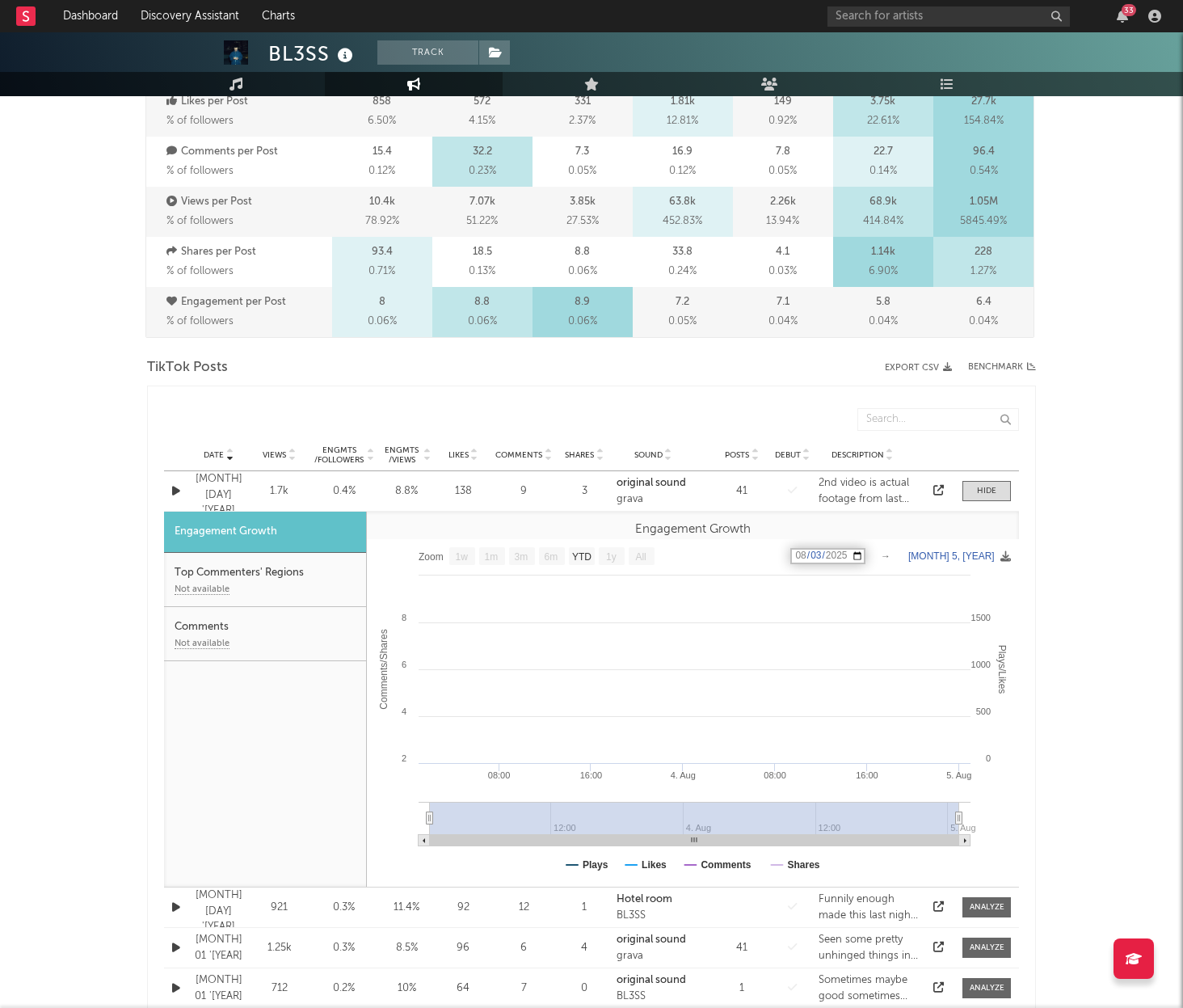 click on "2025-08-03" at bounding box center [827, 556] 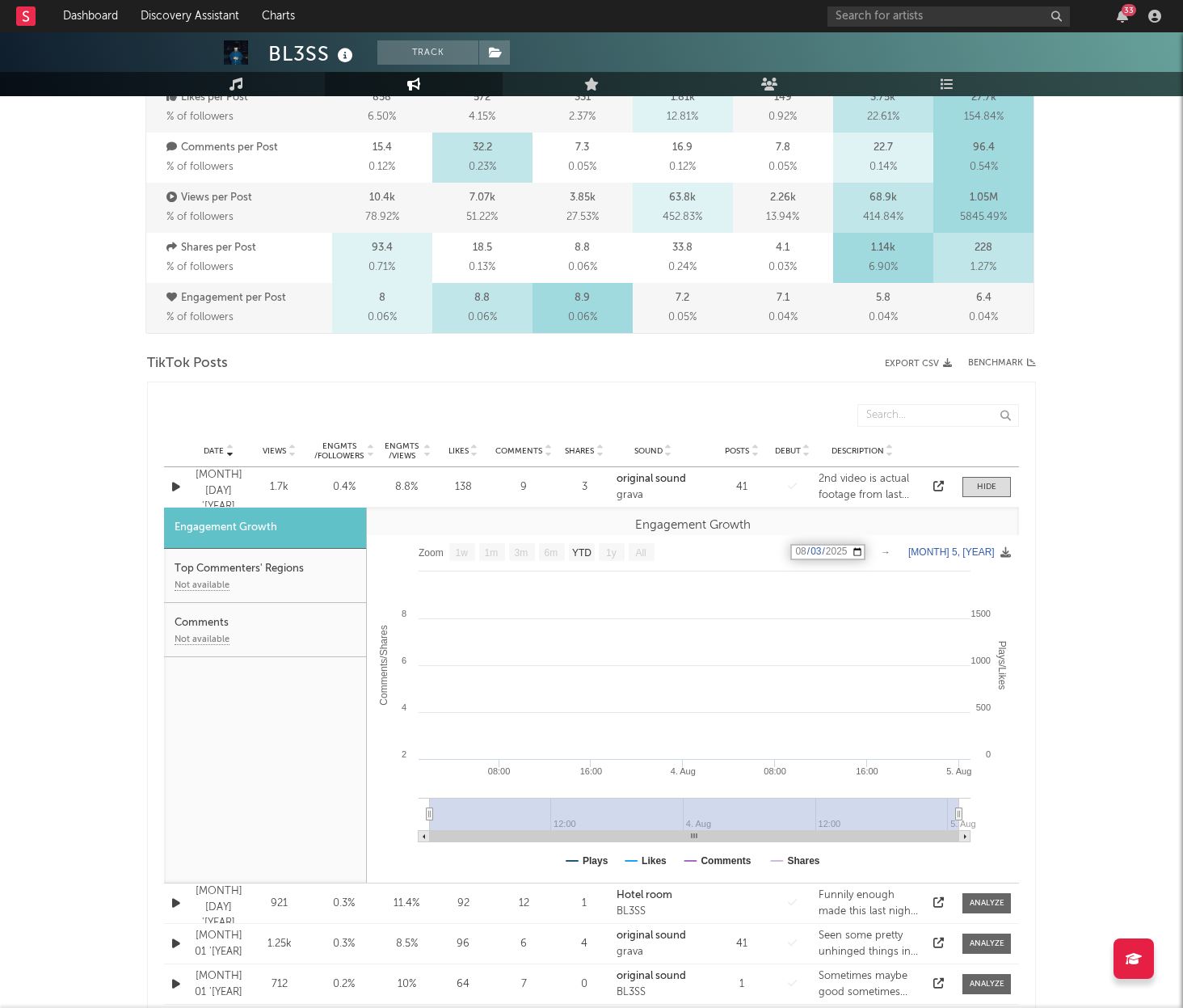 scroll, scrollTop: 561, scrollLeft: 0, axis: vertical 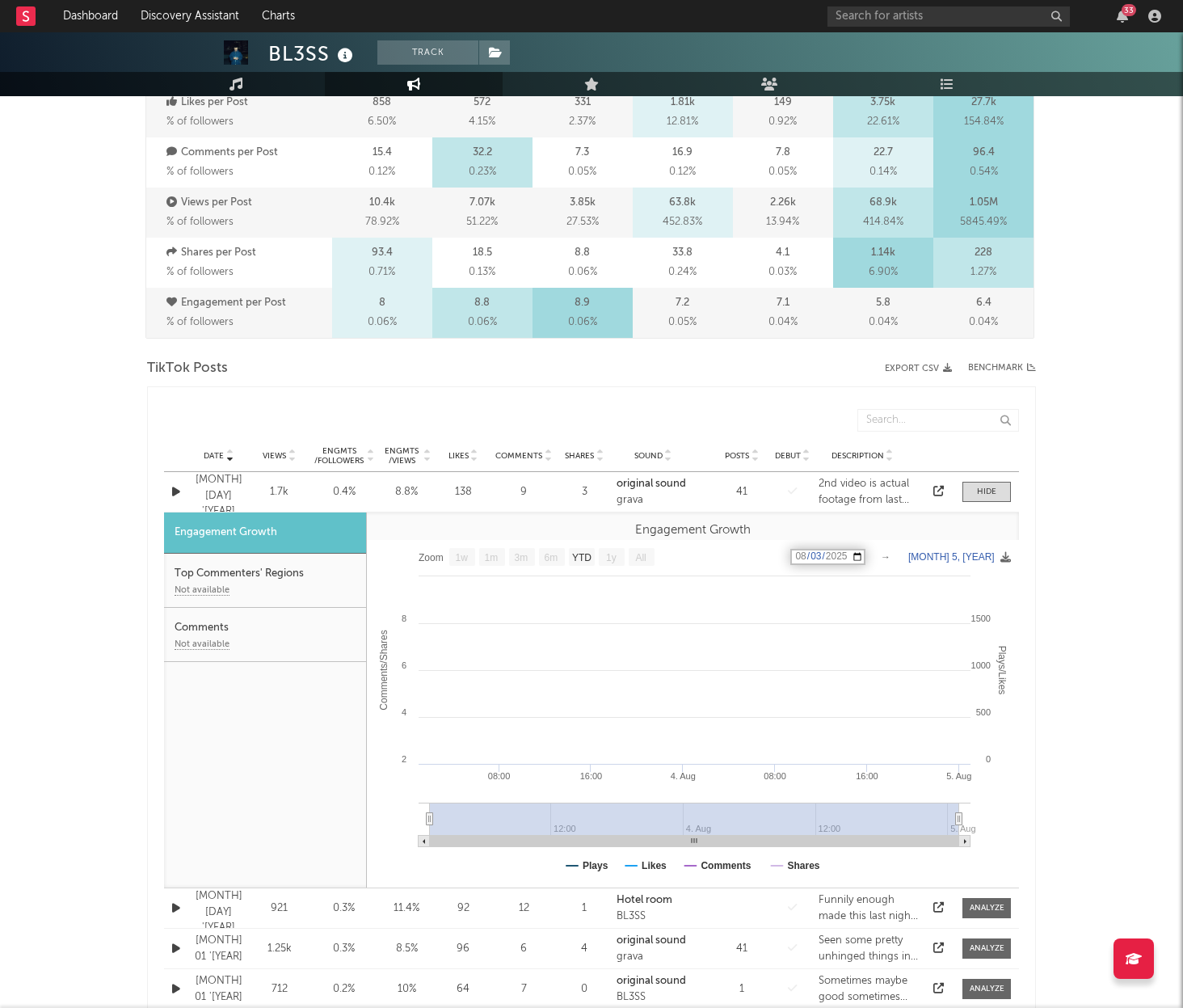 click on "2025-08-03" at bounding box center (827, 557) 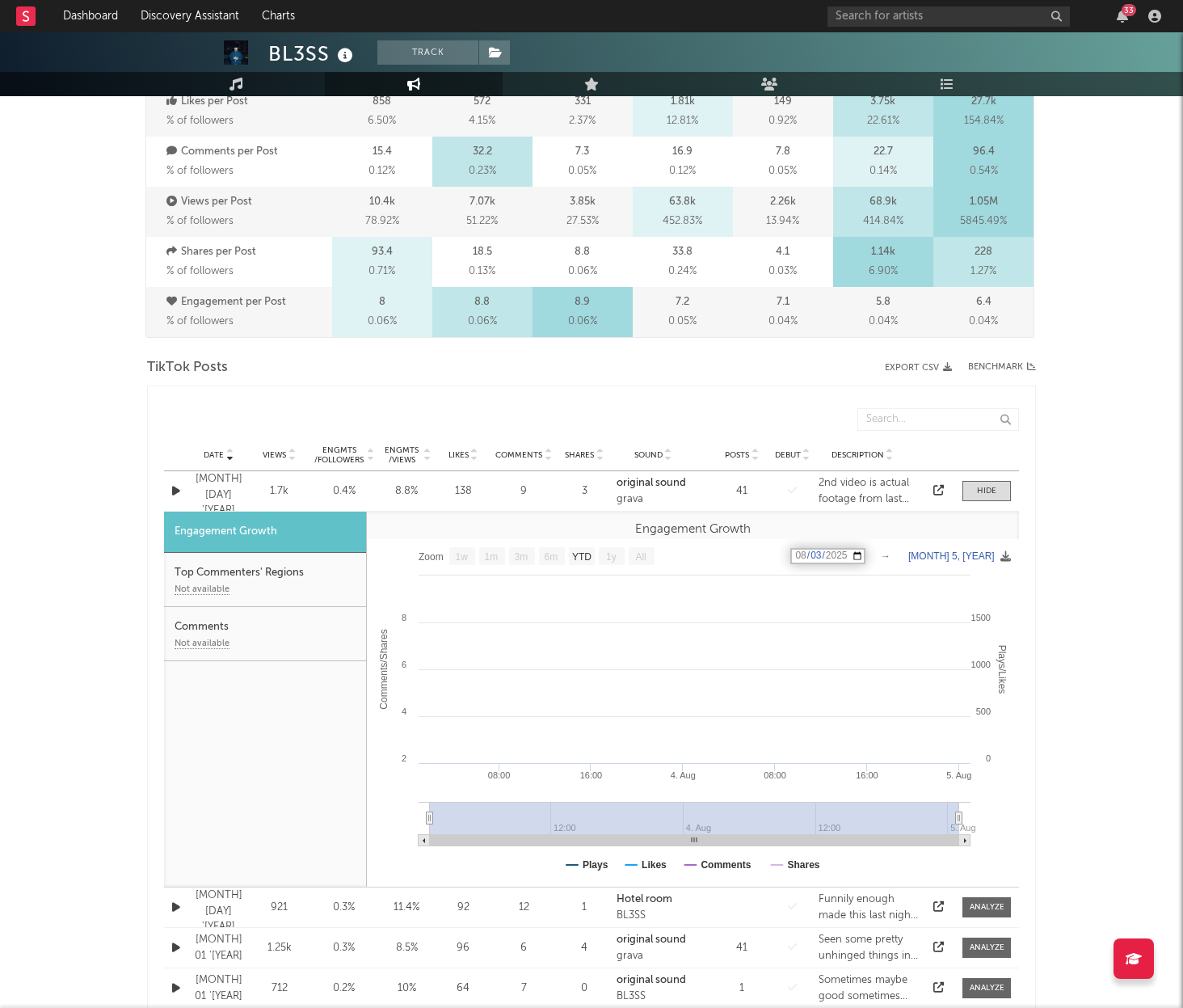 click on "2025-08-03" at bounding box center (827, 556) 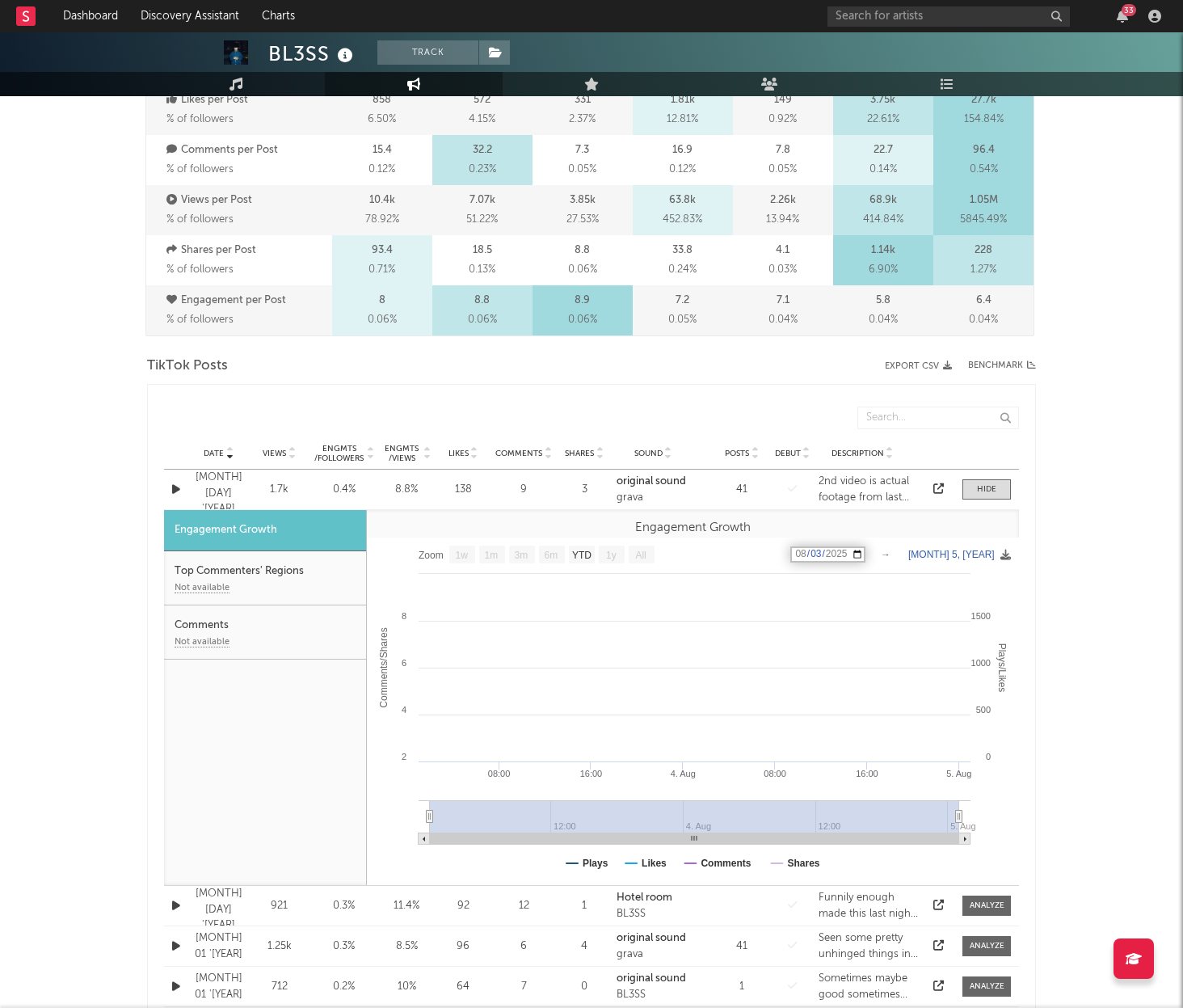 click on "2025-08-03" at bounding box center (827, 555) 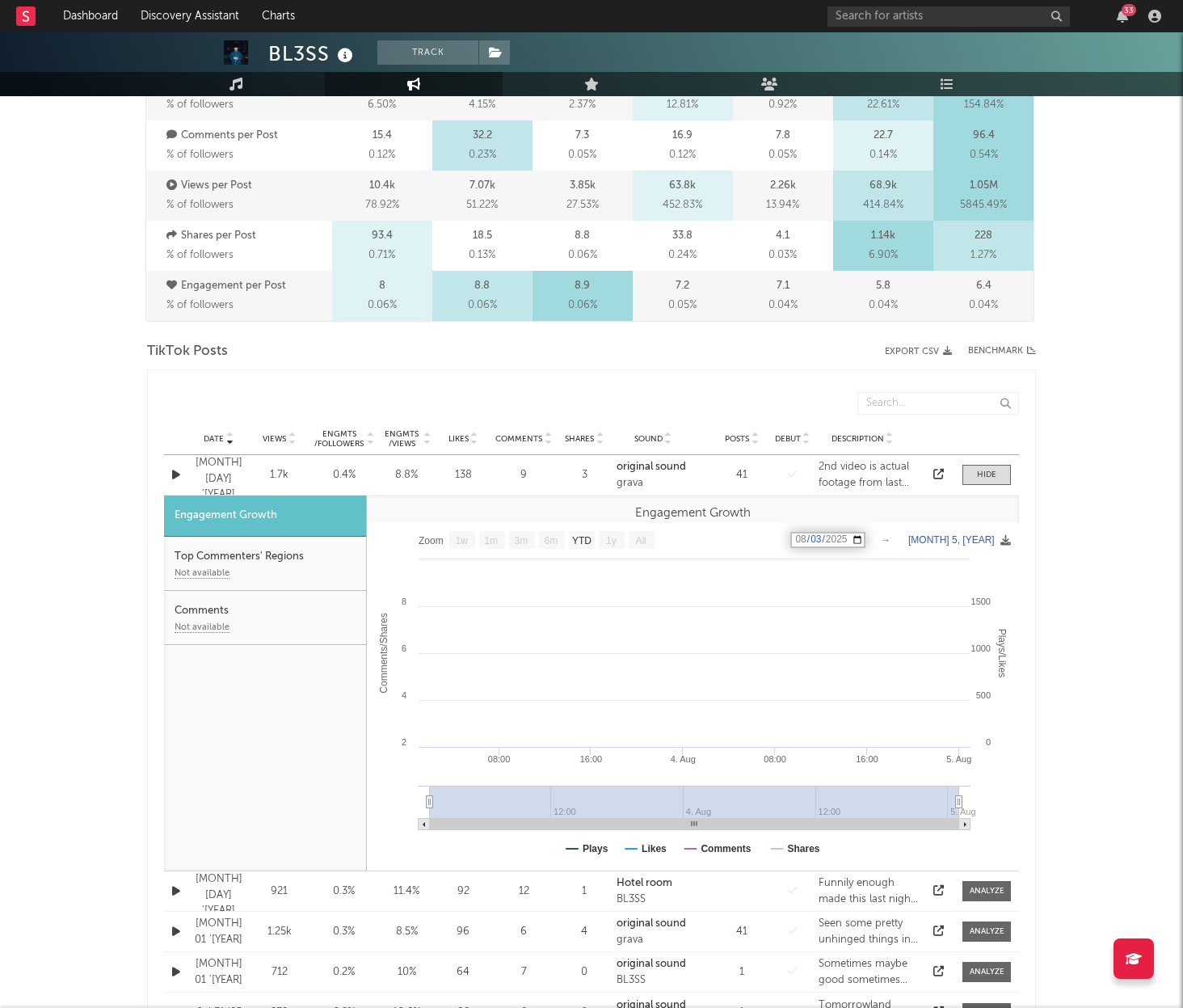 click on "2025-08-03" at bounding box center (827, 540) 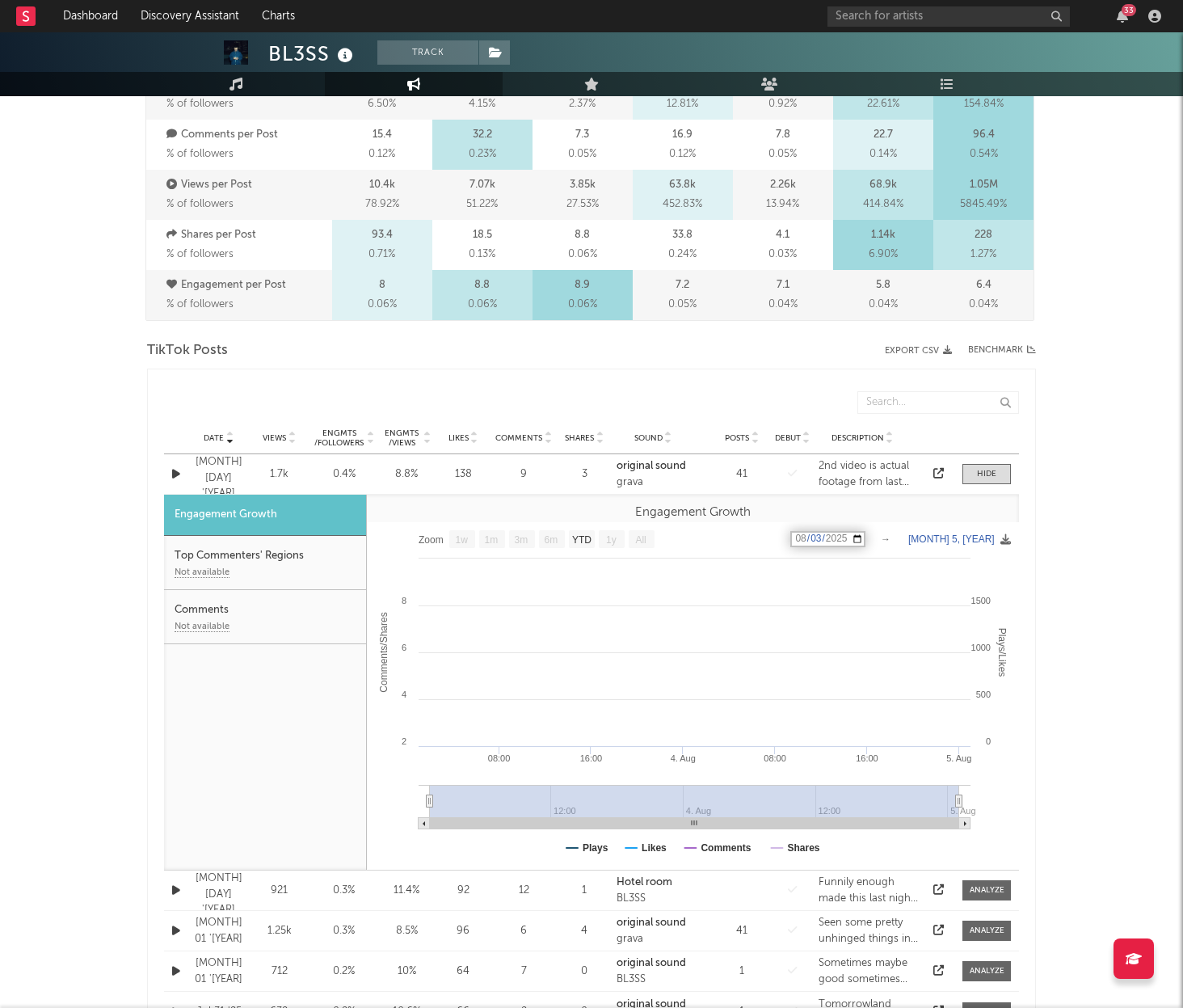 click on "2025-08-03" at bounding box center [827, 539] 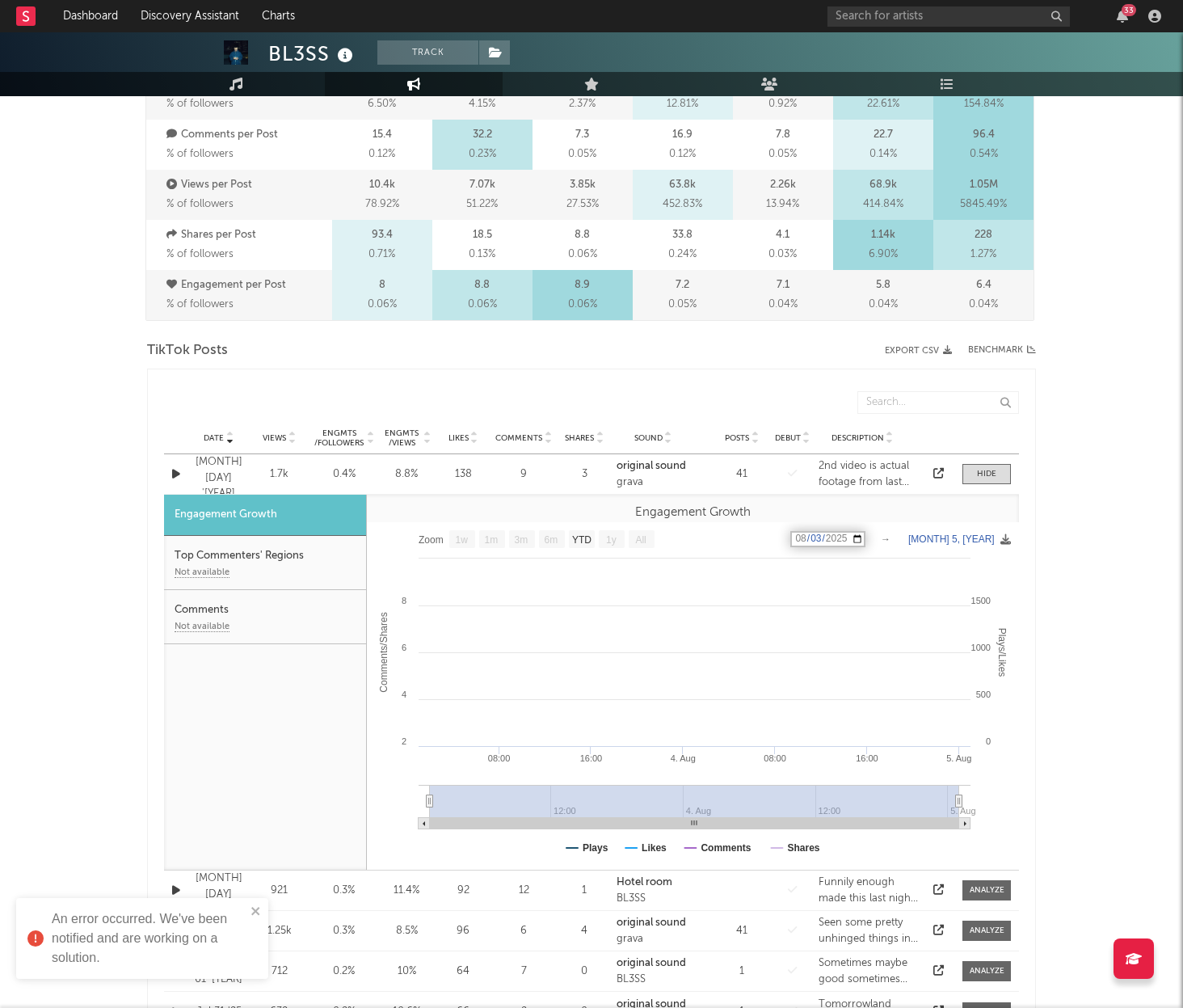 click on "2025-08-03" at bounding box center (827, 539) 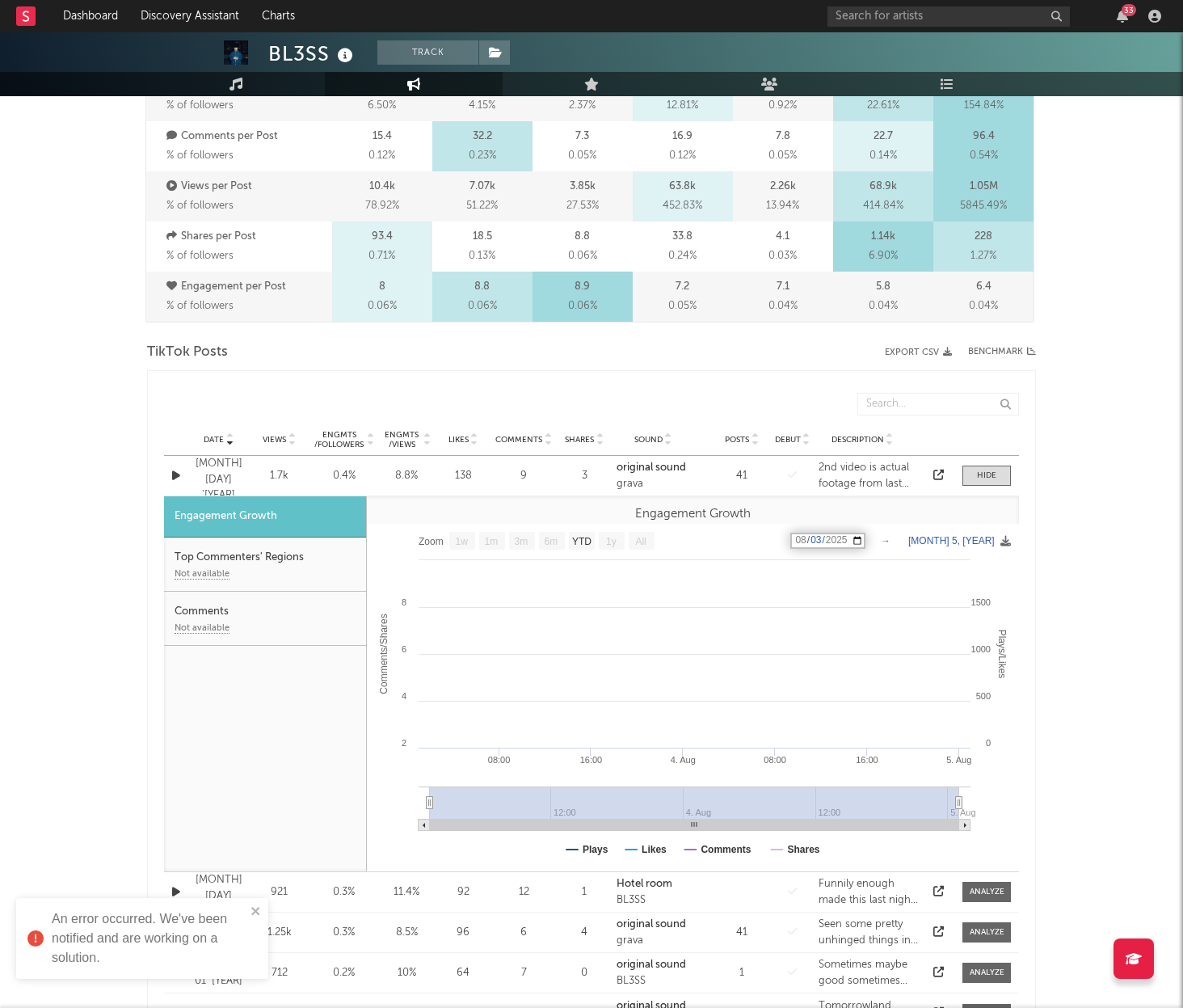 scroll, scrollTop: 580, scrollLeft: 0, axis: vertical 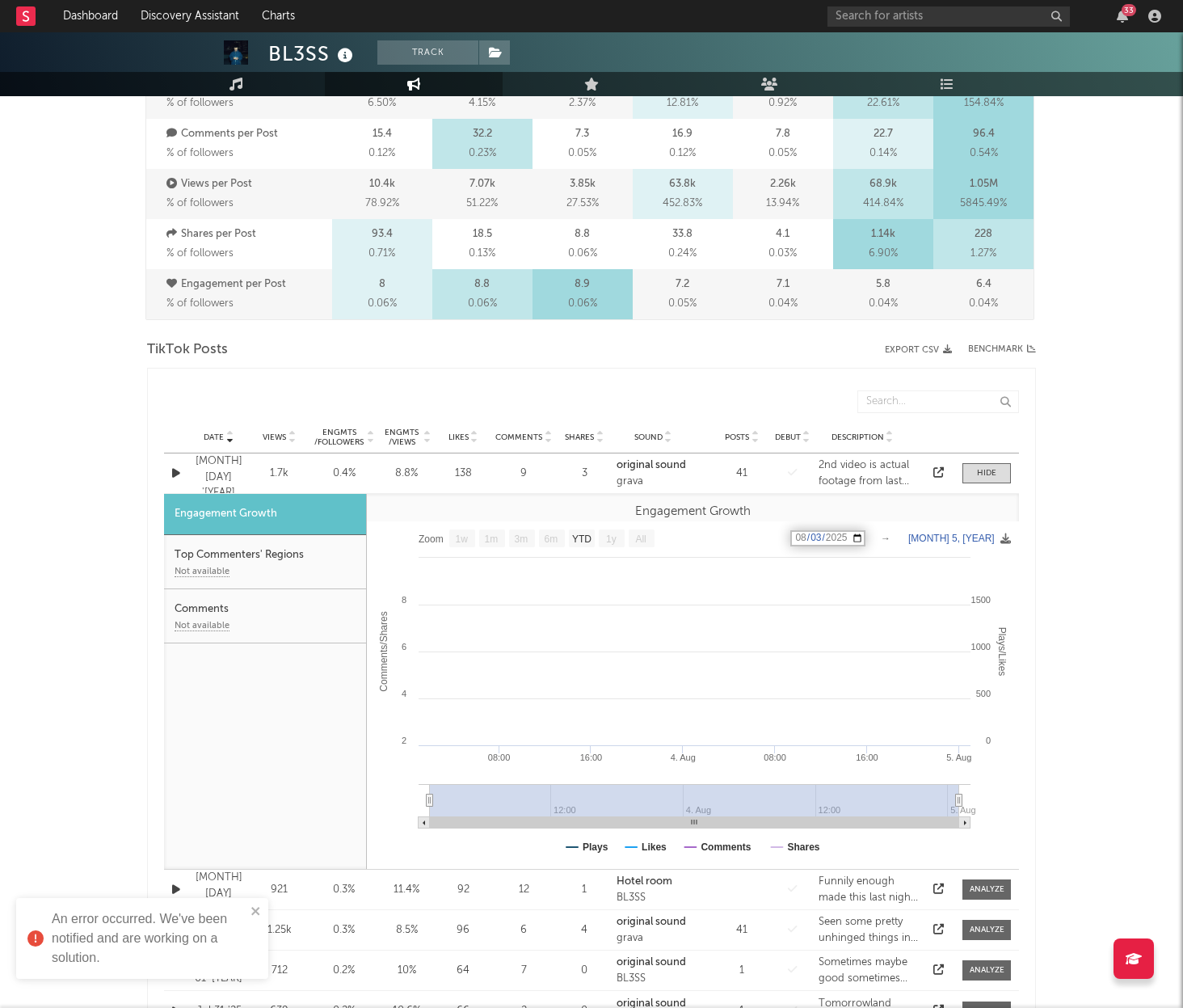 click on "2025-08-03" at bounding box center (827, 538) 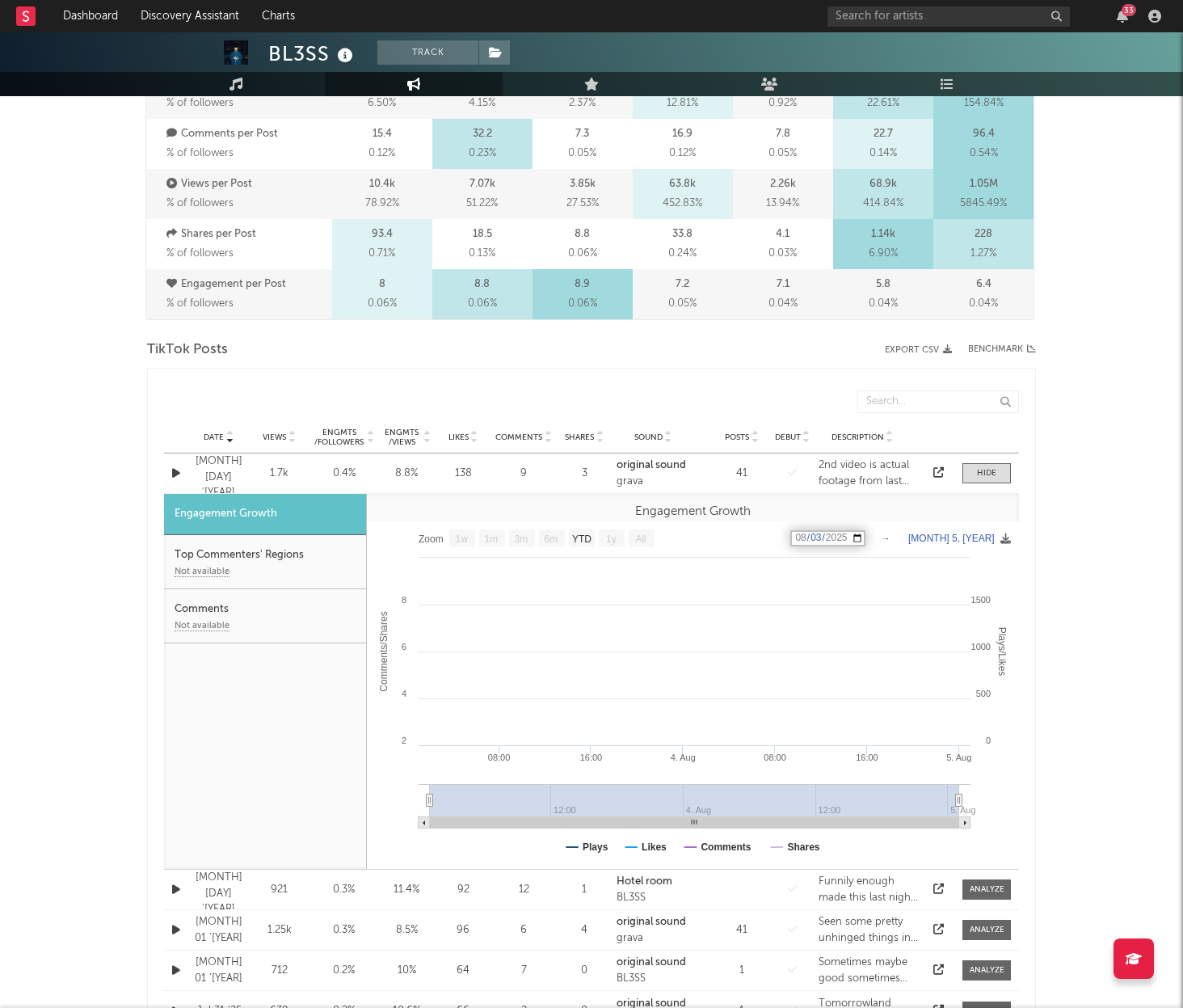 click on "Engagement Growth" at bounding box center (693, 512) 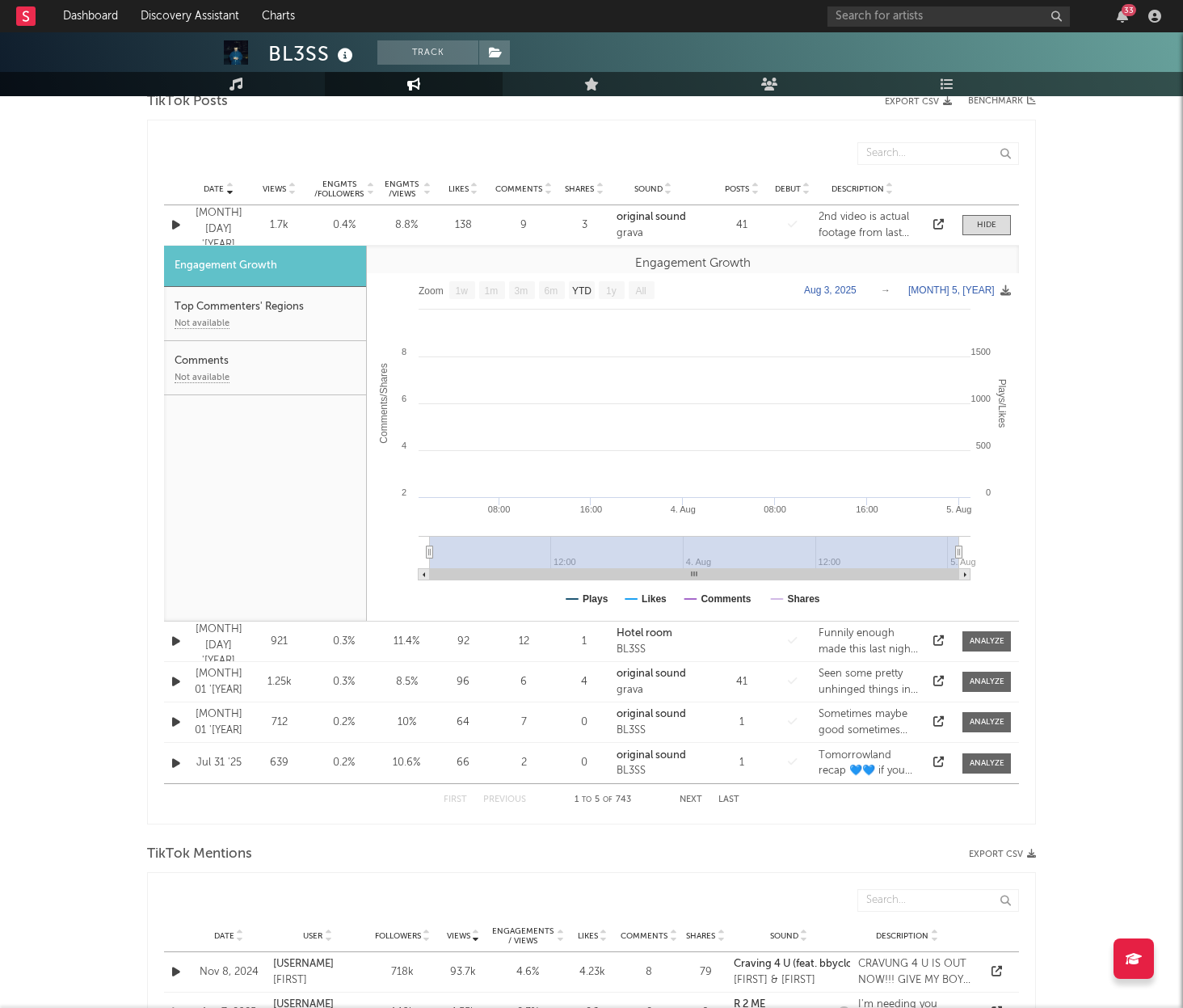scroll, scrollTop: 835, scrollLeft: 0, axis: vertical 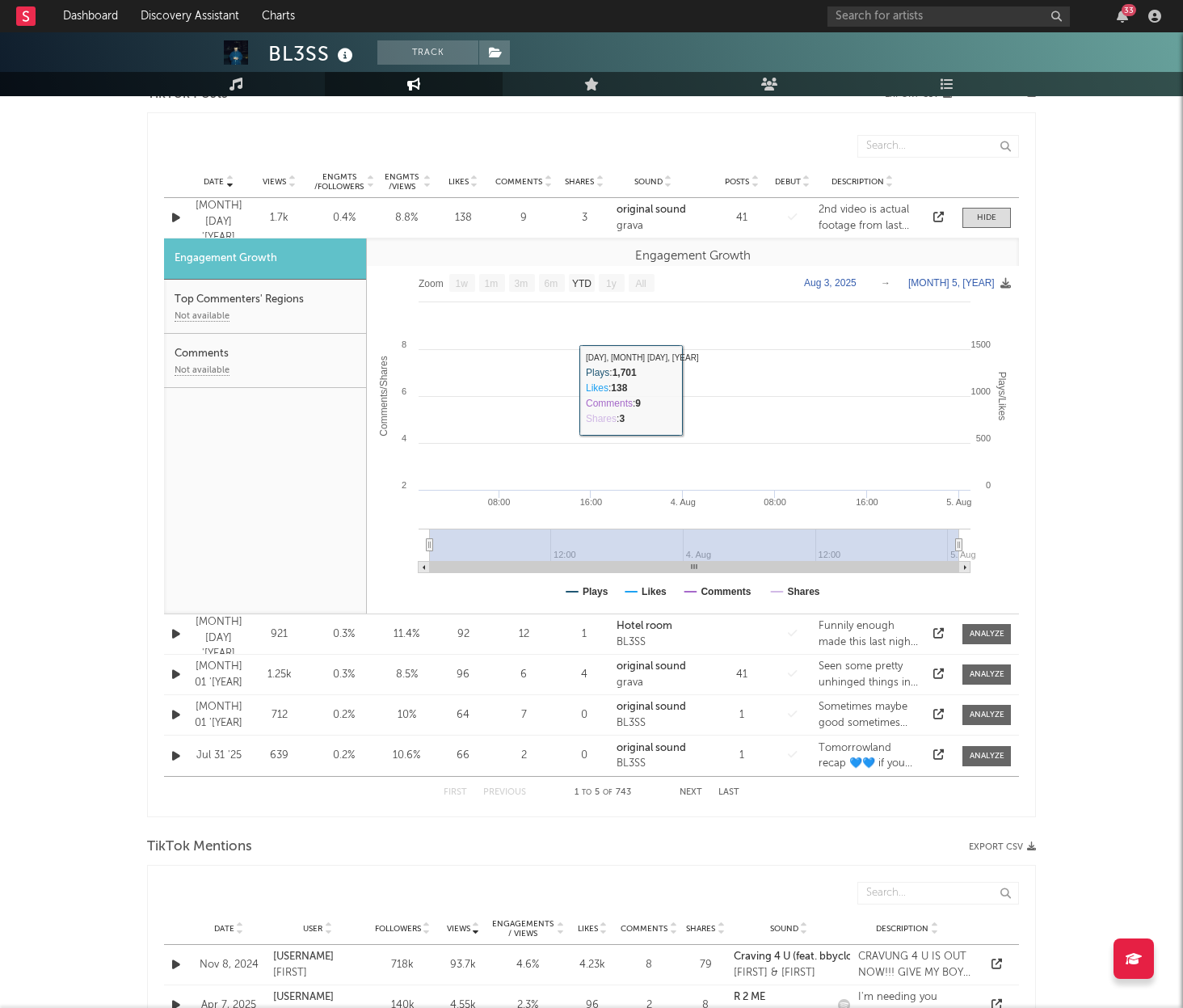 click on "BL3SS Track United Kingdom  |  Dance Edit Track Benchmark Summary 46,409 13,349 37,200 21,700 10,704 518 10,274,677  Monthly Listeners Jump Score:  79.6 Music Engagement Live Audience Playlists/Charts Artist Engagement Last 8 Last 16 Last 24 Last 50 Last 100 10,179   Likes per Post 41   Comments per Post 364,022   Views per Post 375   Shares per Post 6.8 %   Engagement per Post Per Post Stats (% of followers) Jan '25 Feb '25 Mar '25 Apr '25 May '25 Jun '25 Jul '25   Likes per Post % of followers 858 6.50 % 572 4.15 % 331 2.37 % 1.81k 12.81 % 149 0.92 % 3.75k 22.61 % 27.7k 154.84 %   Comments per Post % of followers 15.4 0.12 % 32.2 0.23 % 7.3 0.05 % 16.9 0.12 % 7.8 0.05 % 22.7 0.14 % 96.4 0.54 %   Views per Post % of followers 10.4k 78.92 % 7.07k 51.22 % 3.85k 27.53 % 63.8k 452.83 % 2.26k 13.94 % 68.9k 414.84 % 1.05M 5845.49 %   Shares per Post % of followers 93.4 0.71 % 18.5 0.13 % 8.8 0.06 % 33.8 0.24 % 4.1 0.03 % 1.14k 6.90 % 228 1.27 %   Engagement per Post % of followers 8 0.06 % 8.8 0.06 % 8.9 0.06 %" at bounding box center (592, 624) 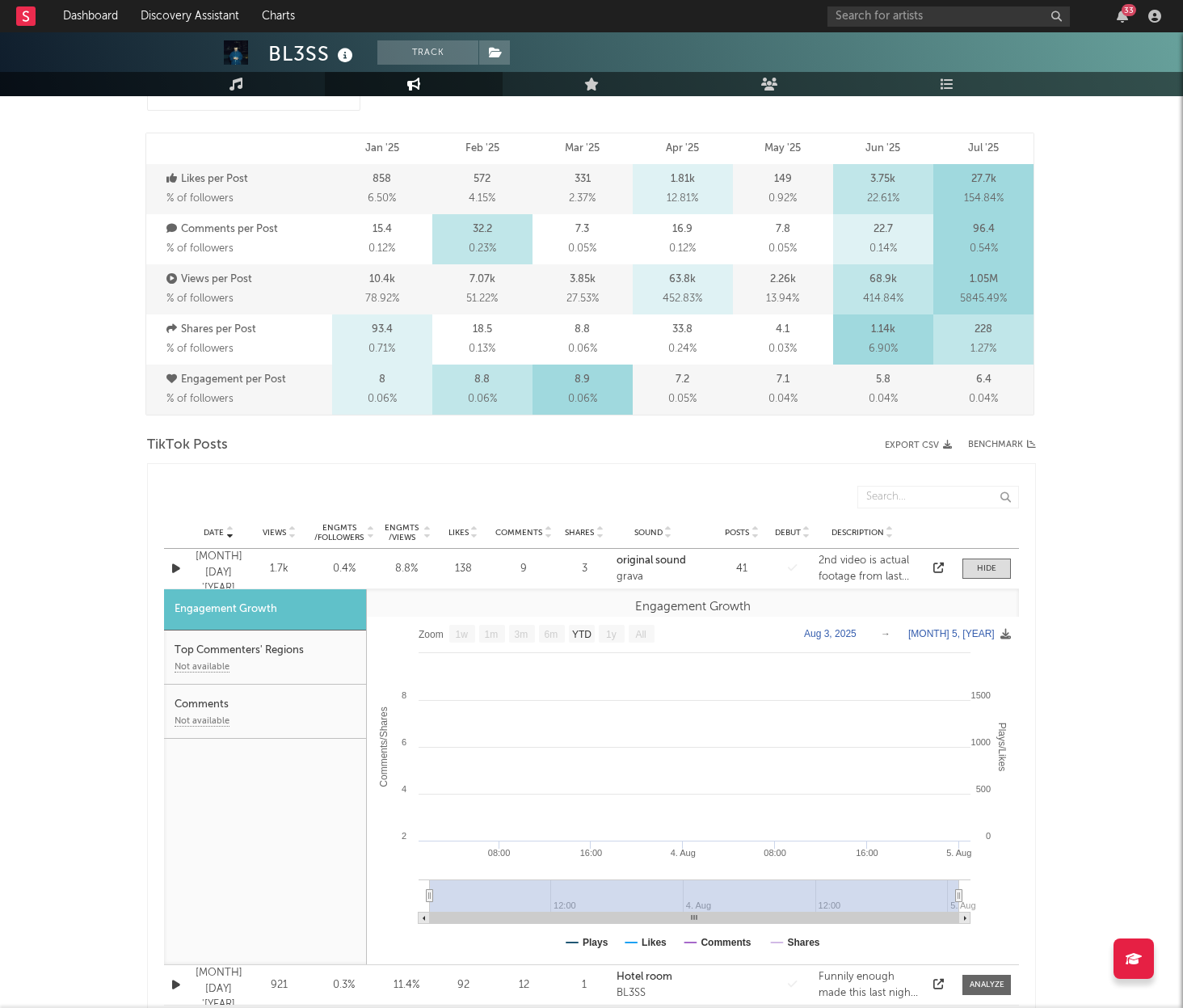 scroll, scrollTop: 480, scrollLeft: 0, axis: vertical 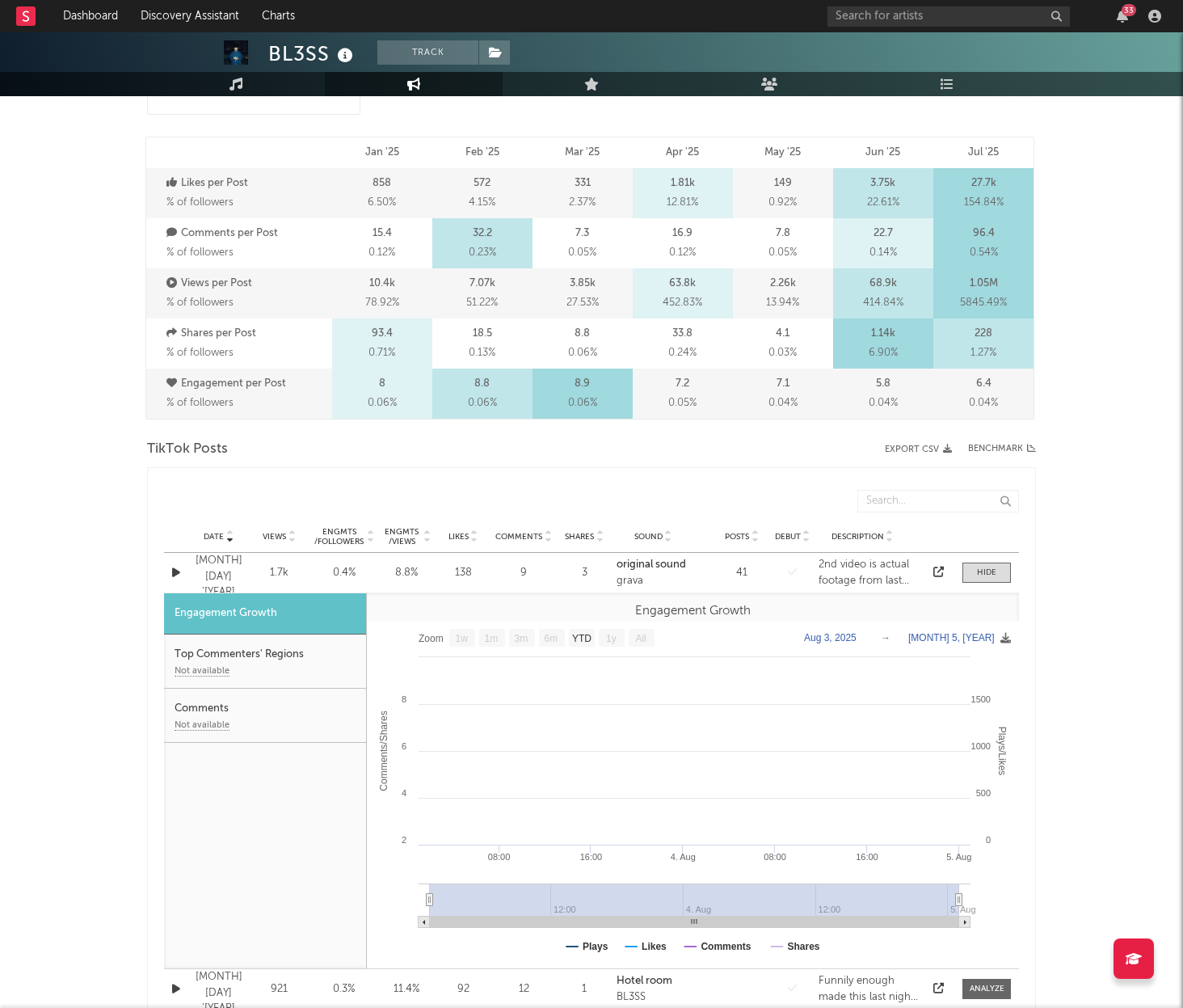 click on "BL3SS Track United Kingdom  |  Dance Edit Track Benchmark Summary 46,409 13,349 37,200 21,700 10,704 518 10,274,677  Monthly Listeners Jump Score:  79.6 Music Engagement Live Audience Playlists/Charts Artist Engagement Last 8 Last 16 Last 24 Last 50 Last 100 10,179   Likes per Post 41   Comments per Post 364,022   Views per Post 375   Shares per Post 6.8 %   Engagement per Post Per Post Stats (% of followers) Jan '25 Feb '25 Mar '25 Apr '25 May '25 Jun '25 Jul '25   Likes per Post % of followers 858 6.50 % 572 4.15 % 331 2.37 % 1.81k 12.81 % 149 0.92 % 3.75k 22.61 % 27.7k 154.84 %   Comments per Post % of followers 15.4 0.12 % 32.2 0.23 % 7.3 0.05 % 16.9 0.12 % 7.8 0.05 % 22.7 0.14 % 96.4 0.54 %   Views per Post % of followers 10.4k 78.92 % 7.07k 51.22 % 3.85k 27.53 % 63.8k 452.83 % 2.26k 13.94 % 68.9k 414.84 % 1.05M 5845.49 %   Shares per Post % of followers 93.4 0.71 % 18.5 0.13 % 8.8 0.06 % 33.8 0.24 % 4.1 0.03 % 1.14k 6.90 % 228 1.27 %   Engagement per Post % of followers 8 0.06 % 8.8 0.06 % 8.9 0.06 %" at bounding box center [592, 979] 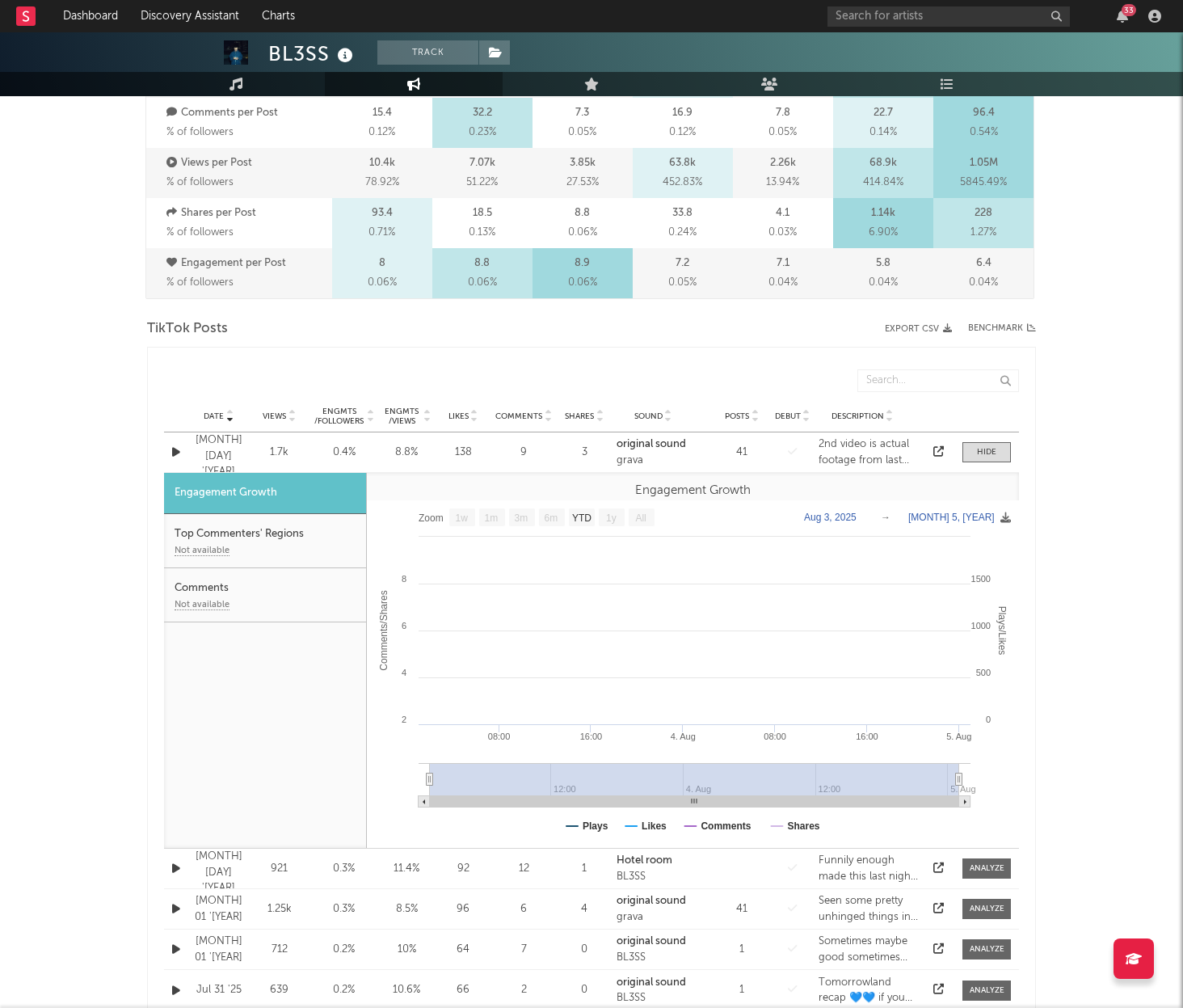 scroll, scrollTop: 605, scrollLeft: 0, axis: vertical 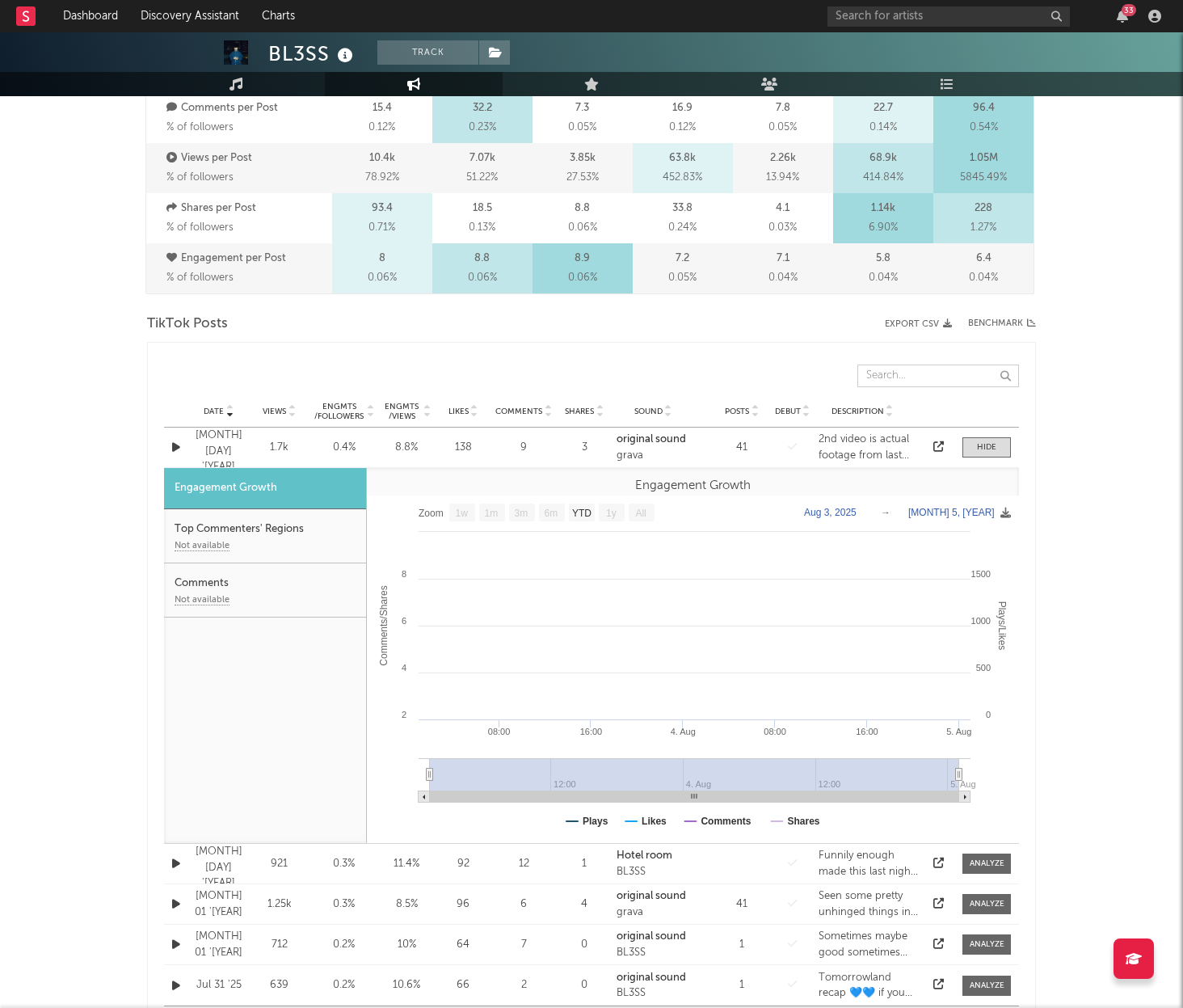 click at bounding box center [938, 376] 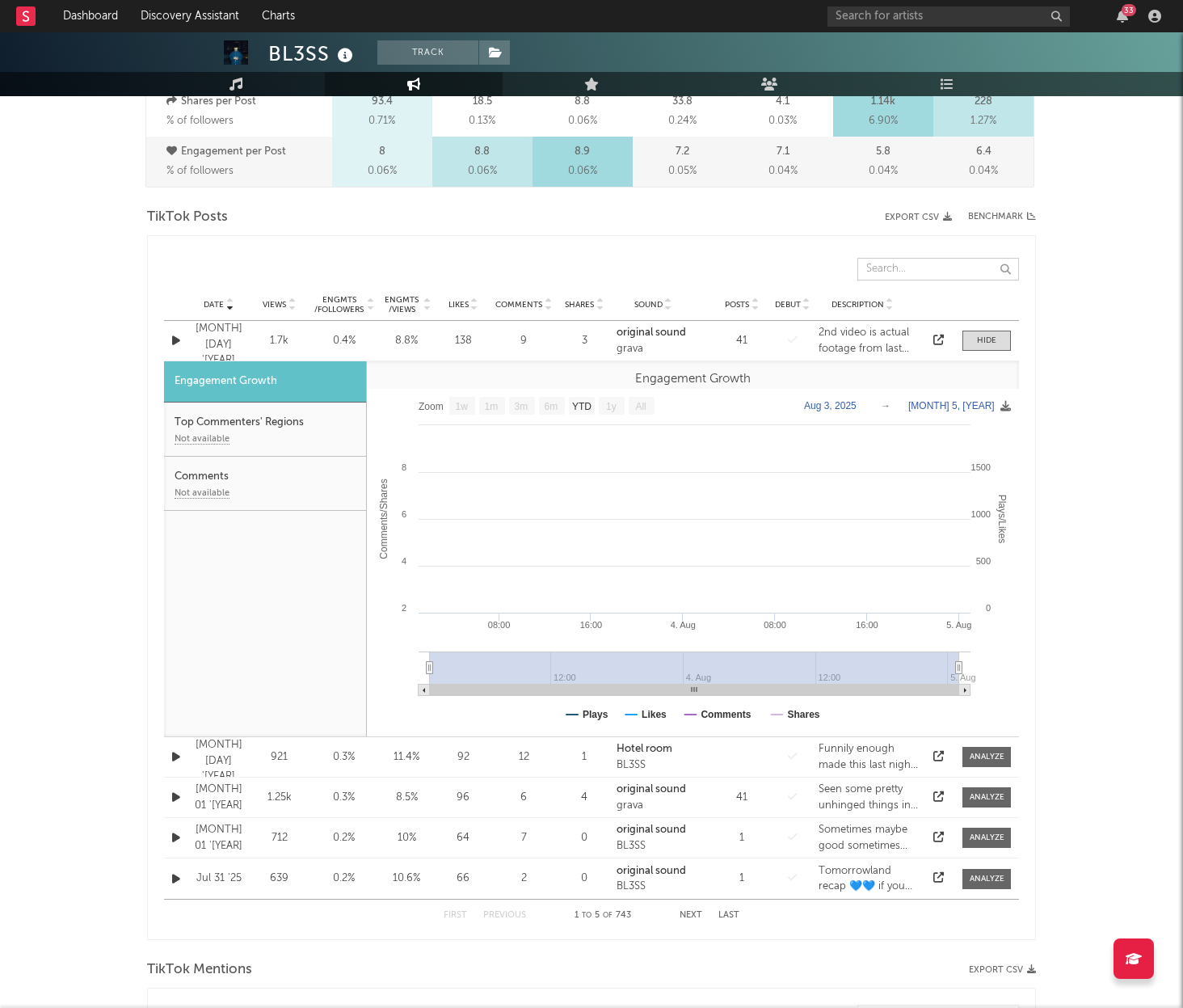 scroll, scrollTop: 749, scrollLeft: 0, axis: vertical 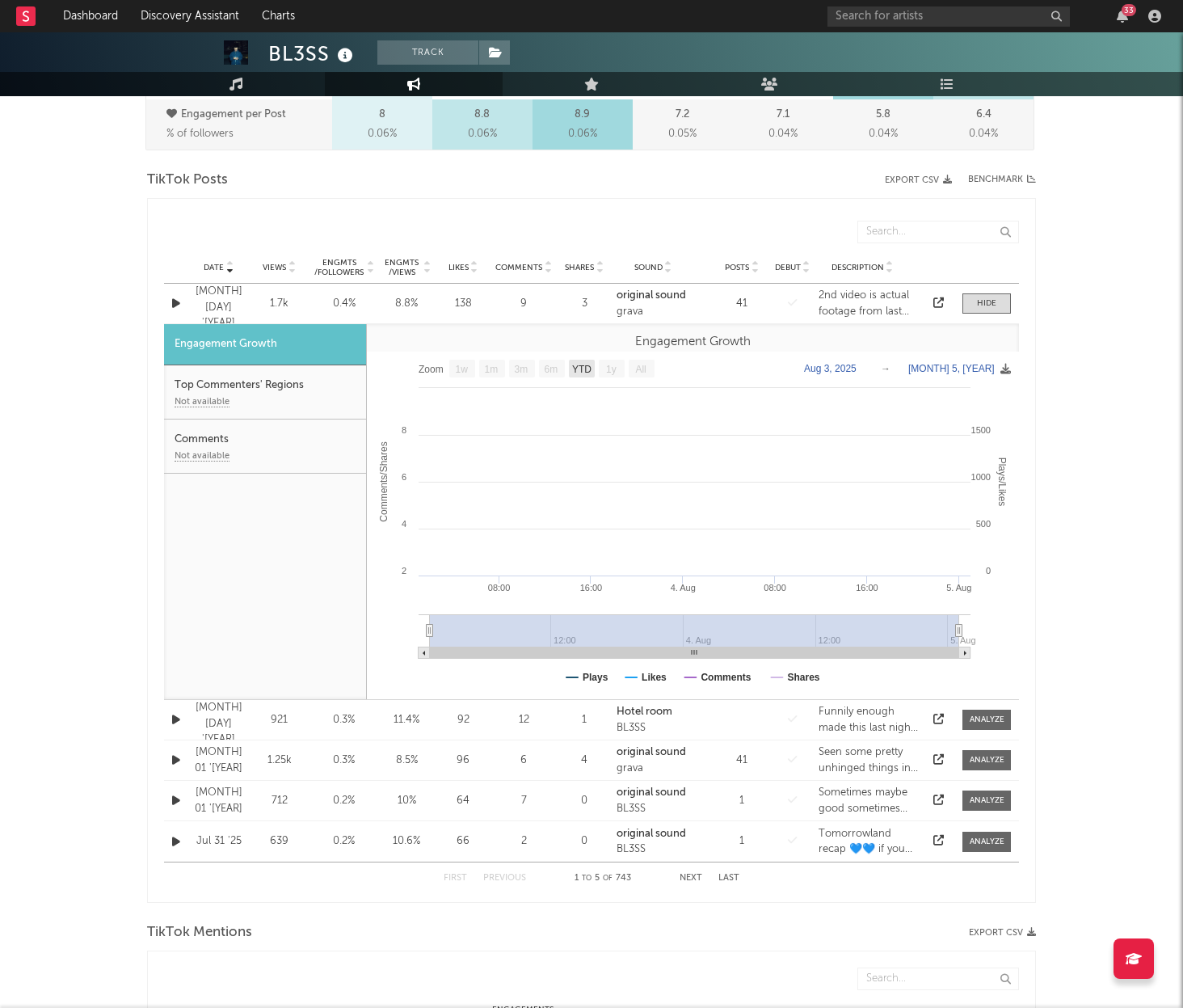 click on "YTD" 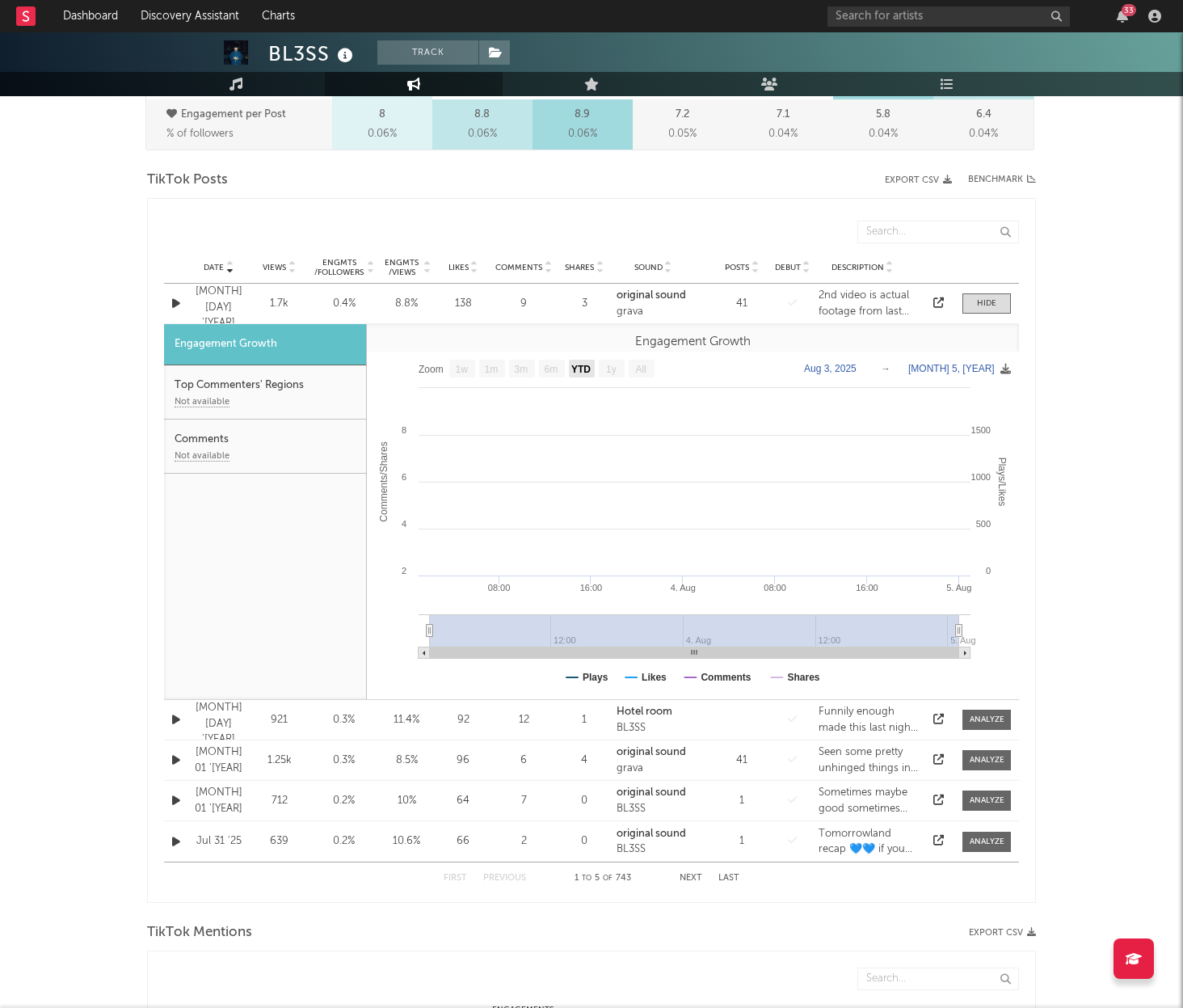 click on "YTD" 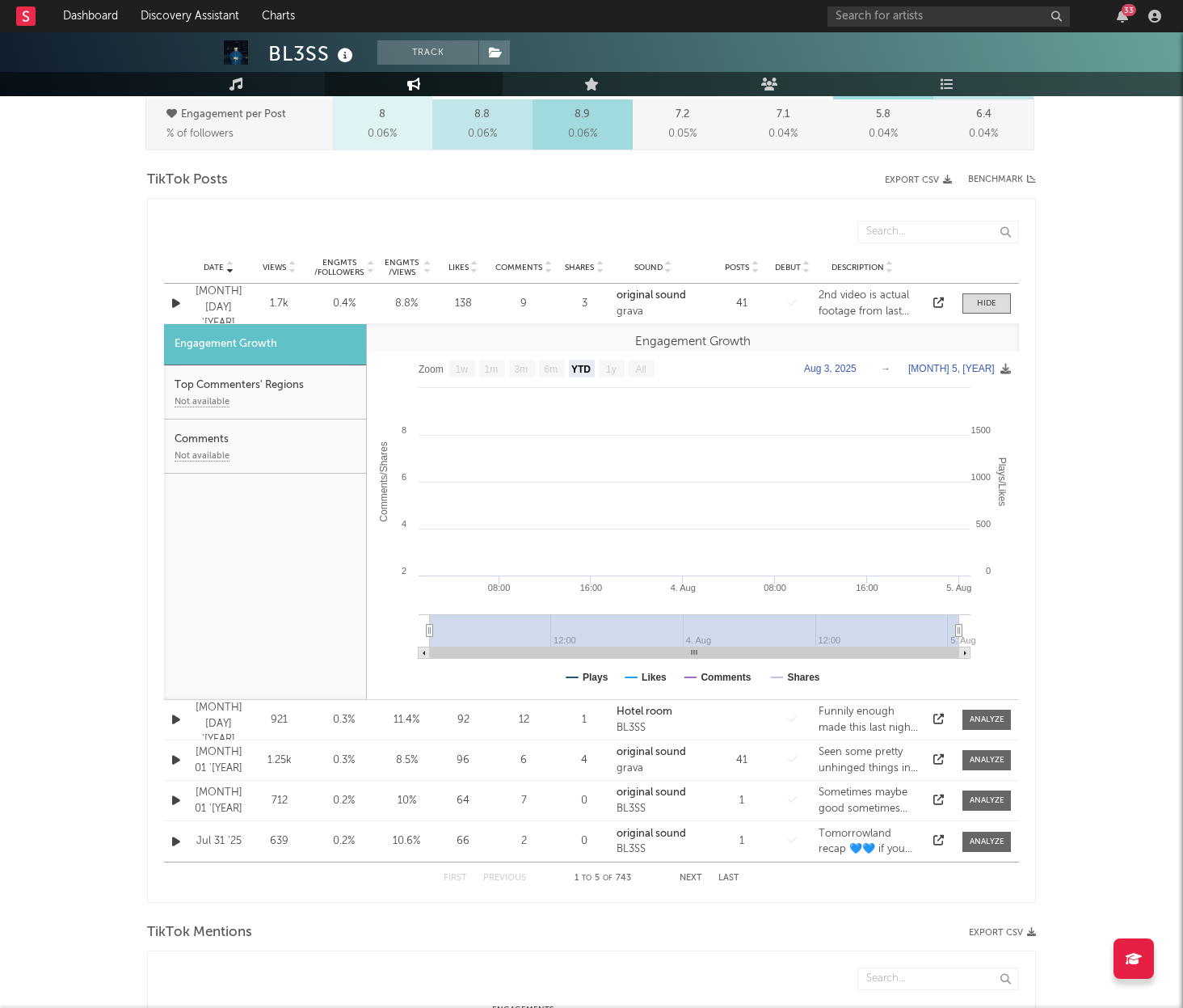 click on "1y" 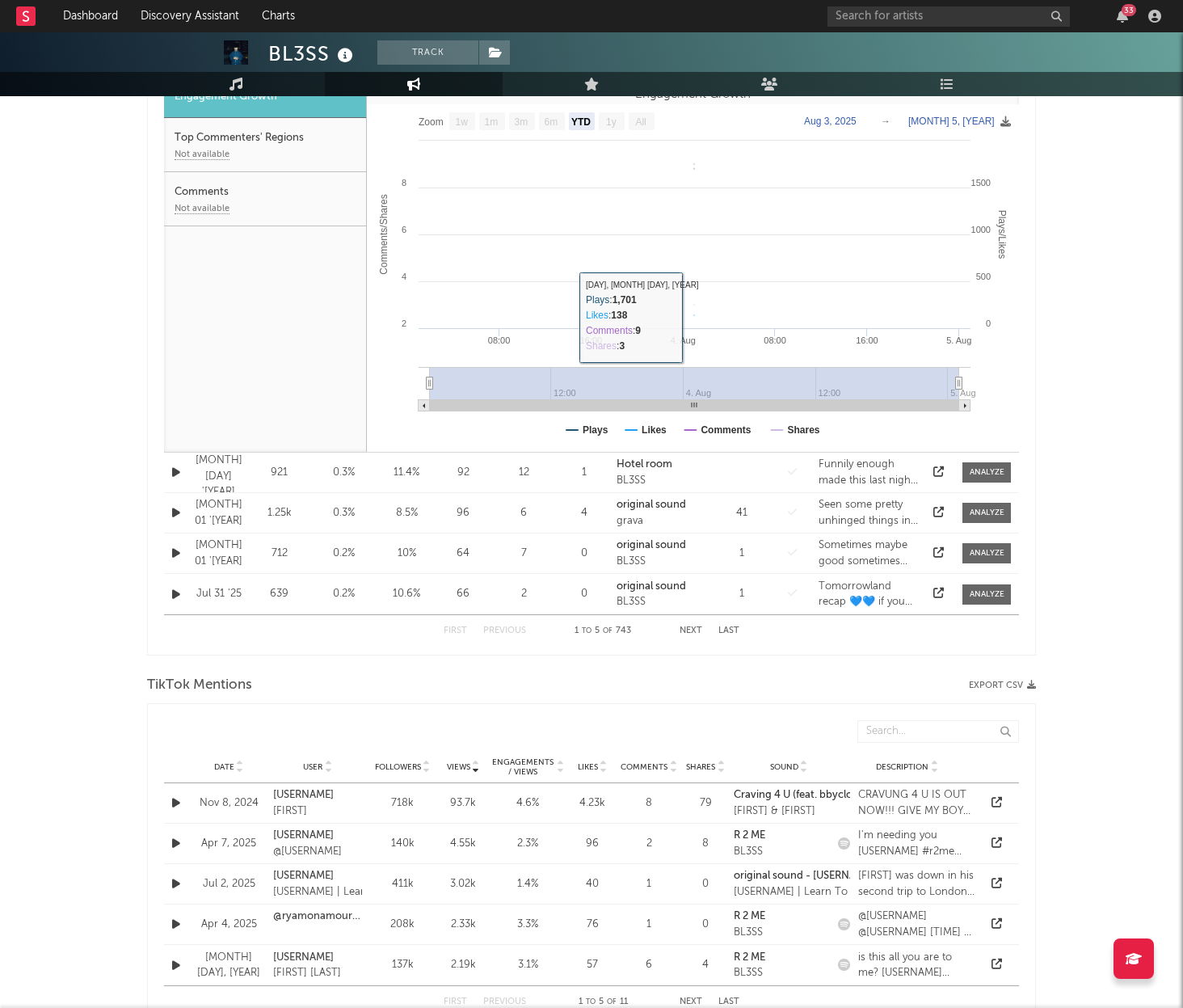 scroll, scrollTop: 1045, scrollLeft: 0, axis: vertical 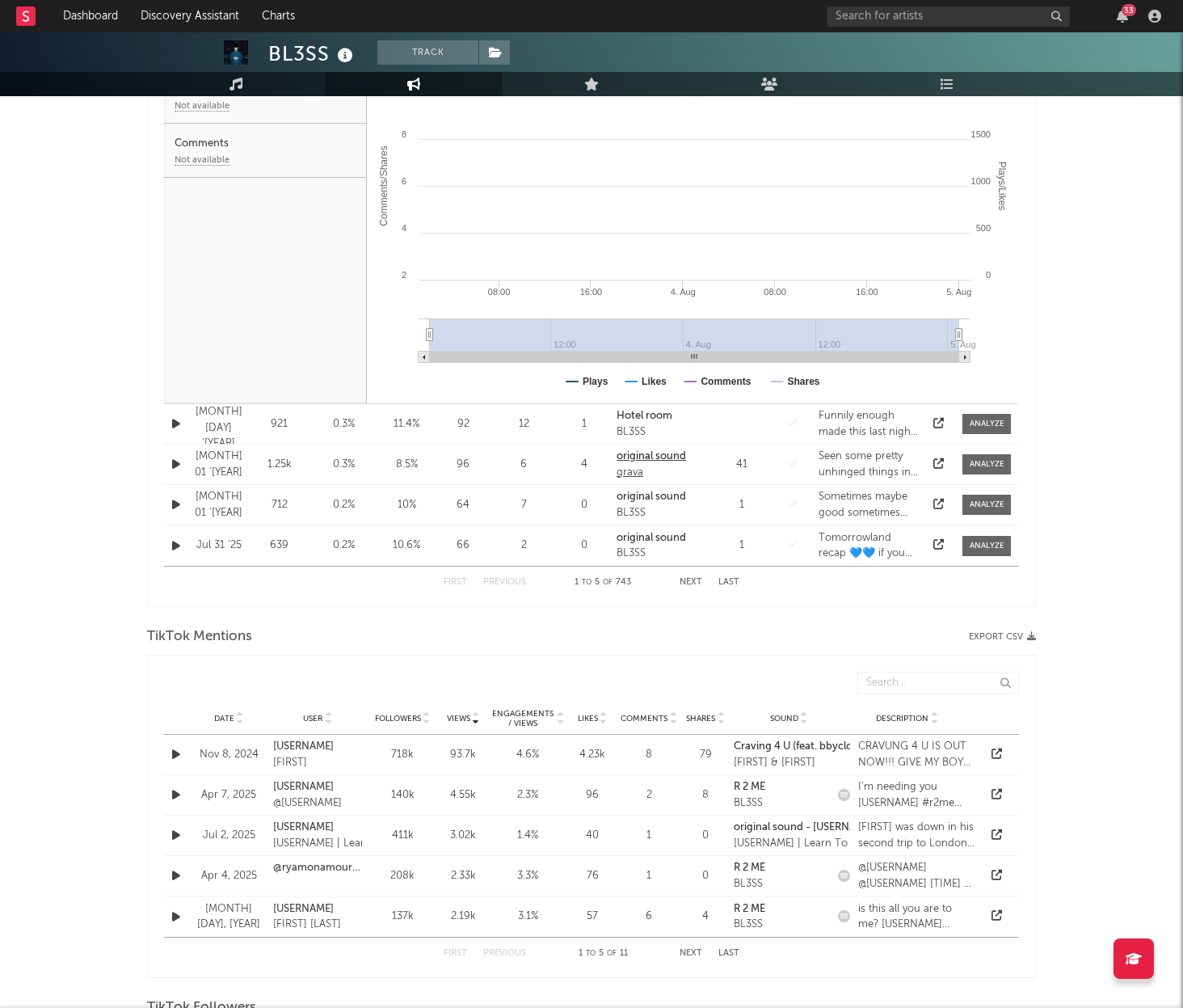 click on "original sound" at bounding box center [651, 456] 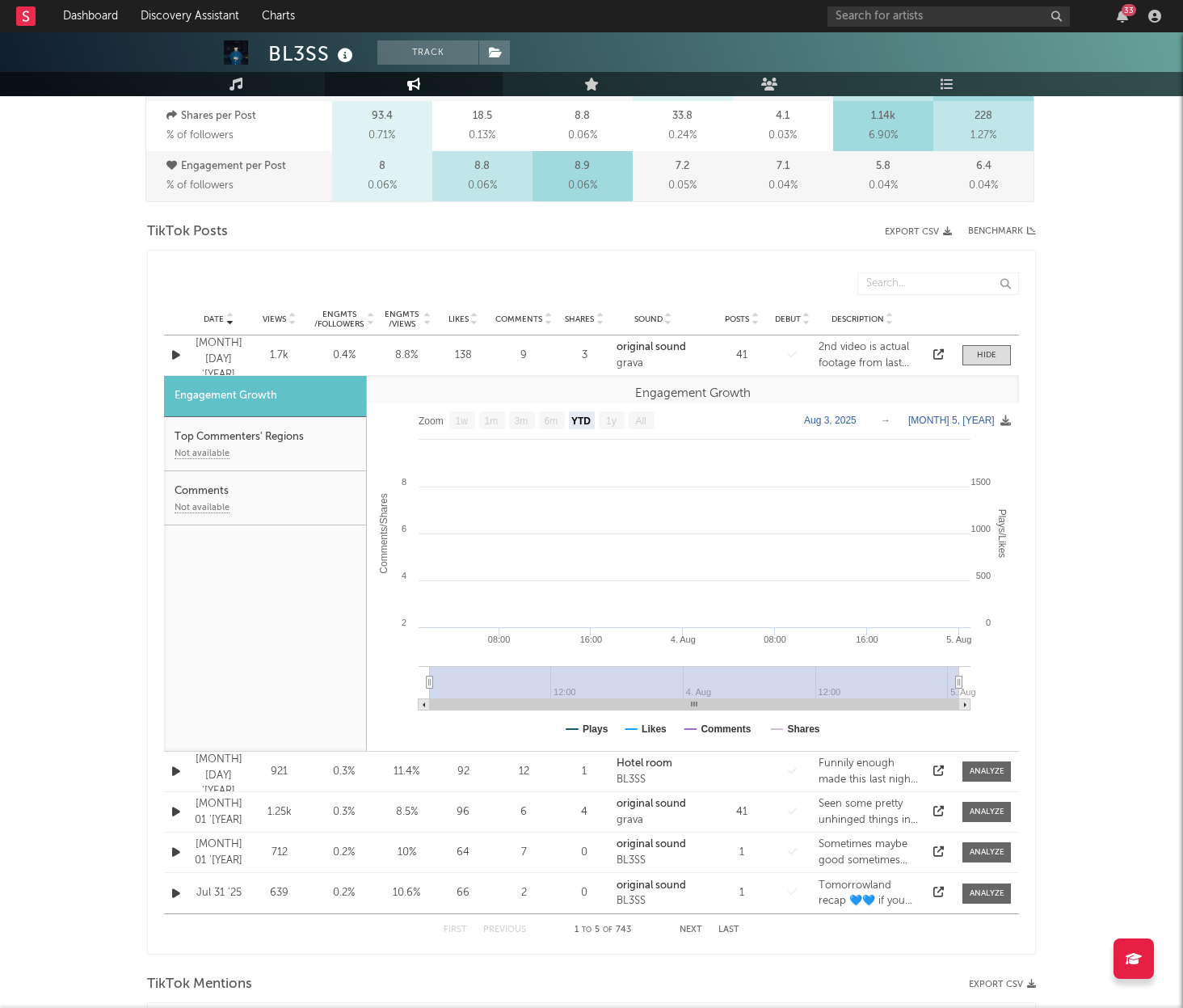 scroll, scrollTop: 696, scrollLeft: 0, axis: vertical 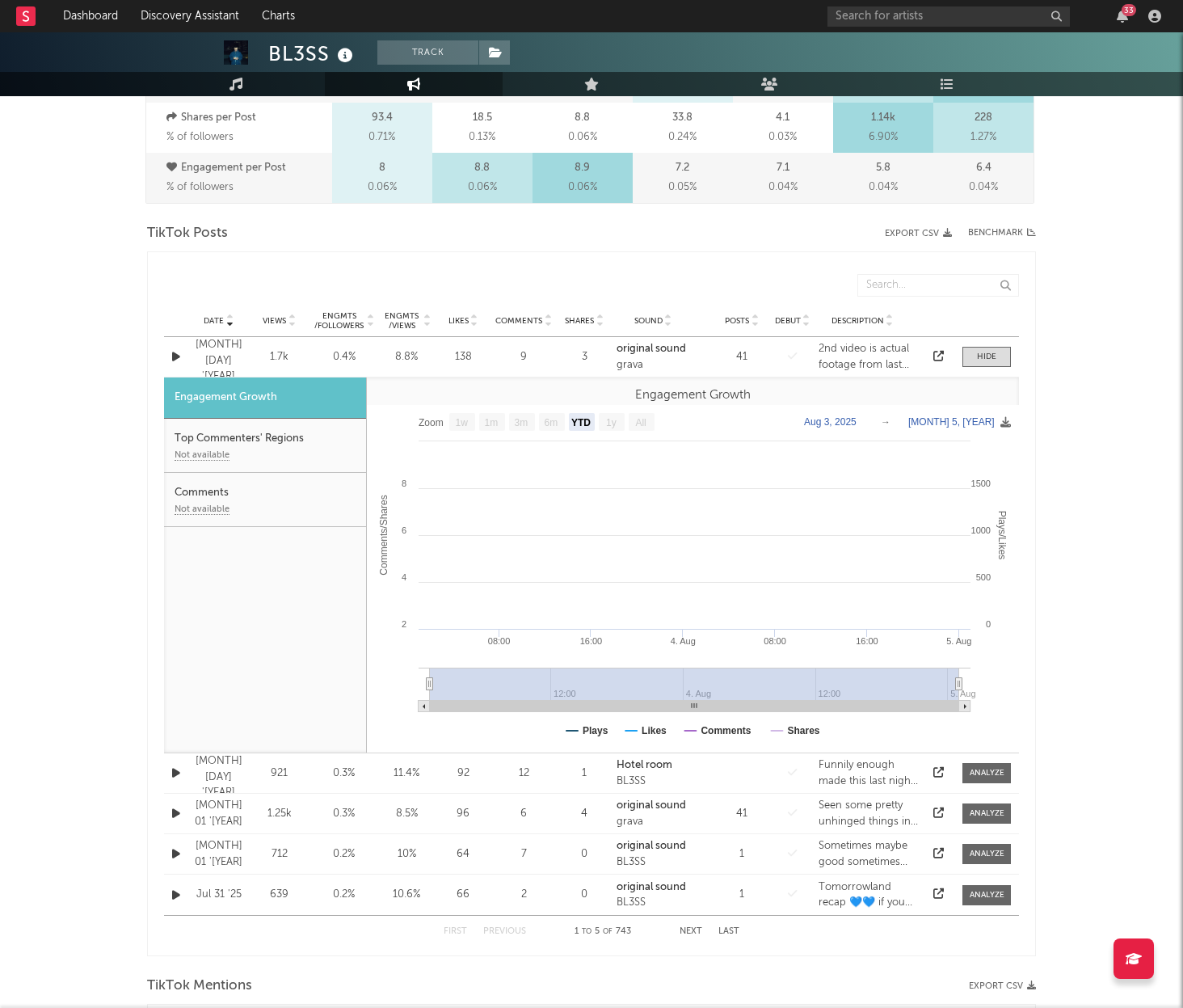 click on "1.7k" at bounding box center [279, 357] 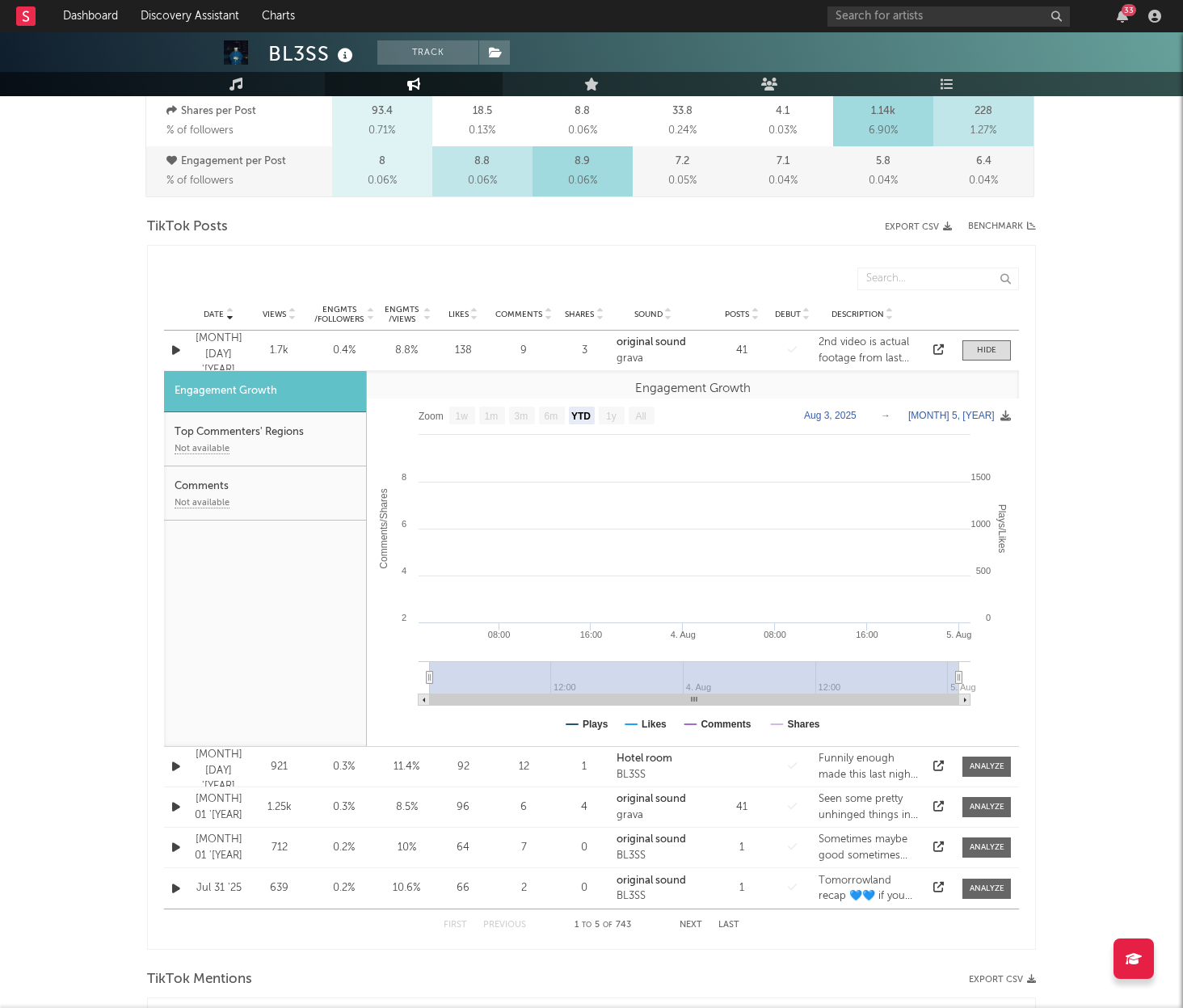scroll, scrollTop: 703, scrollLeft: 0, axis: vertical 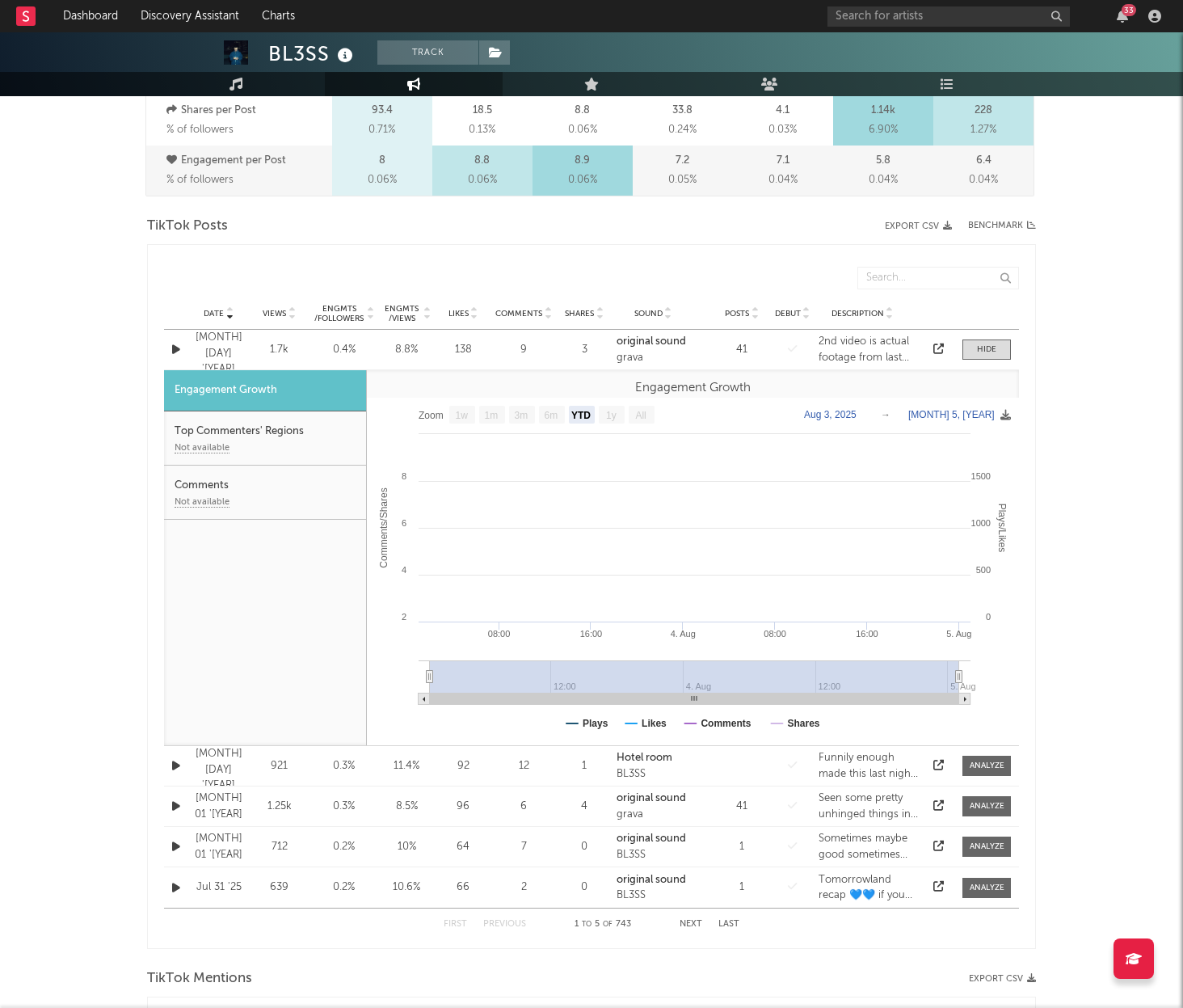 click on "Date" at bounding box center (213, 314) 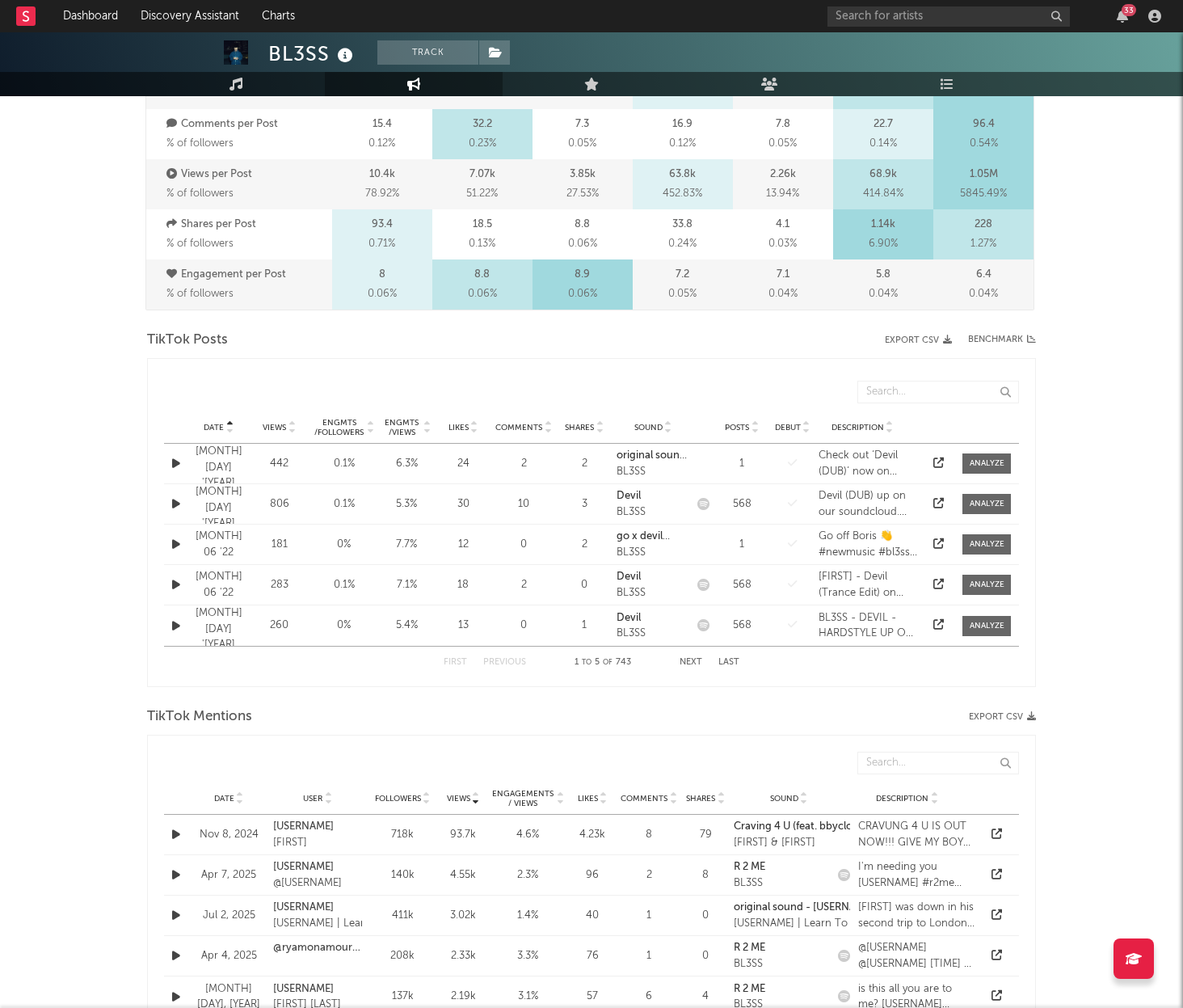 scroll, scrollTop: 588, scrollLeft: 0, axis: vertical 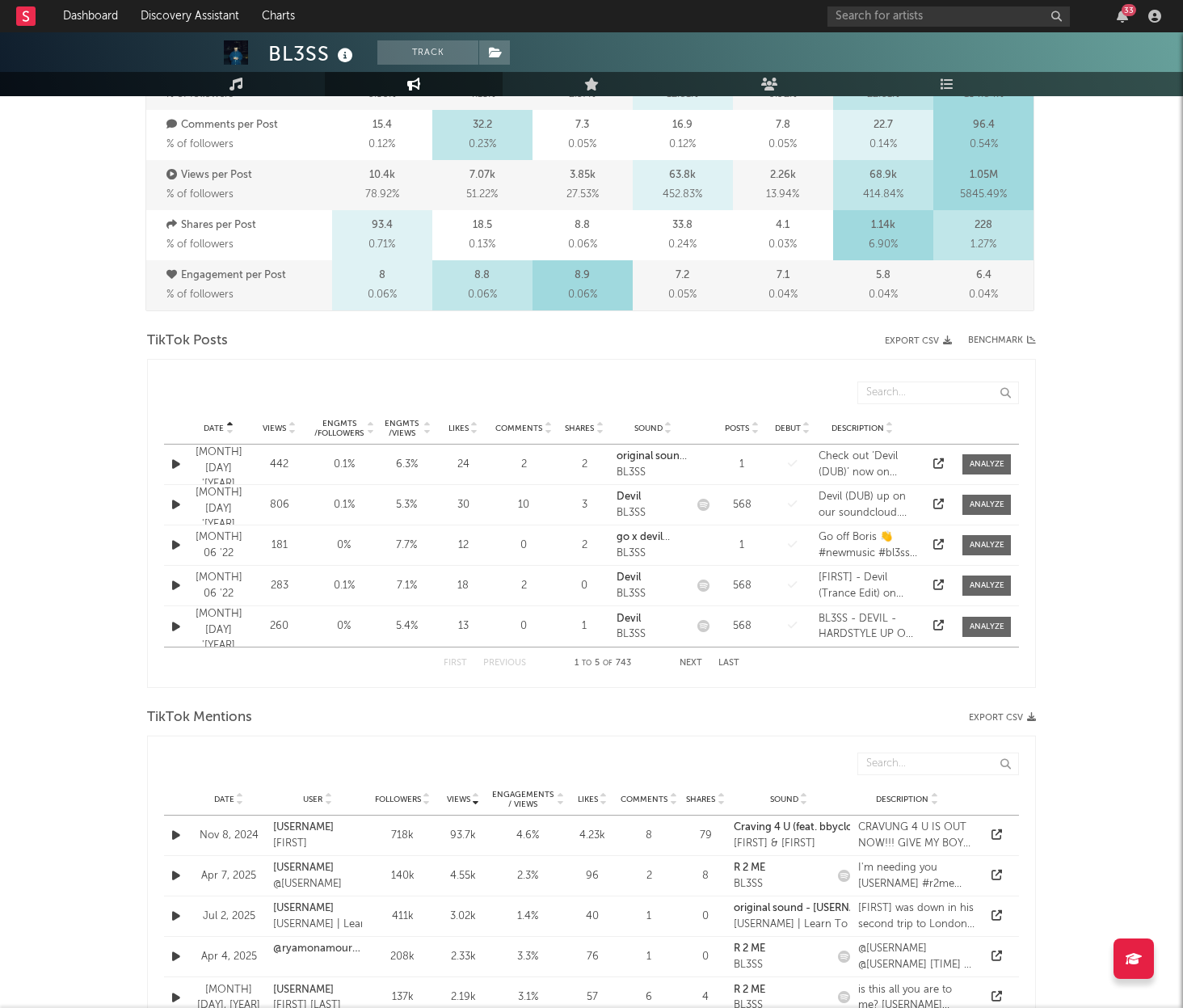 click at bounding box center (229, 425) 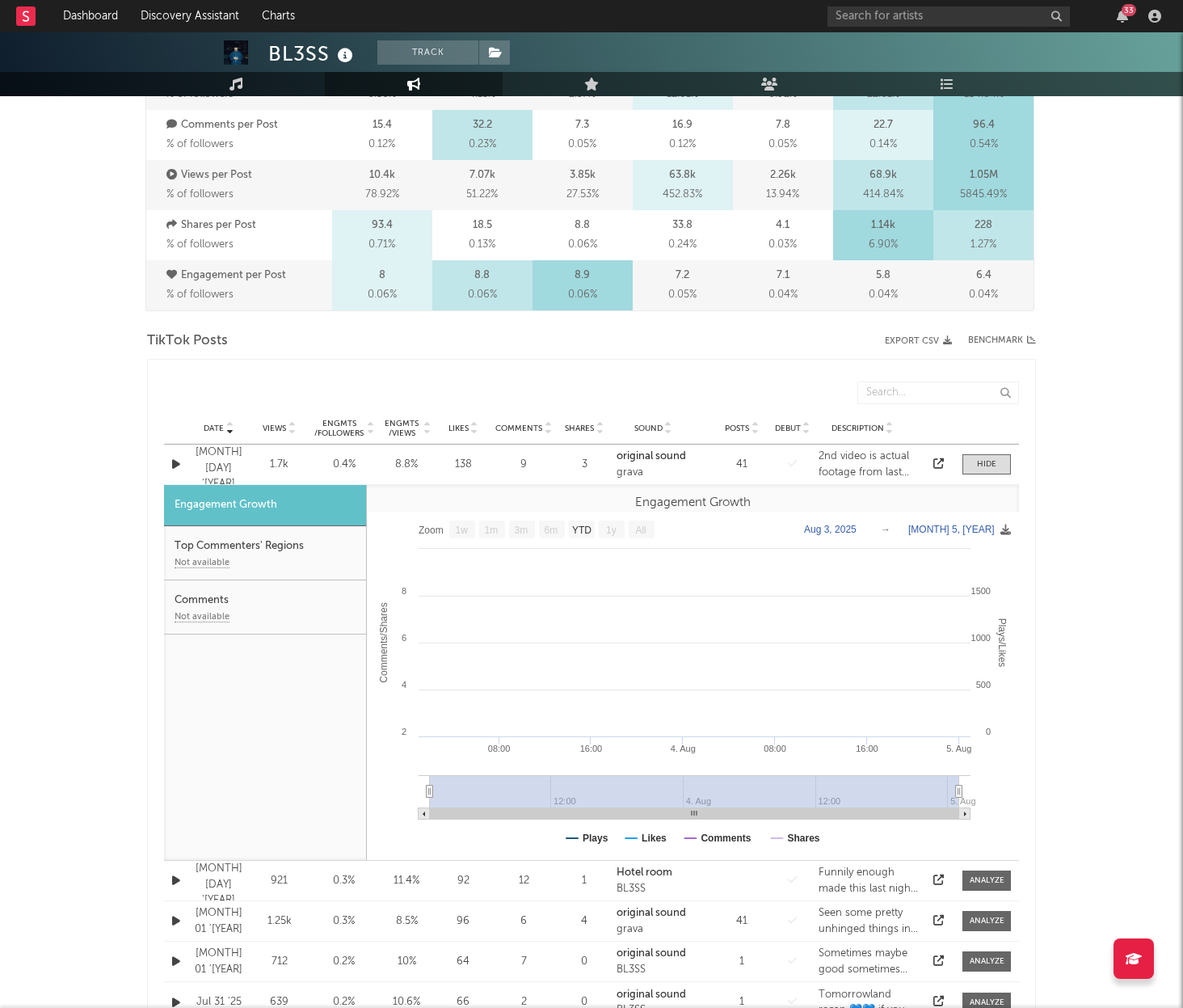 scroll, scrollTop: 591, scrollLeft: 0, axis: vertical 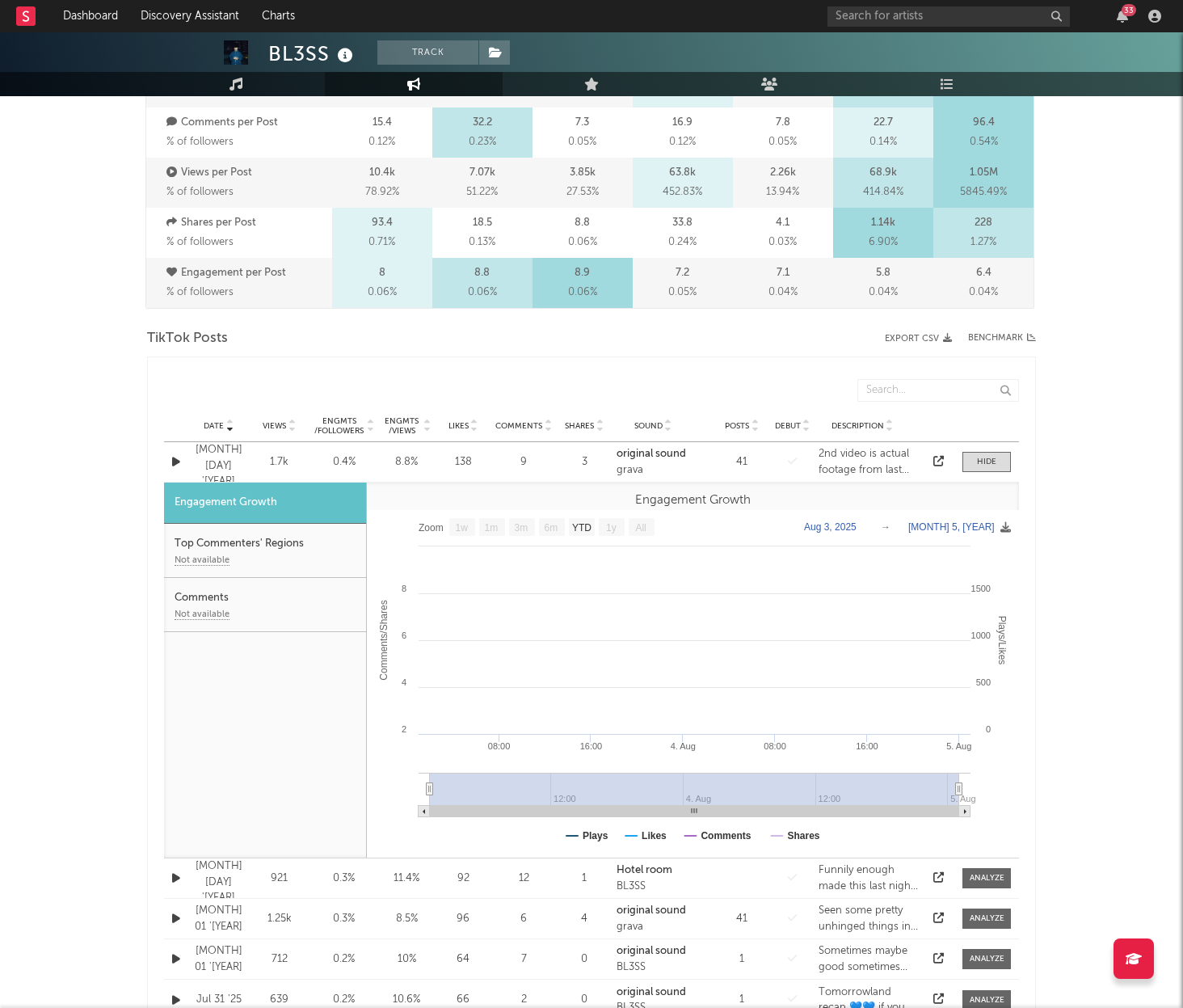 click at bounding box center [176, 462] 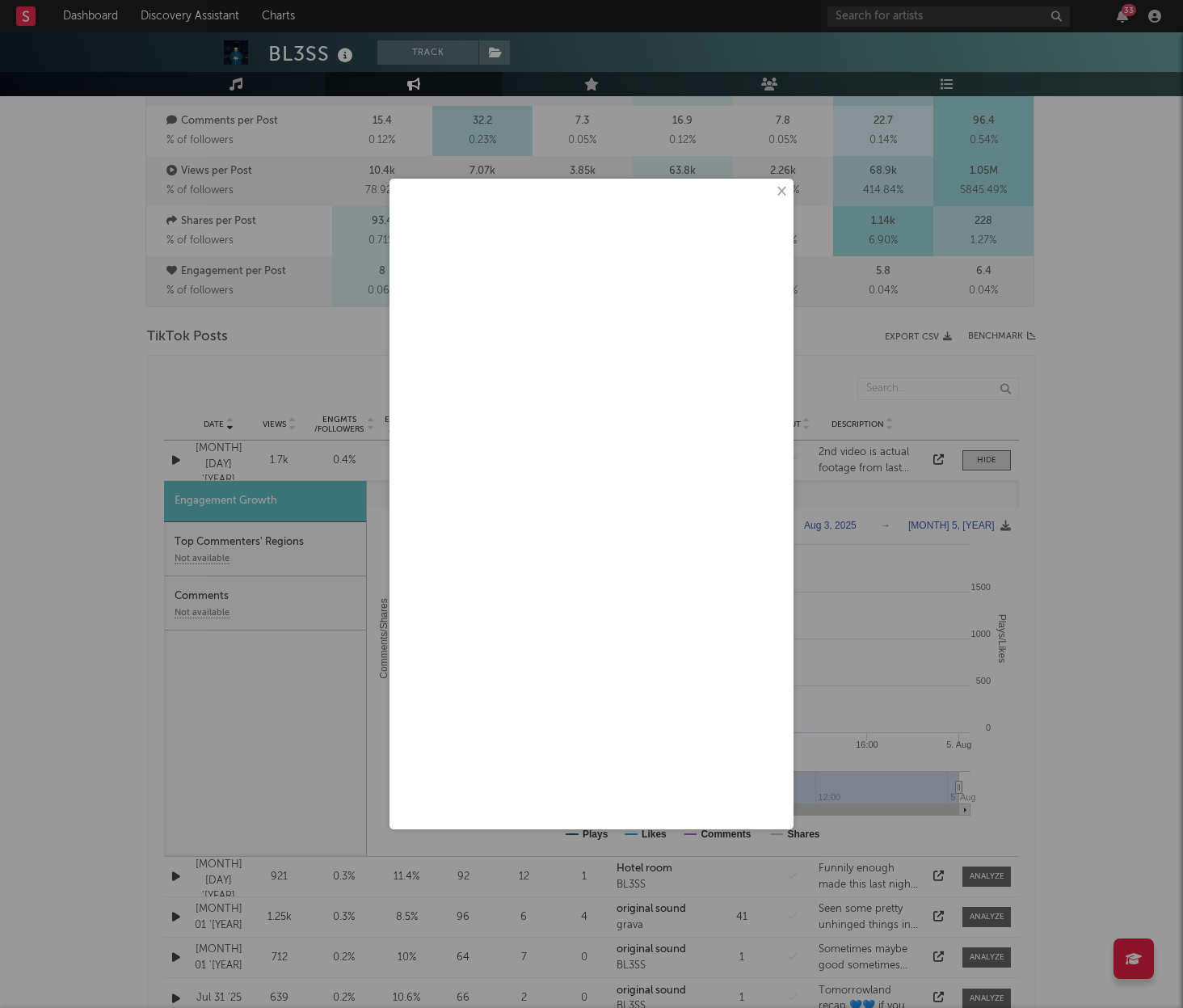 click on "×" at bounding box center [781, 192] 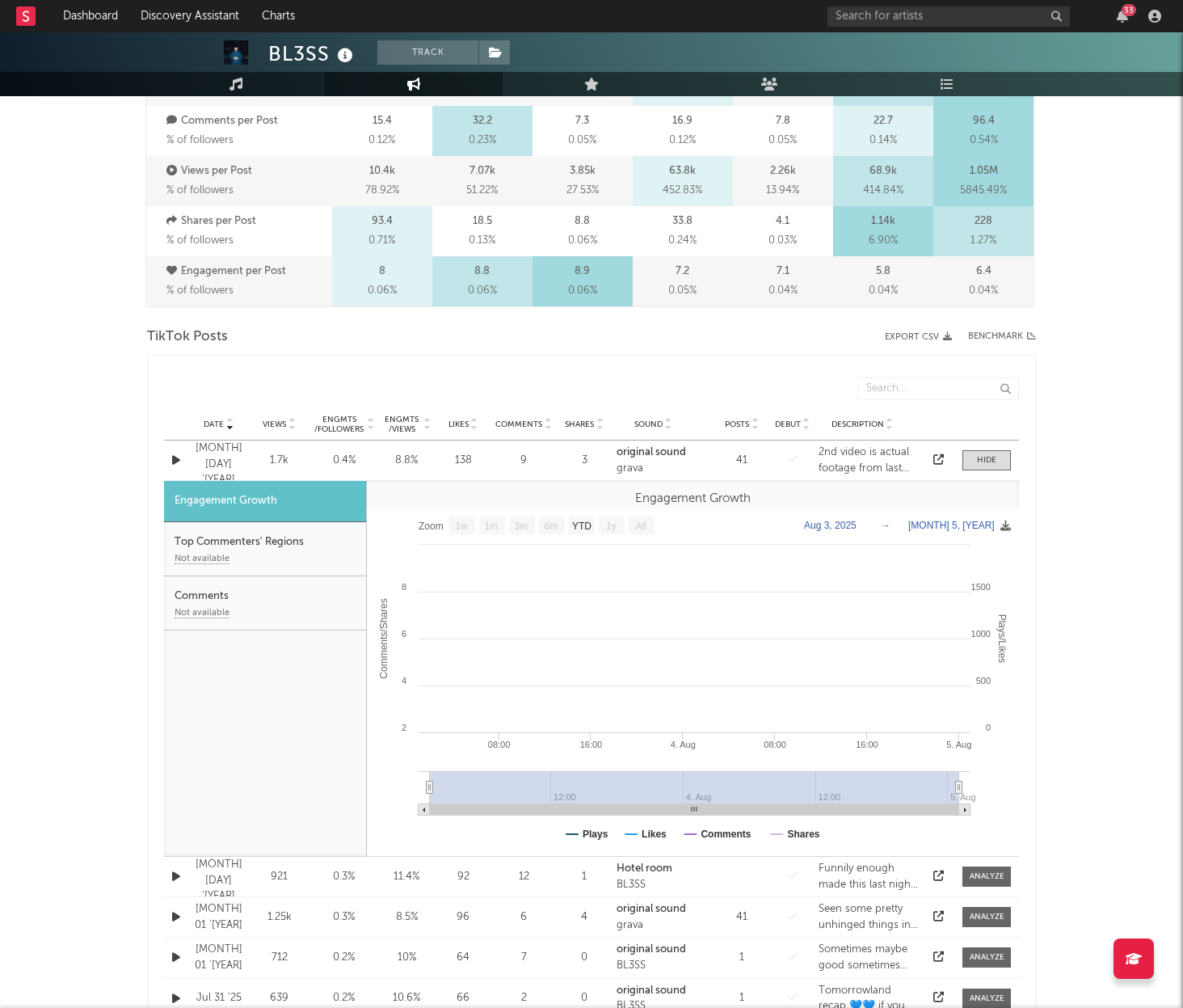 click on "BL3SS Track United Kingdom  |  Dance Edit Track Benchmark Summary 46,409 13,349 37,200 21,700 10,704 518 10,274,677  Monthly Listeners Jump Score:  79.6 Music Engagement Live Audience Playlists/Charts Artist Engagement Last 8 Last 16 Last 24 Last 50 Last 100 10,179   Likes per Post 41   Comments per Post 364,022   Views per Post 375   Shares per Post 6.8 %   Engagement per Post Per Post Stats (% of followers) Jan '25 Feb '25 Mar '25 Apr '25 May '25 Jun '25 Jul '25   Likes per Post % of followers 858 6.50 % 572 4.15 % 331 2.37 % 1.81k 12.81 % 149 0.92 % 3.75k 22.61 % 27.7k 154.84 %   Comments per Post % of followers 15.4 0.12 % 32.2 0.23 % 7.3 0.05 % 16.9 0.12 % 7.8 0.05 % 22.7 0.14 % 96.4 0.54 %   Views per Post % of followers 10.4k 78.92 % 7.07k 51.22 % 3.85k 27.53 % 63.8k 452.83 % 2.26k 13.94 % 68.9k 414.84 % 1.05M 5845.49 %   Shares per Post % of followers 93.4 0.71 % 18.5 0.13 % 8.8 0.06 % 33.8 0.24 % 4.1 0.03 % 1.14k 6.90 % 228 1.27 %   Engagement per Post % of followers 8 0.06 % 8.8 0.06 % 8.9 0.06 %" at bounding box center [592, 867] 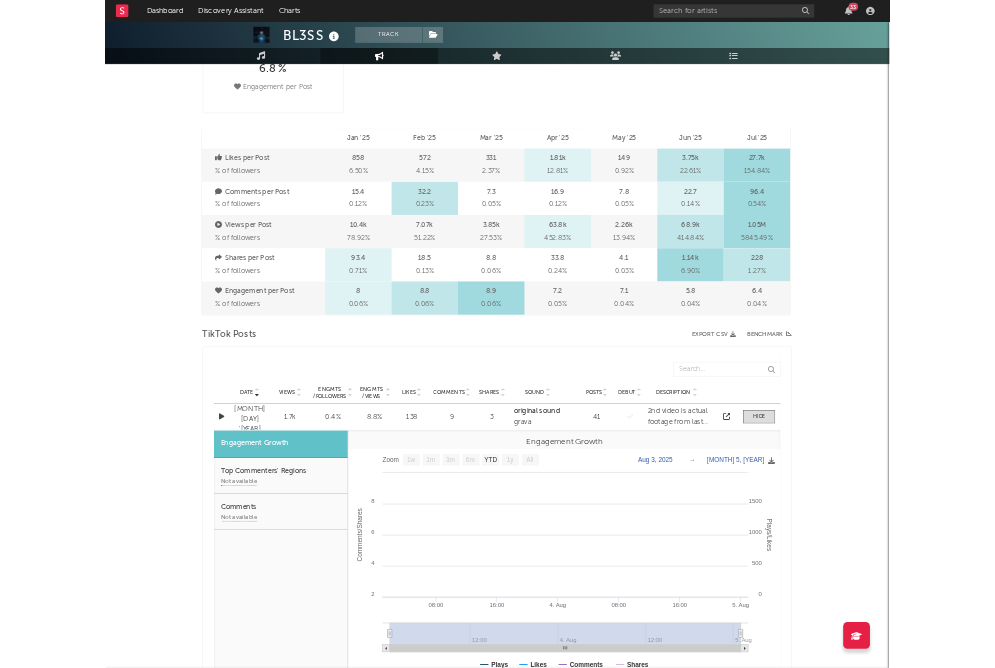 scroll, scrollTop: 0, scrollLeft: 0, axis: both 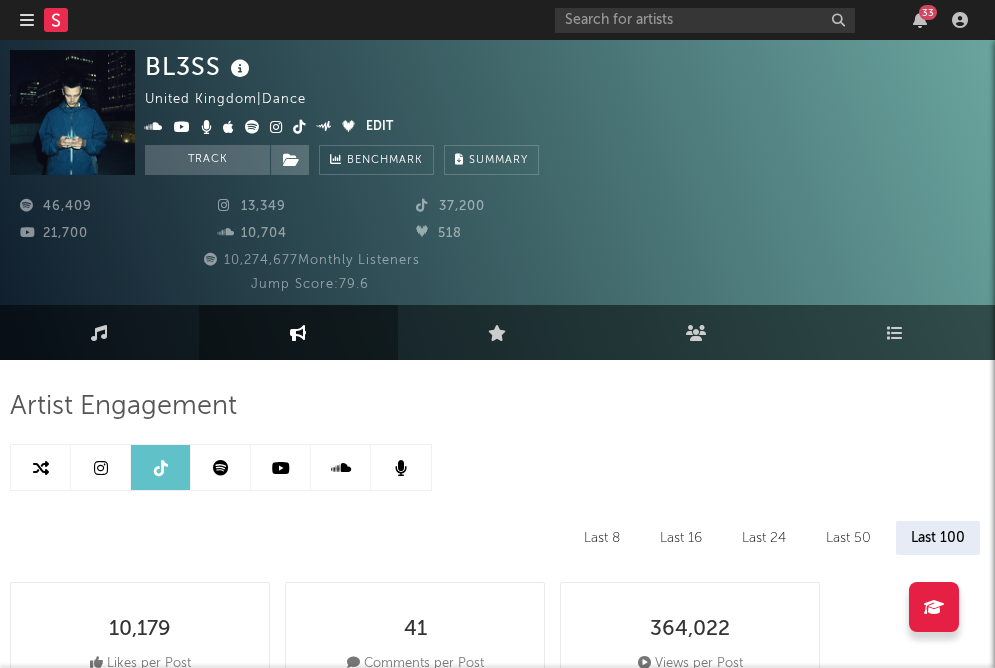 select on "Zoom" 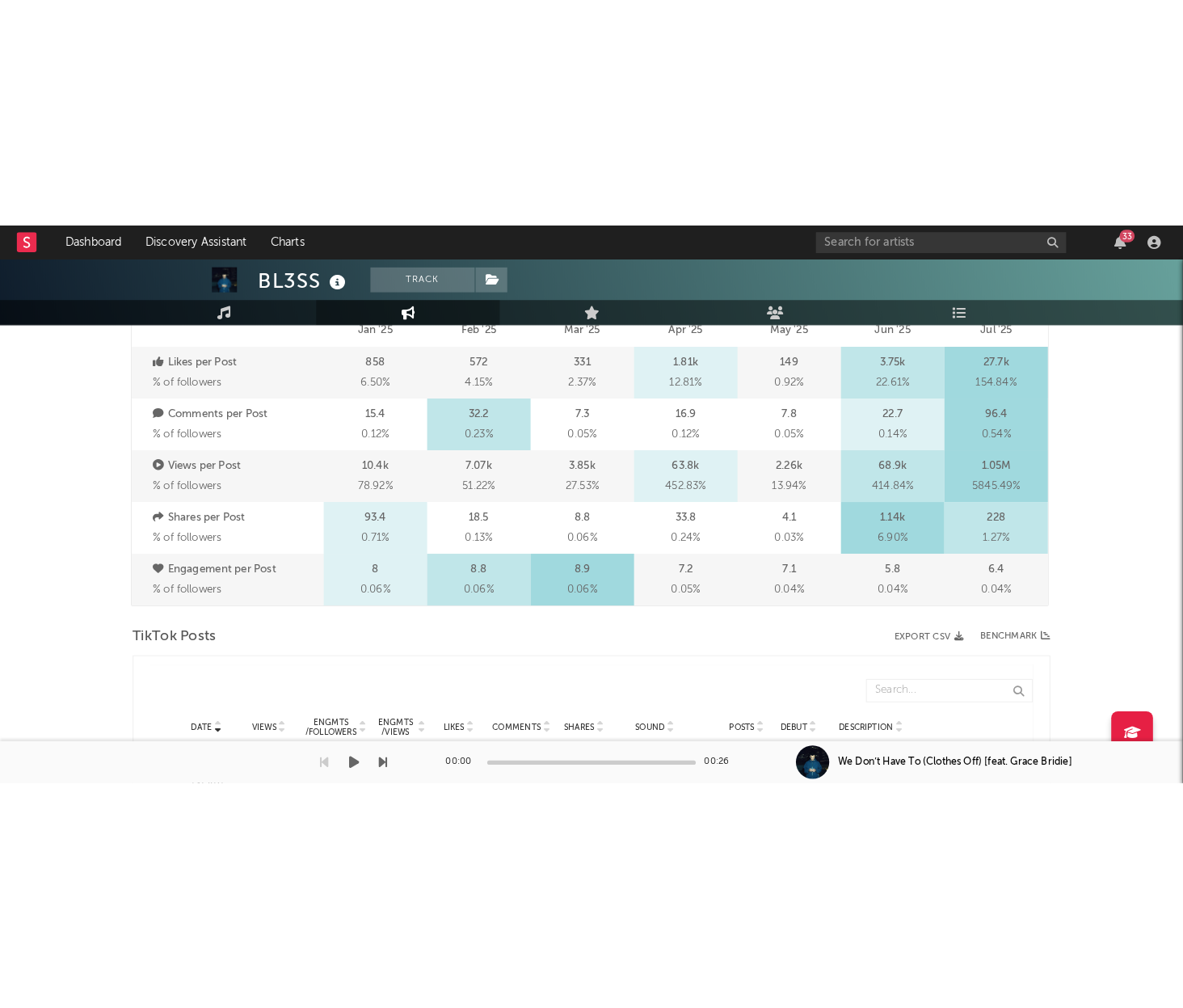 scroll, scrollTop: 529, scrollLeft: 0, axis: vertical 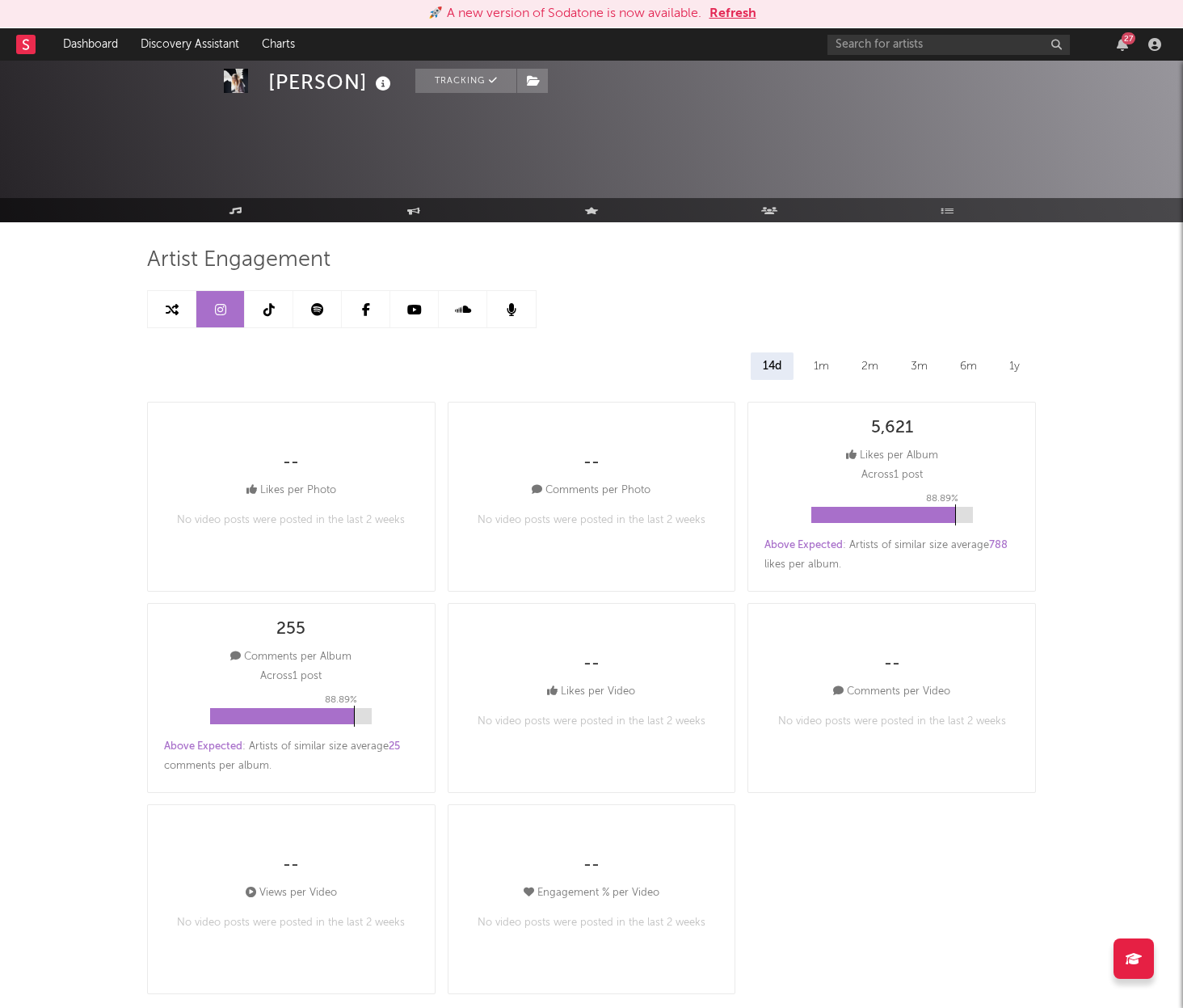 select on "6m" 